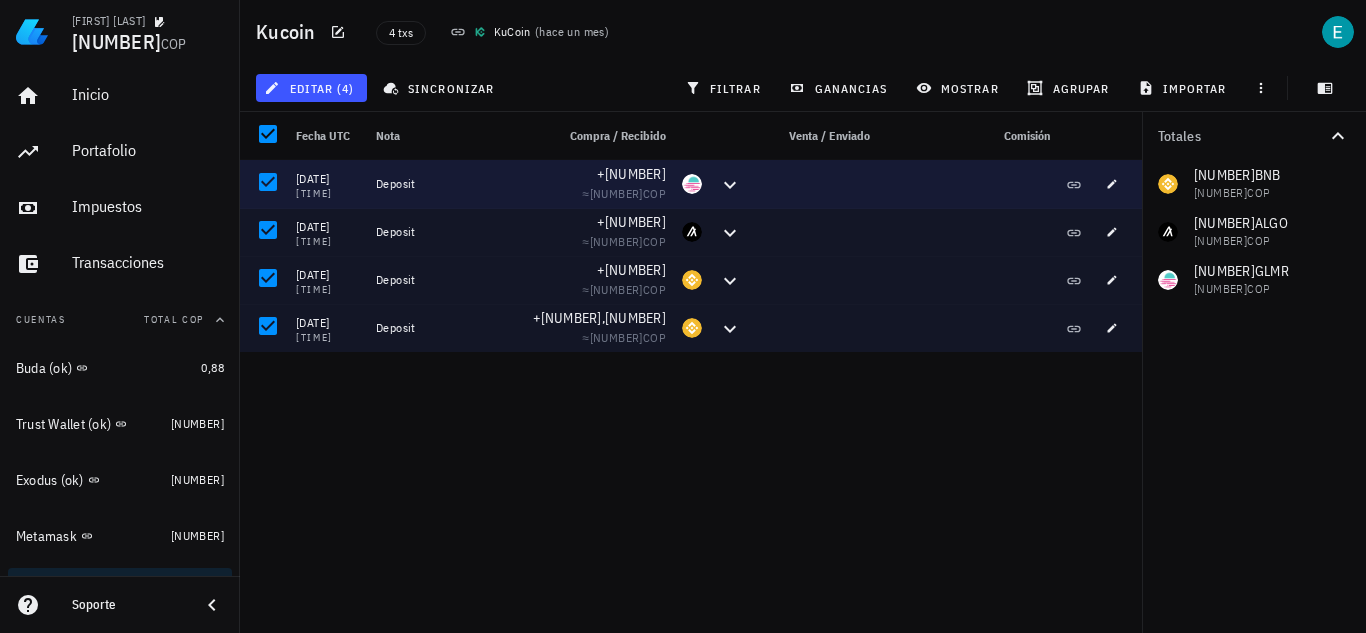 scroll, scrollTop: 0, scrollLeft: 0, axis: both 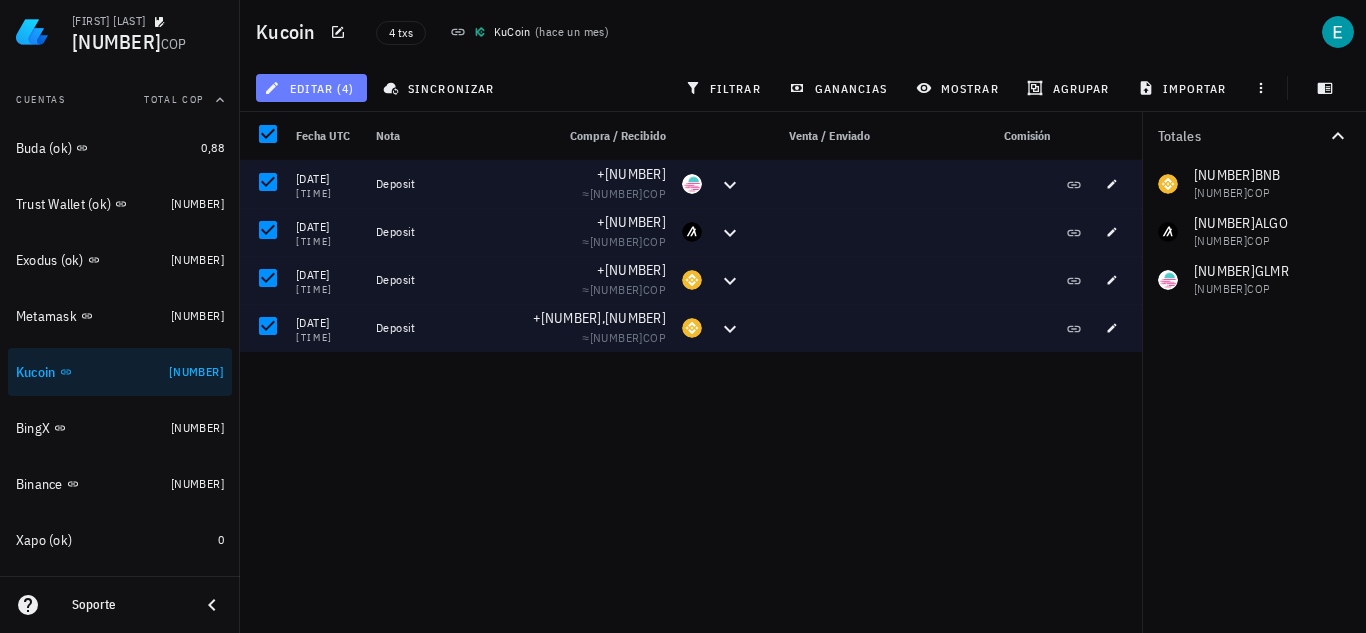 click on "editar (4)" at bounding box center (311, 88) 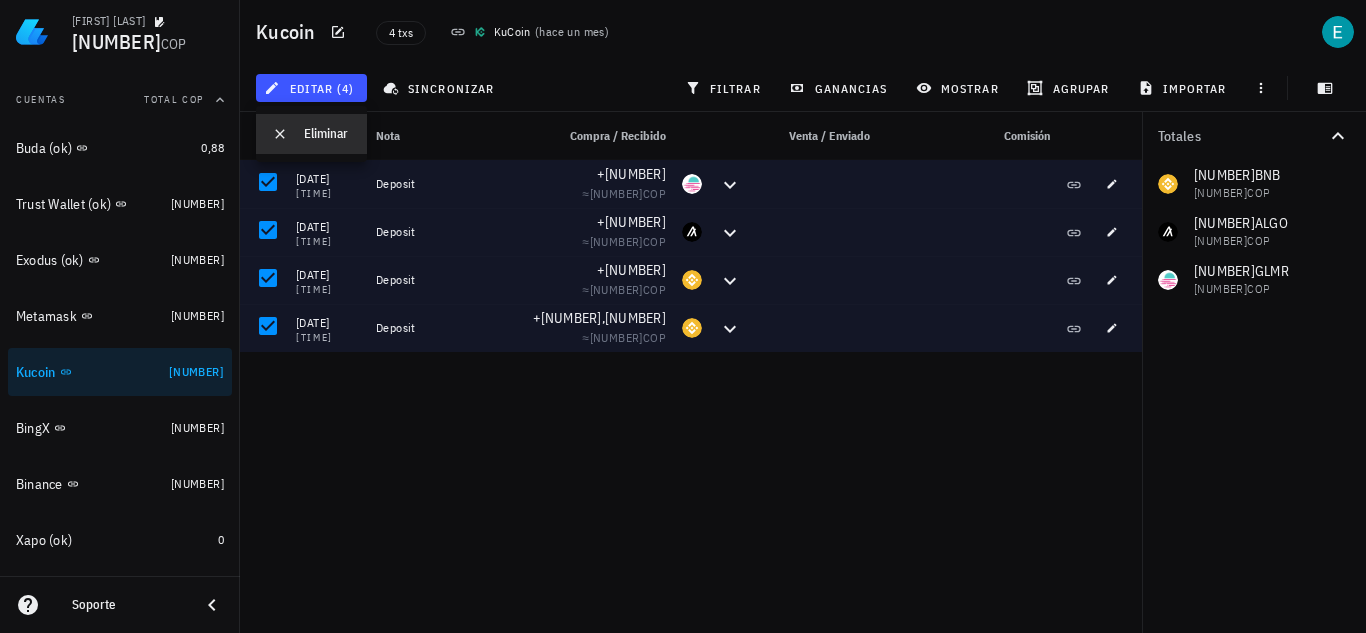 click on "Eliminar" at bounding box center [327, 134] 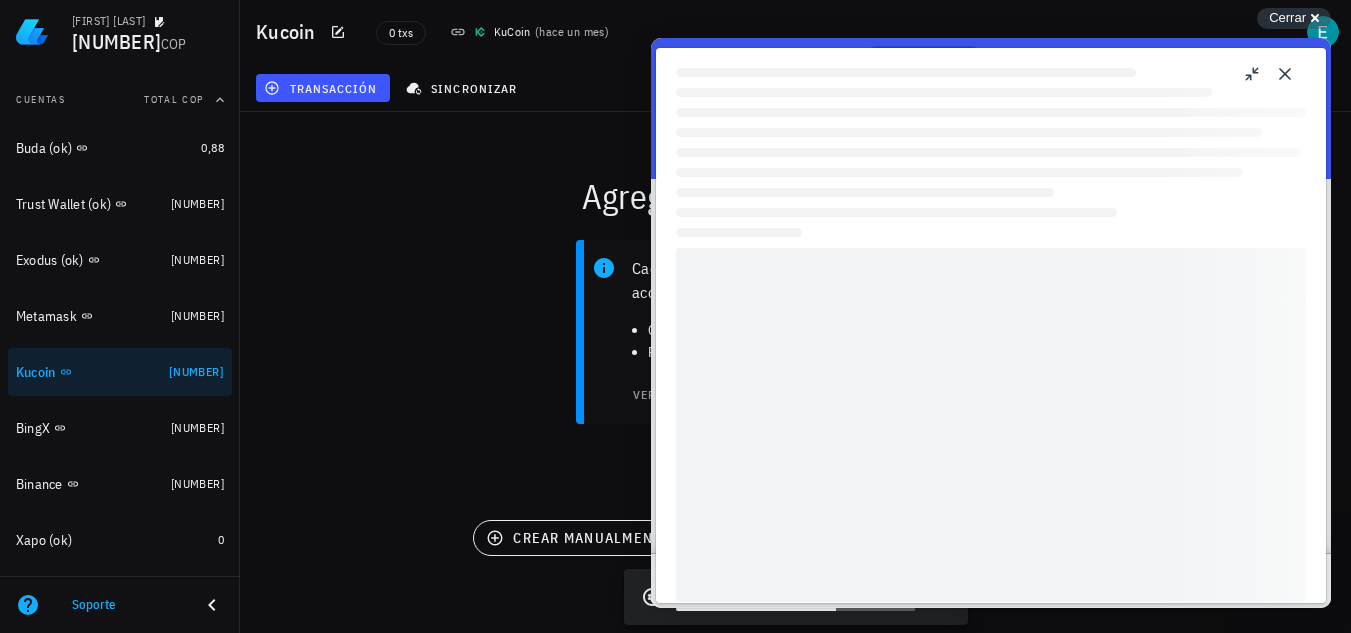 scroll, scrollTop: 0, scrollLeft: 0, axis: both 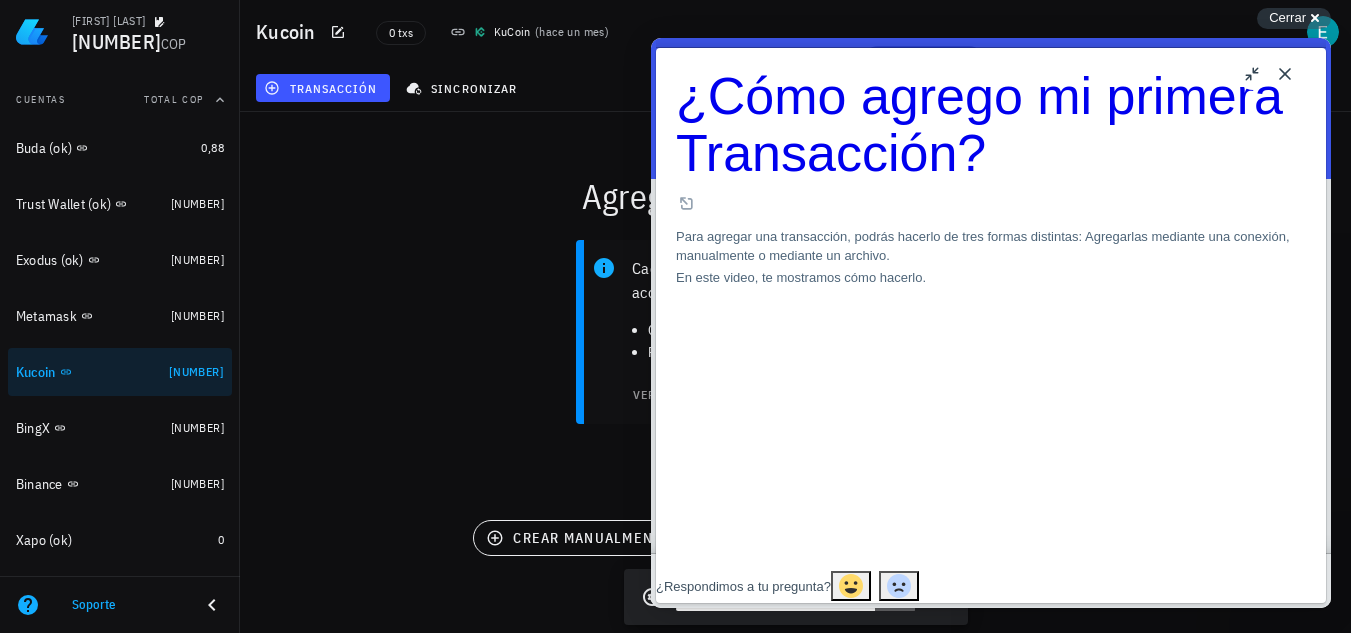 click on "Close" at bounding box center (1285, 74) 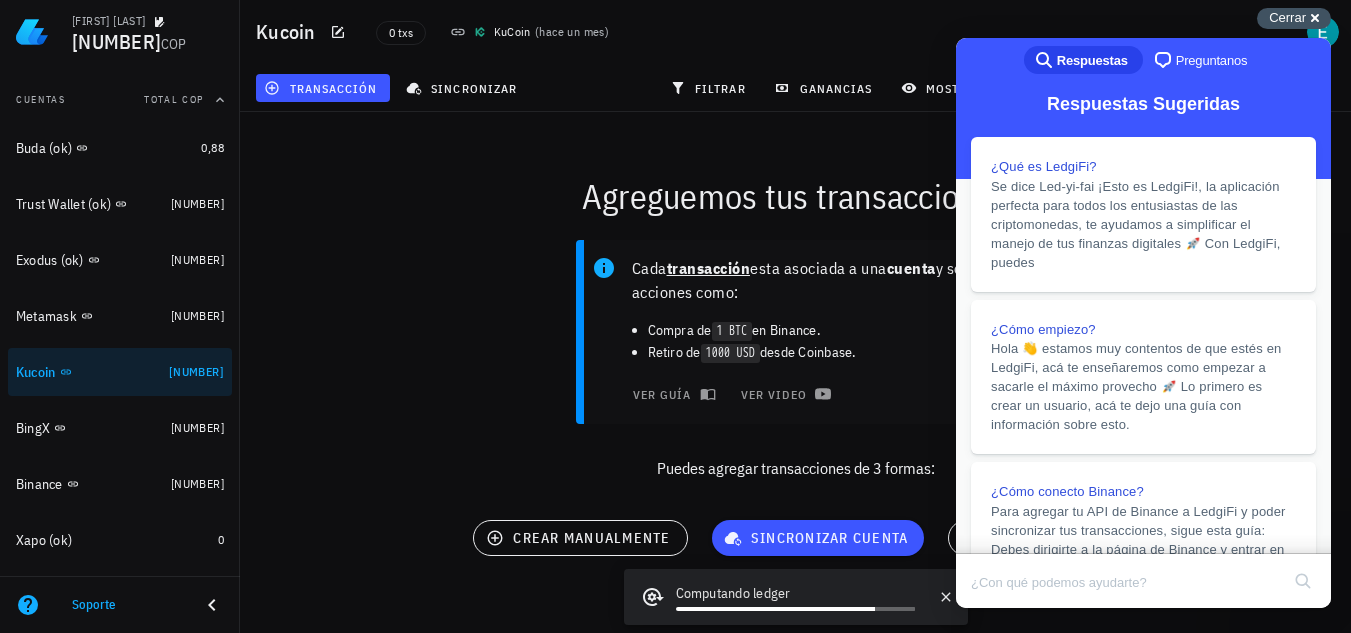 click on "Cerrar cross-small" at bounding box center (1294, 18) 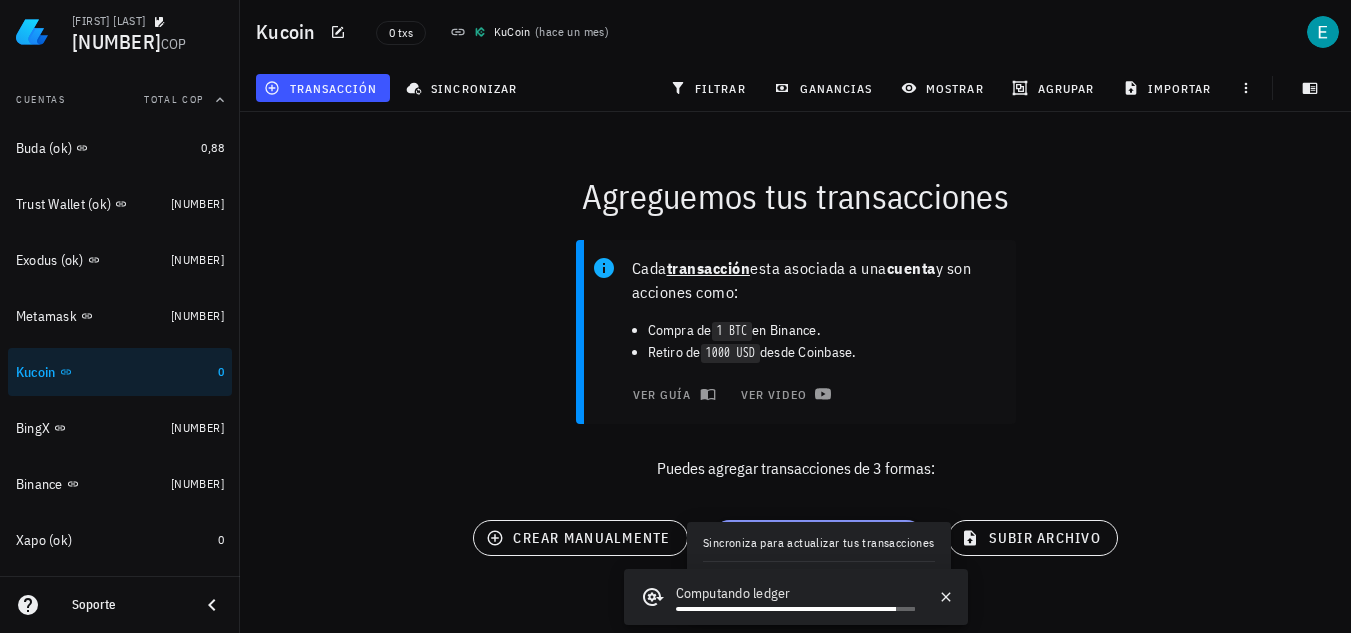 click on "sincronizar cuenta" at bounding box center [818, 538] 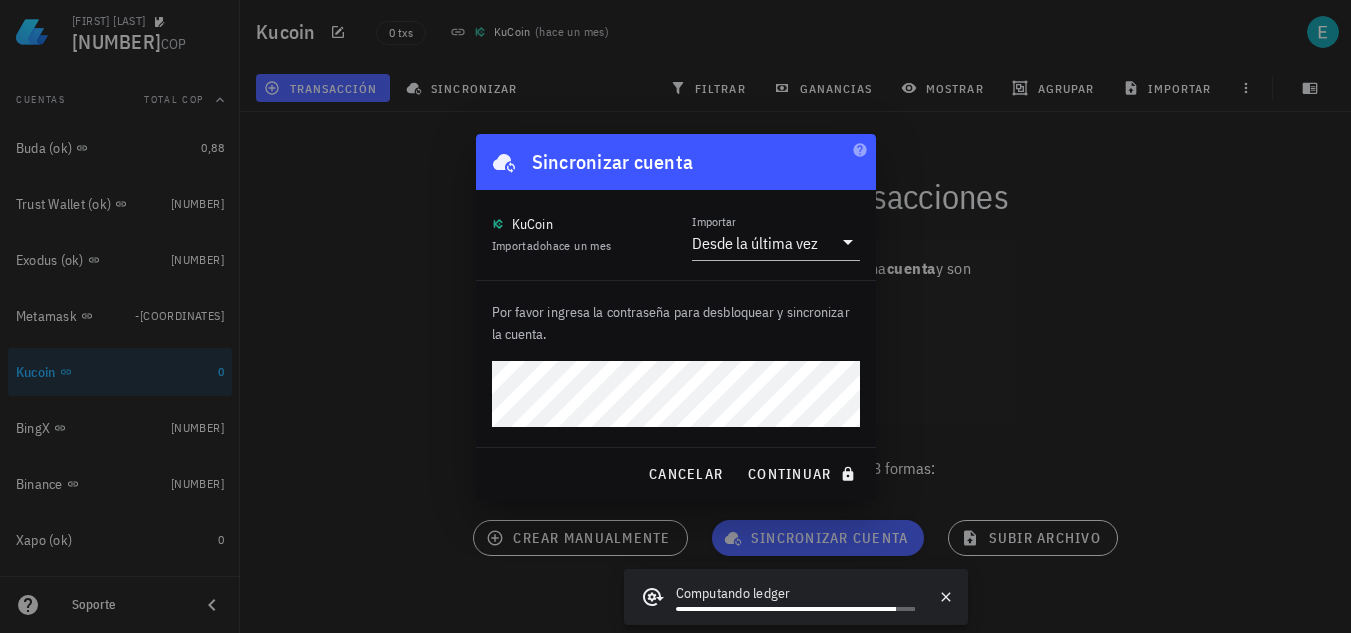 click at bounding box center (675, 316) 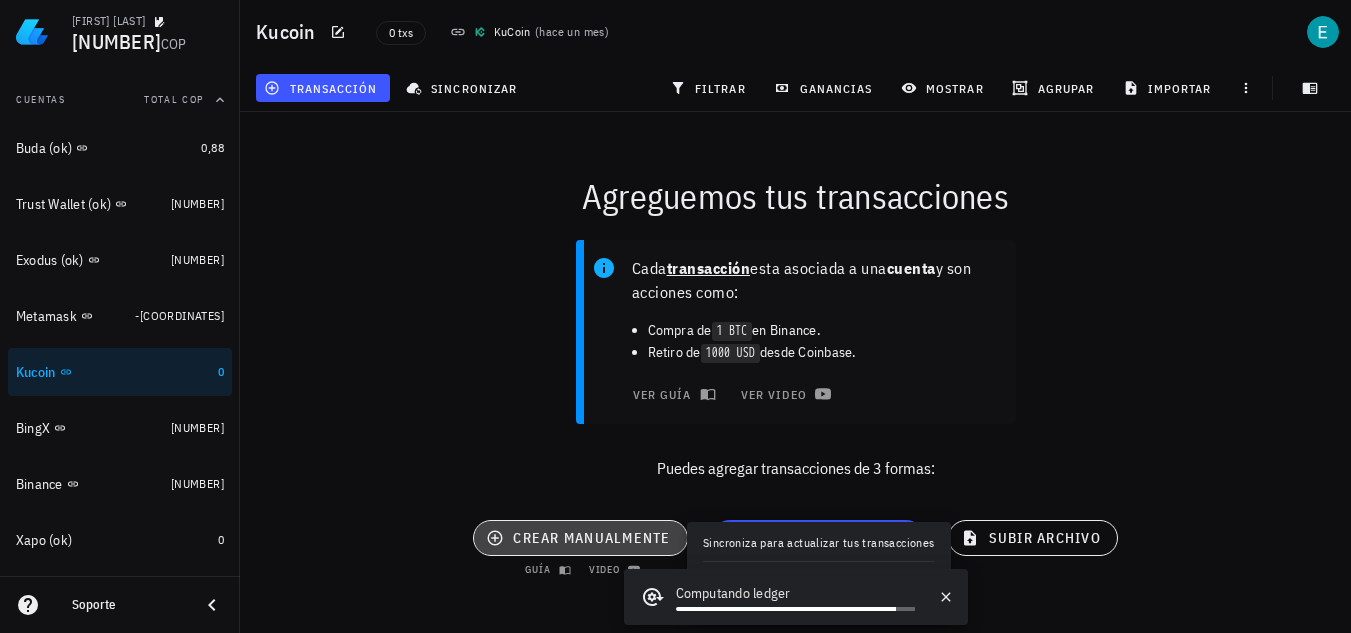 click on "crear manualmente" at bounding box center (580, 538) 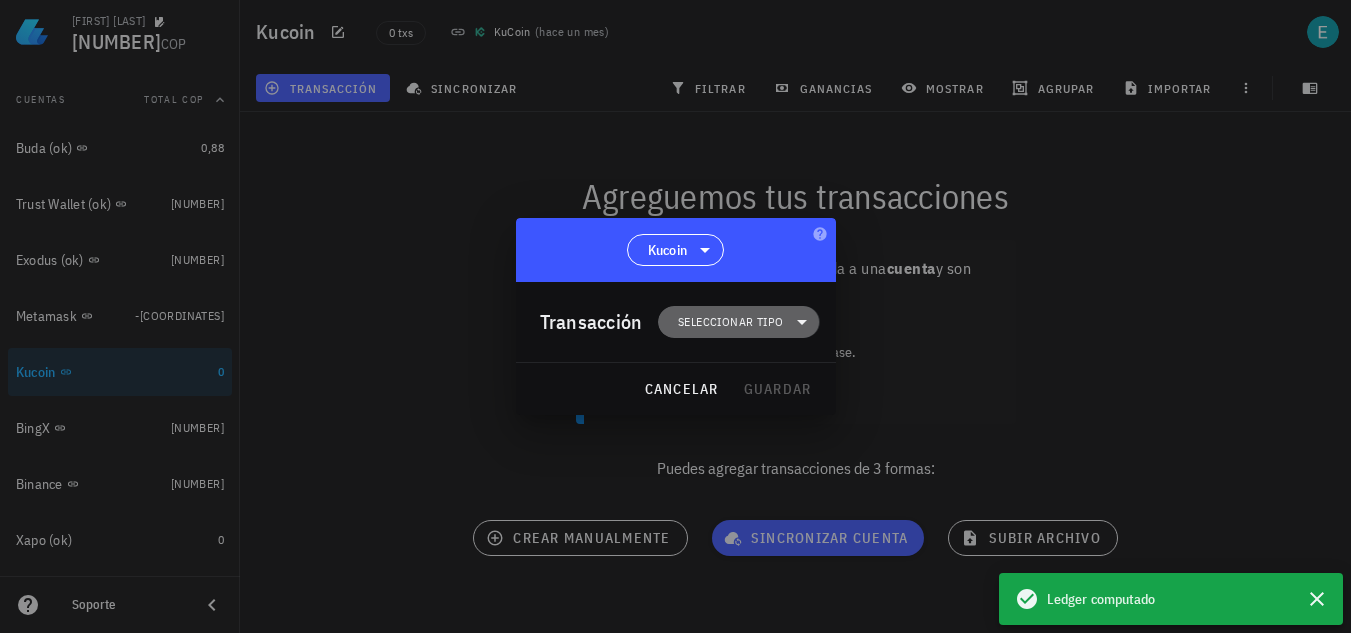 click on "Seleccionar tipo" at bounding box center (738, 322) 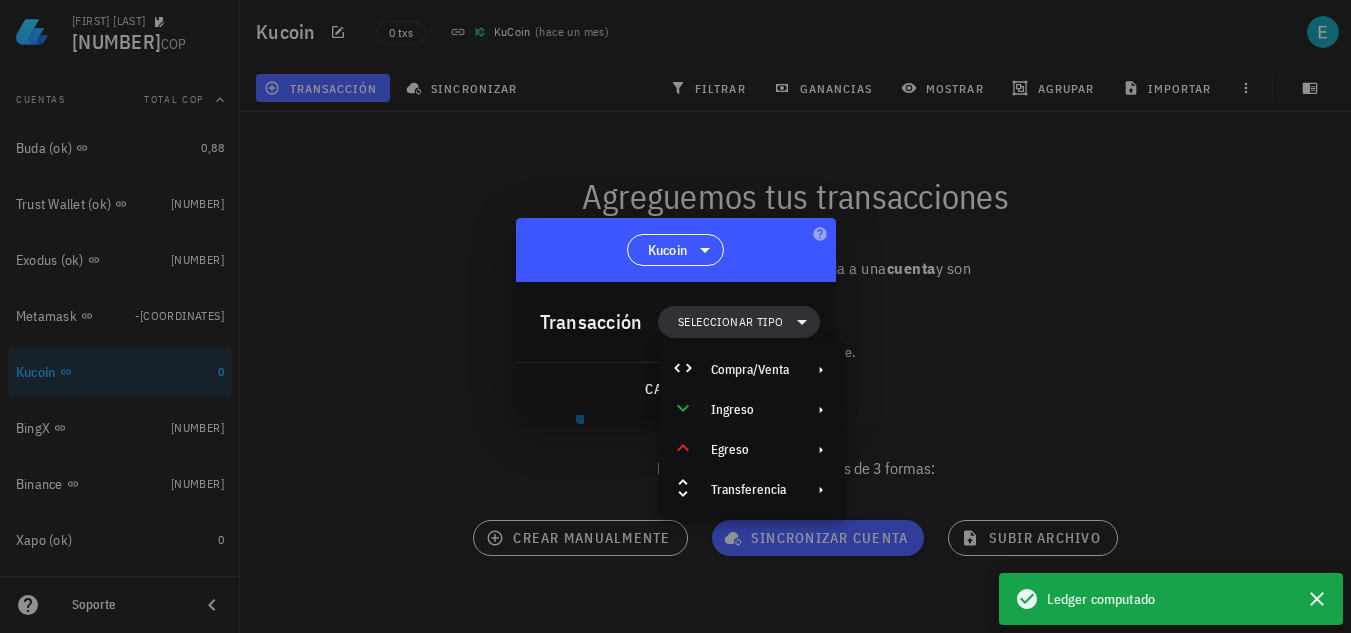 click on "Seleccionar tipo" at bounding box center (738, 322) 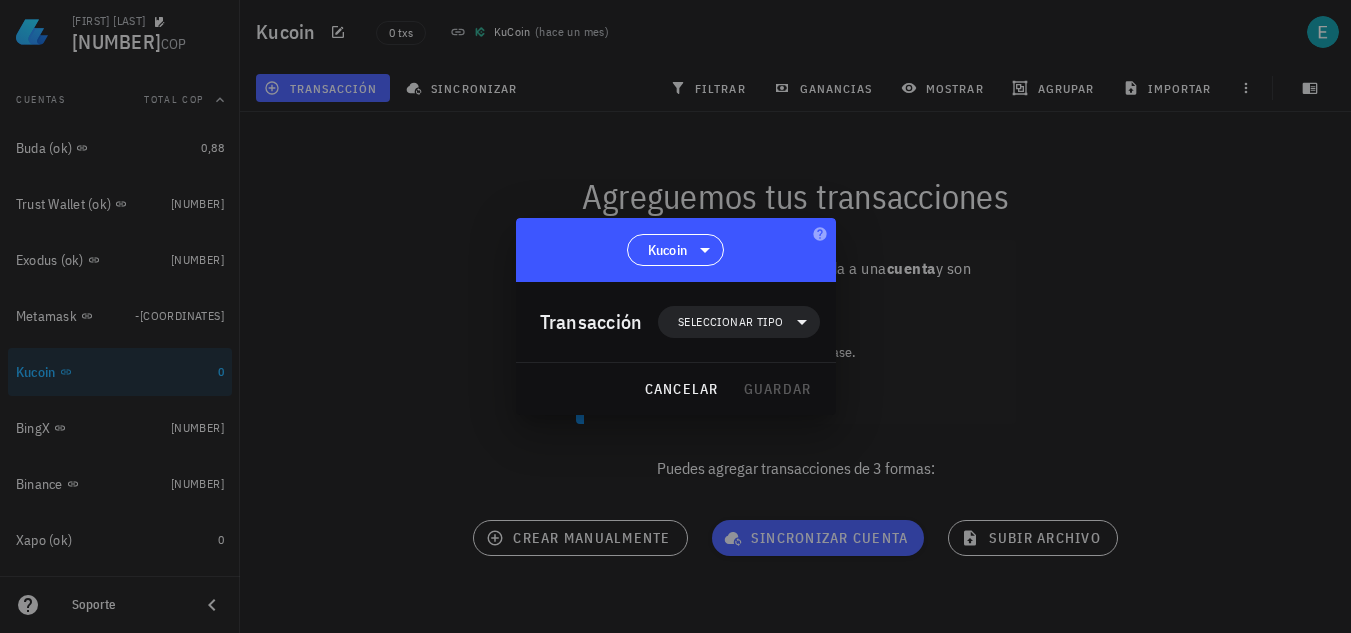 click at bounding box center [675, 316] 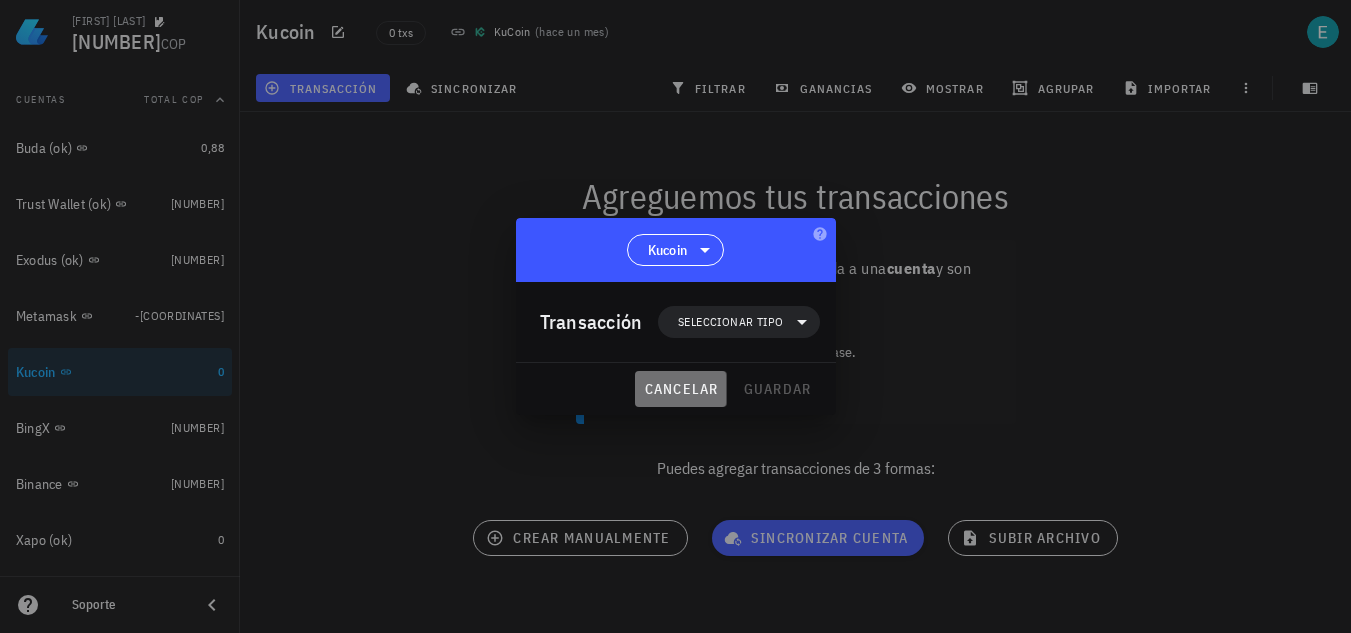 click on "cancelar" at bounding box center (680, 389) 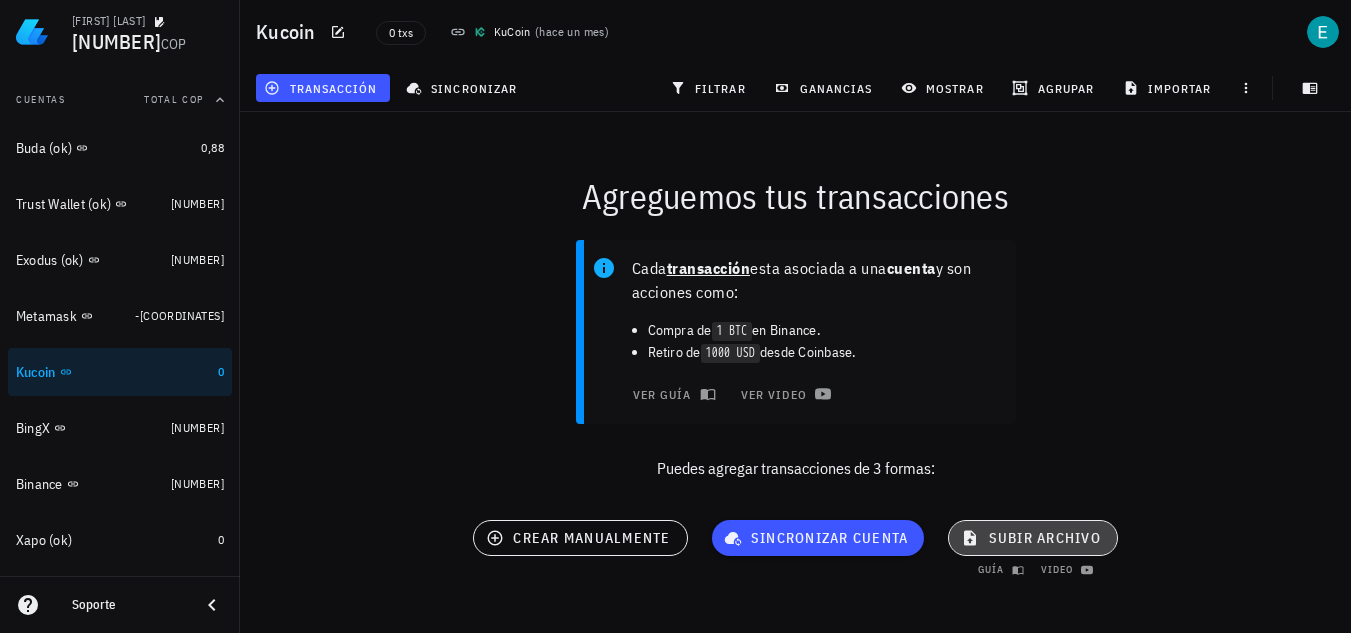 click on "subir archivo" at bounding box center (1032, 538) 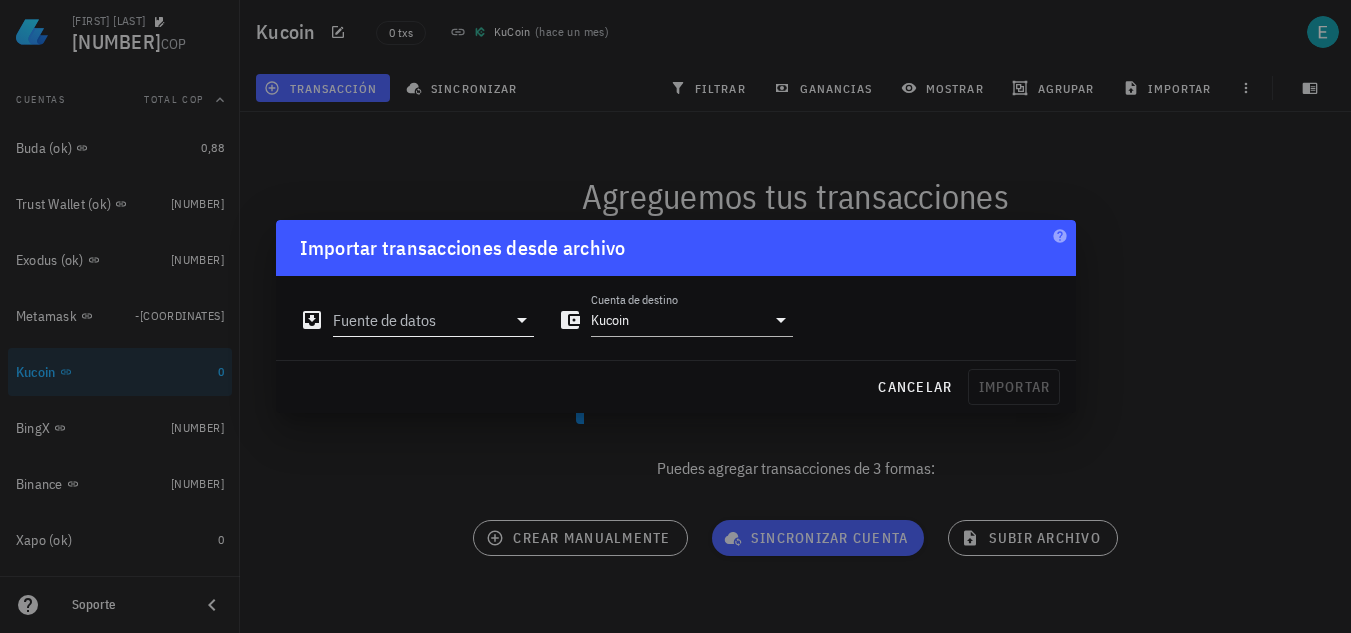 click 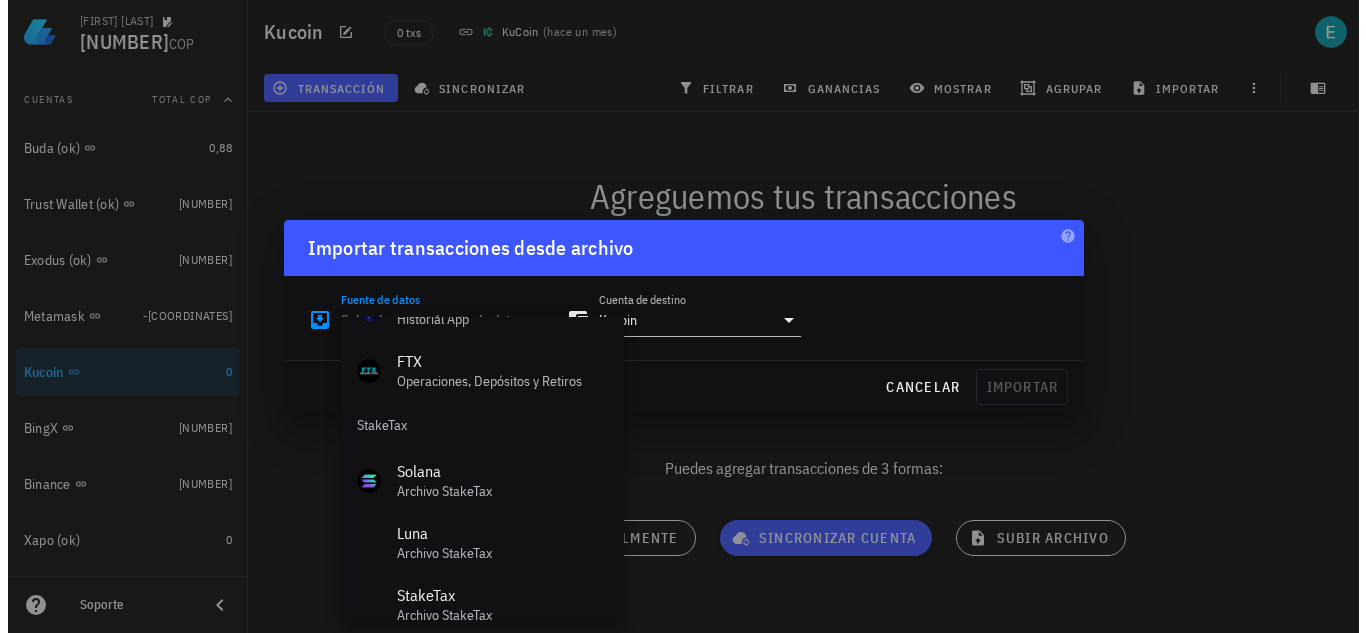 scroll, scrollTop: 834, scrollLeft: 0, axis: vertical 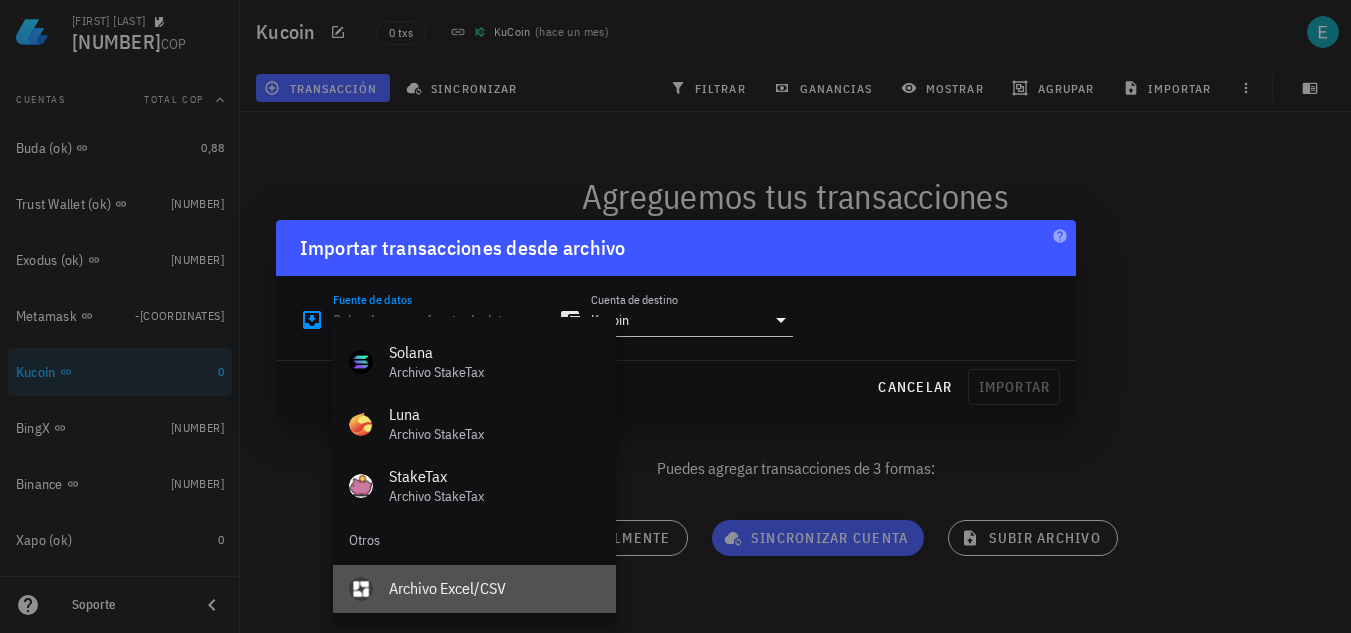 click on "Archivo Excel/CSV" at bounding box center [494, 588] 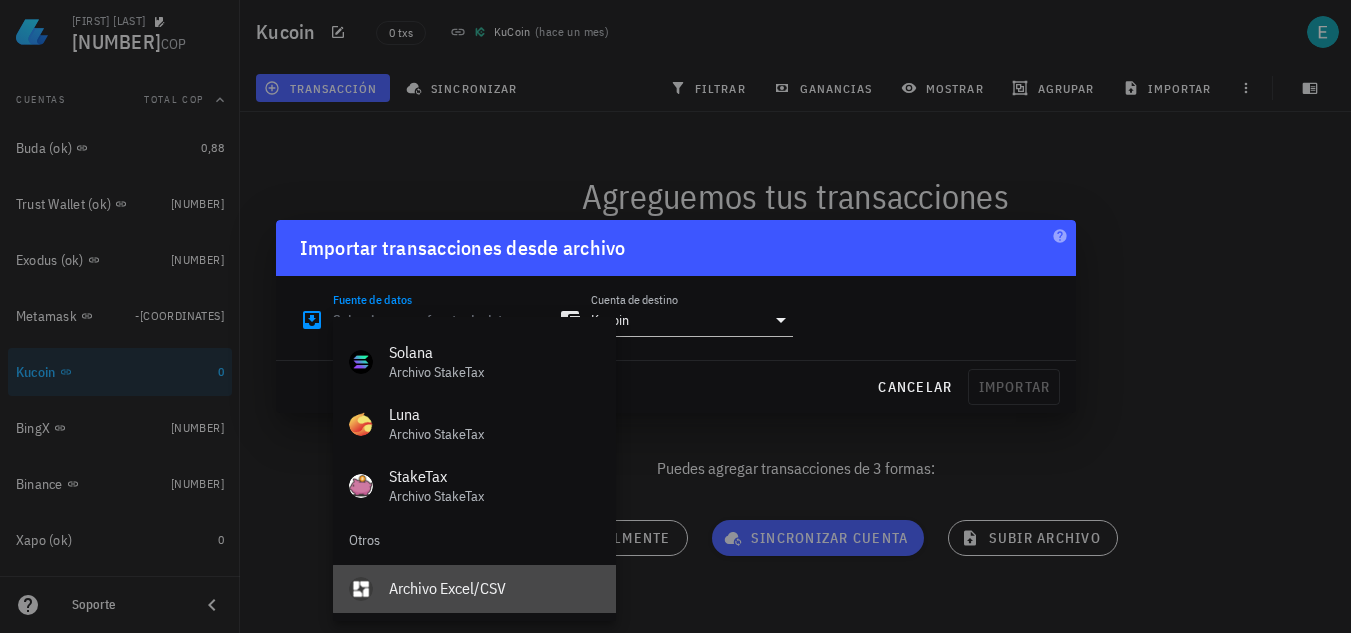 type on "Archivo Excel/CSV" 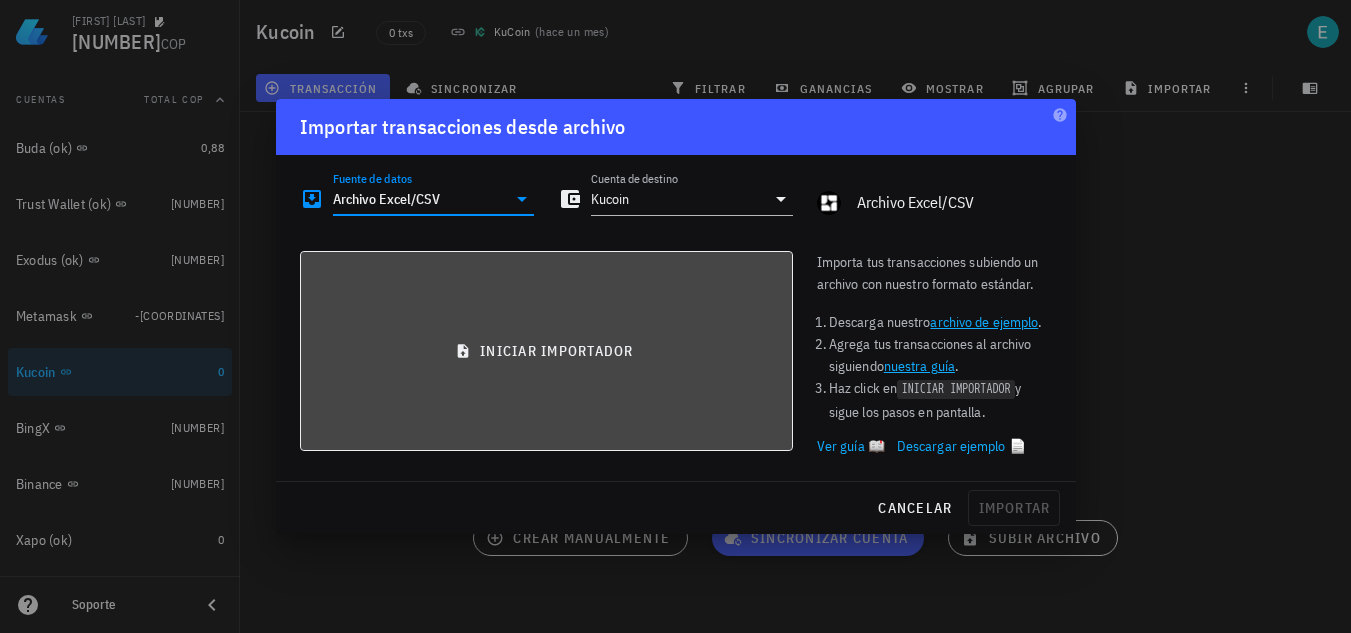 click on "iniciar importador" at bounding box center (546, 351) 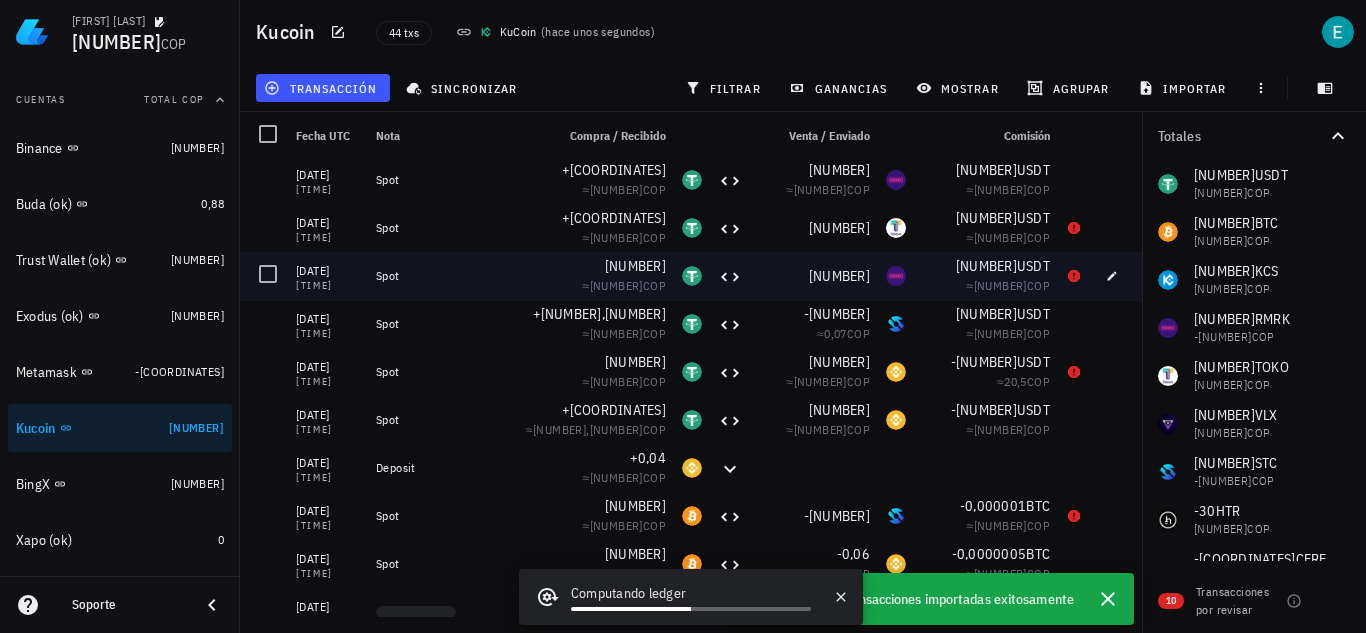 scroll, scrollTop: 1655, scrollLeft: 0, axis: vertical 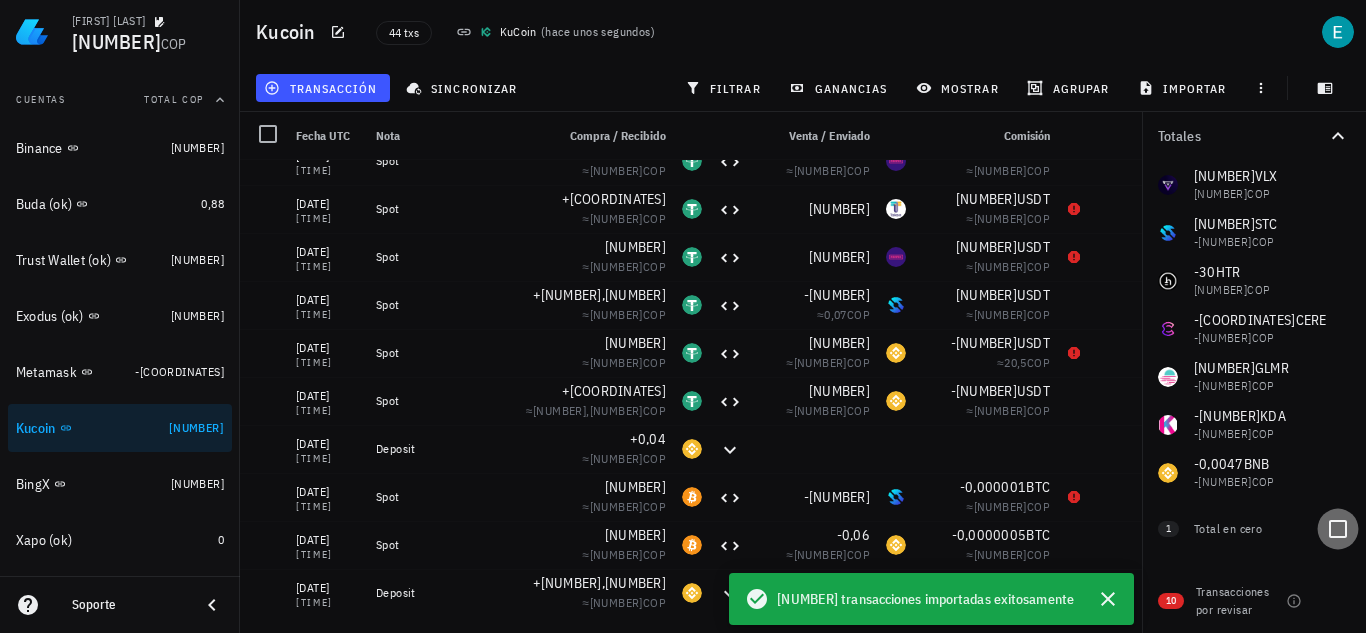 click at bounding box center [1338, 529] 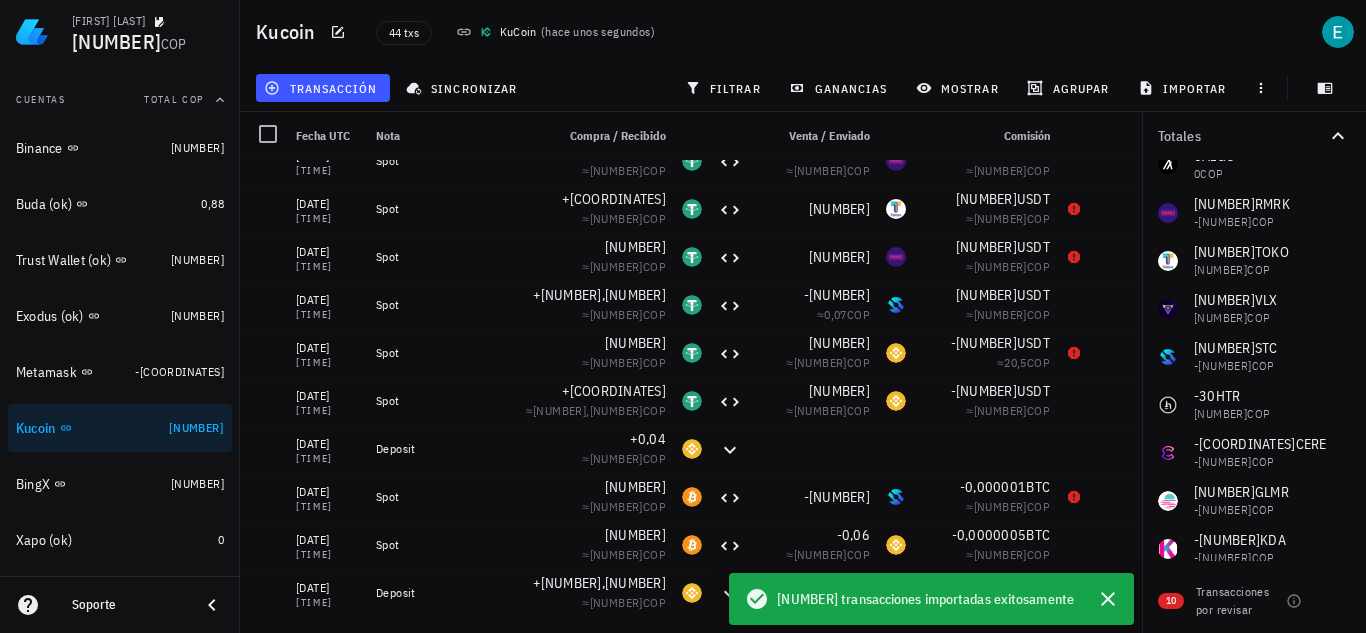 scroll, scrollTop: 0, scrollLeft: 0, axis: both 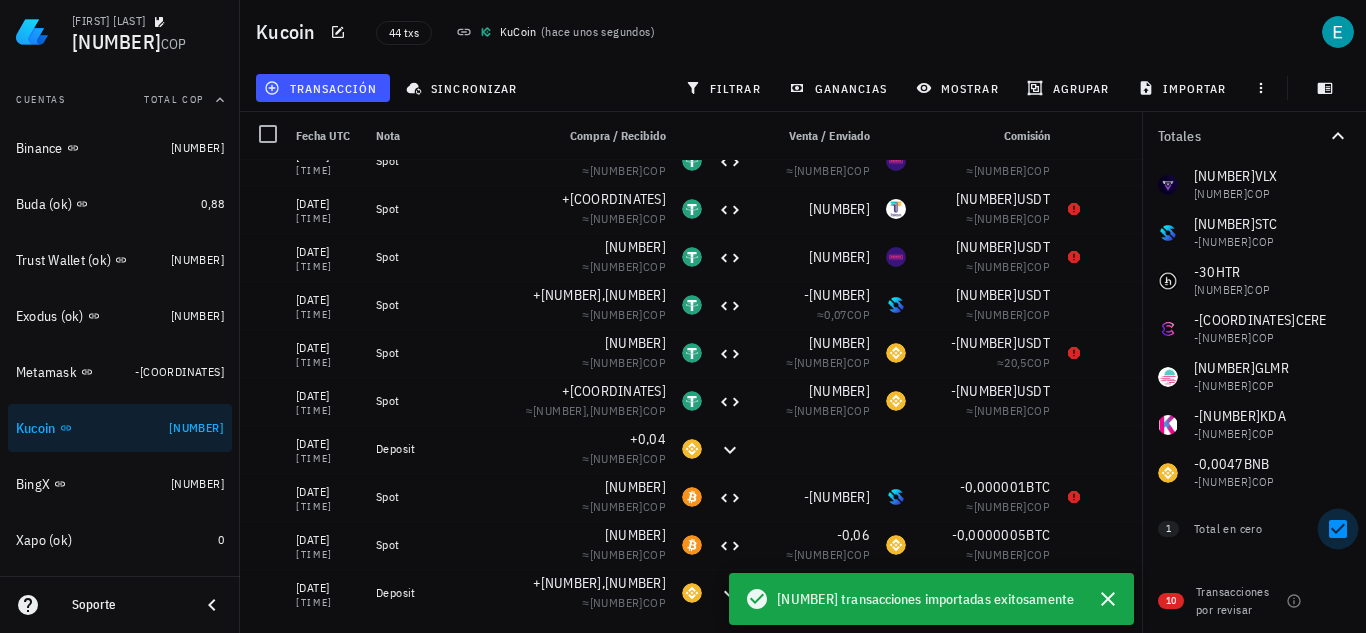 click at bounding box center [1338, 529] 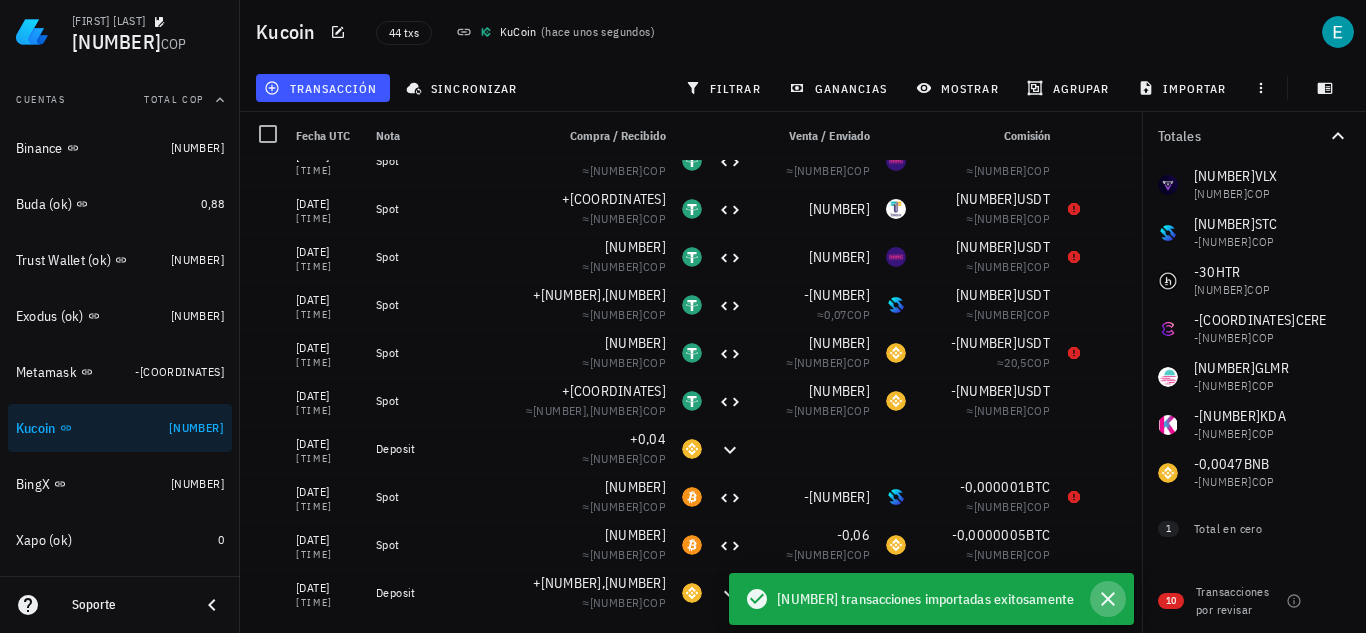 click 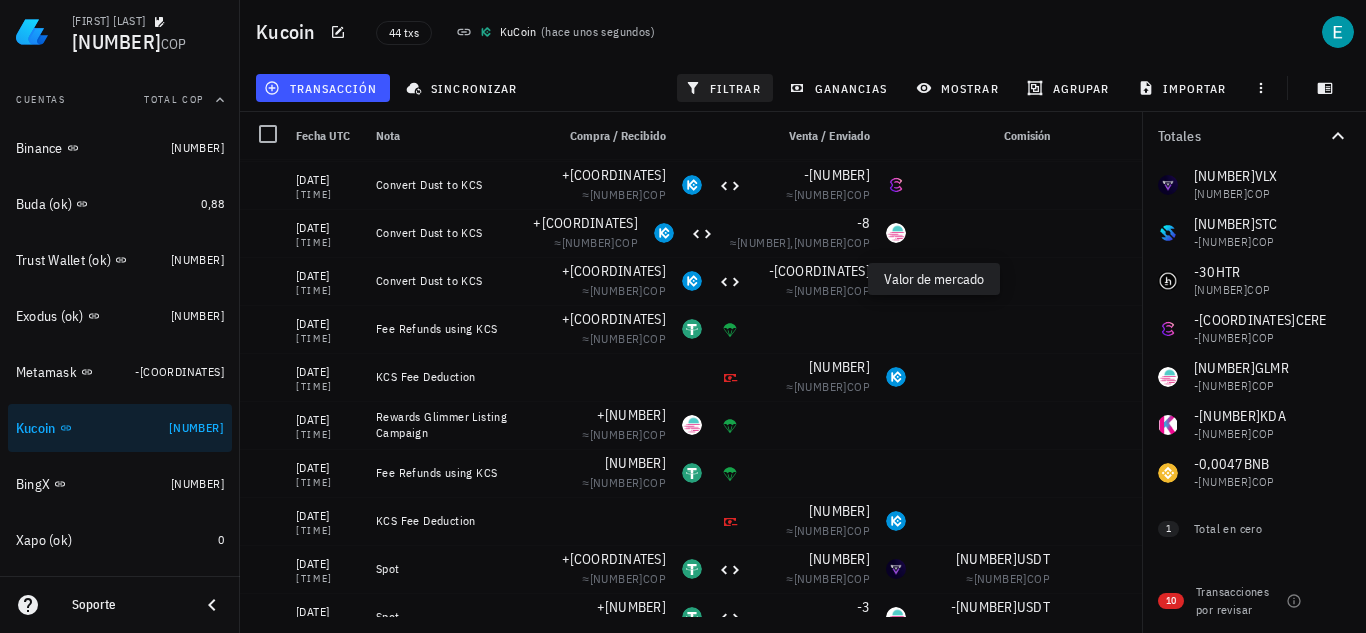 scroll, scrollTop: 455, scrollLeft: 0, axis: vertical 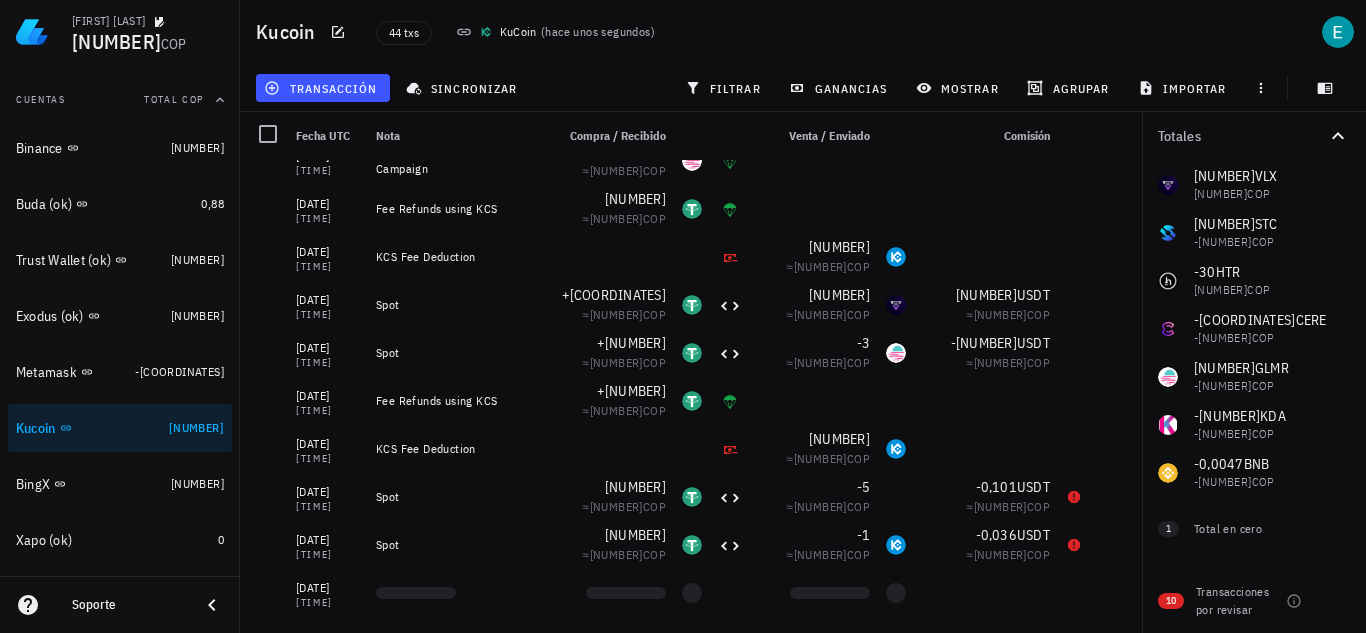 click on "filtrar" at bounding box center [725, 88] 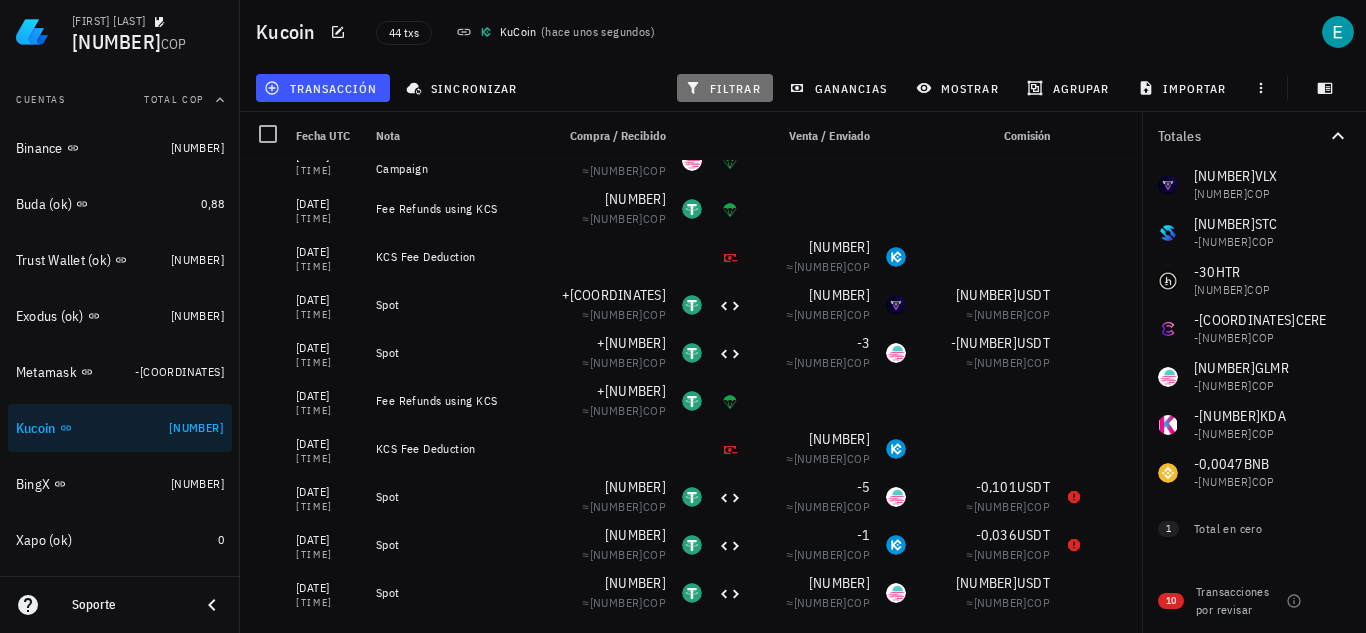 click on "filtrar" at bounding box center [725, 88] 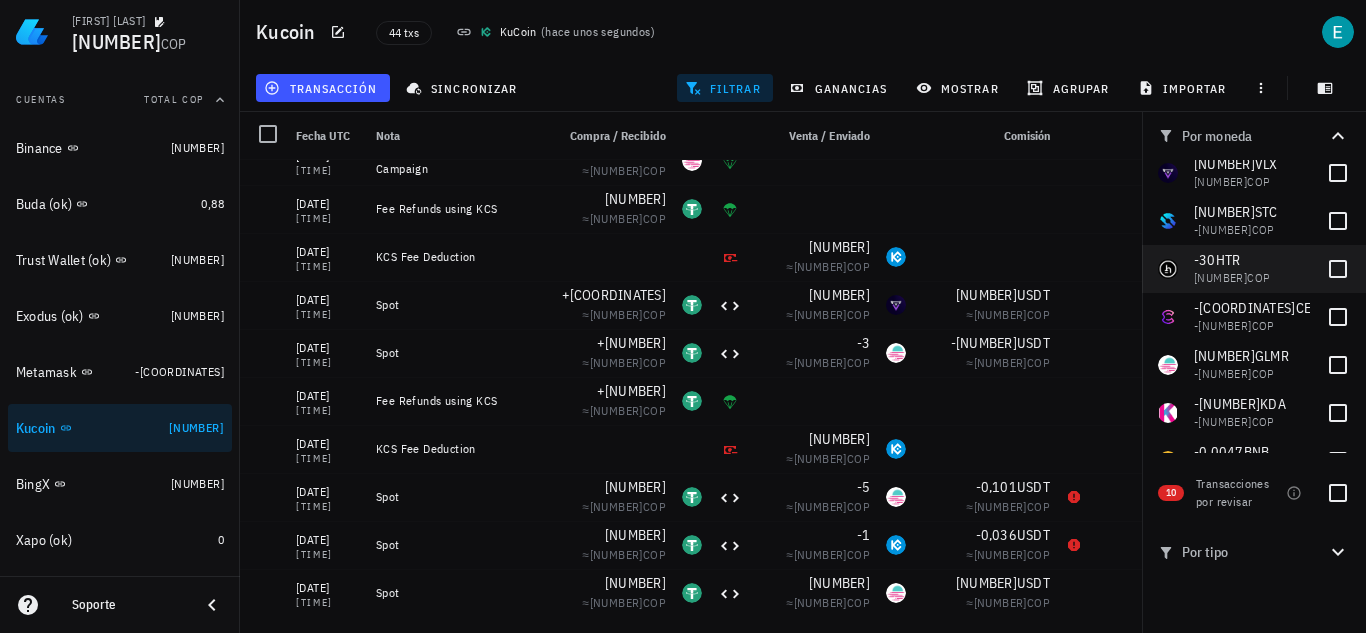 scroll, scrollTop: 339, scrollLeft: 0, axis: vertical 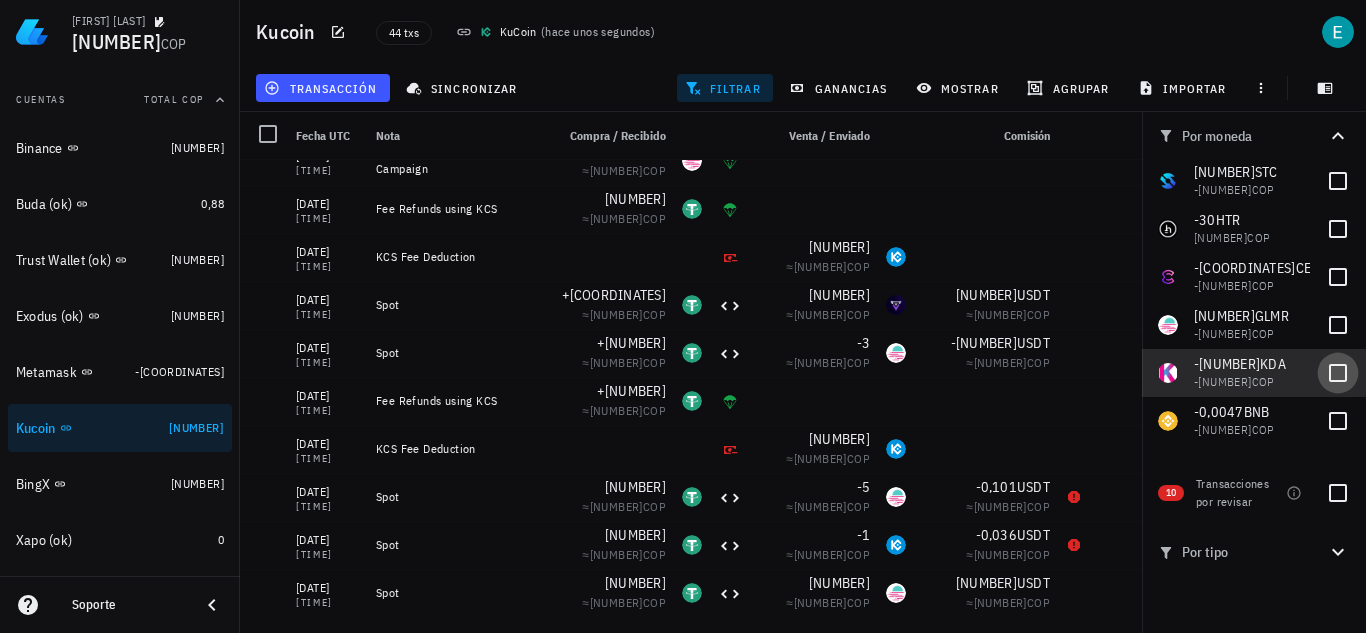 click at bounding box center [1338, 373] 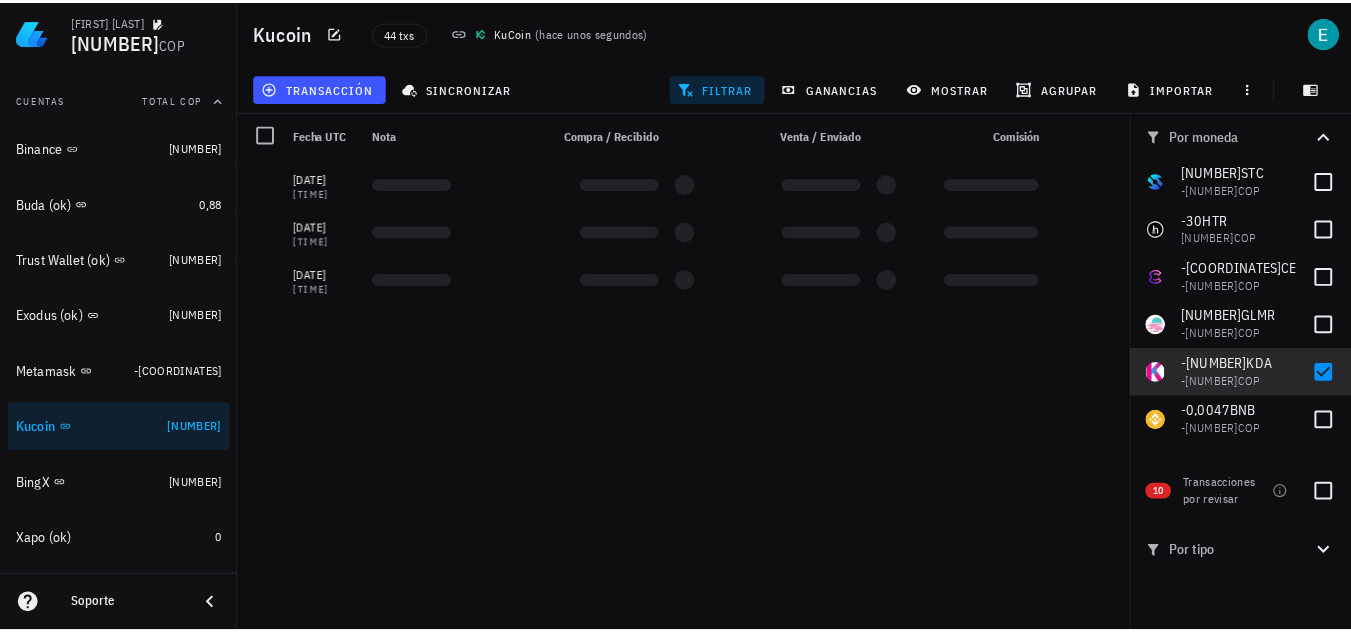 scroll, scrollTop: 0, scrollLeft: 0, axis: both 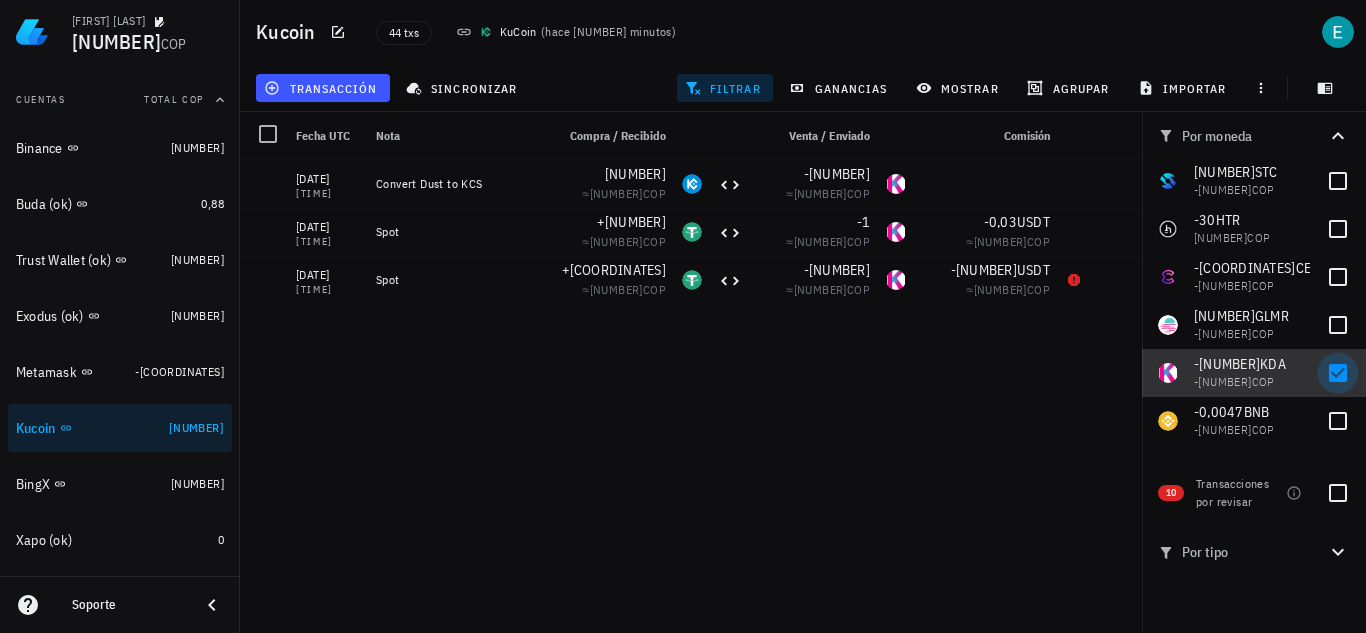 click at bounding box center (1338, 373) 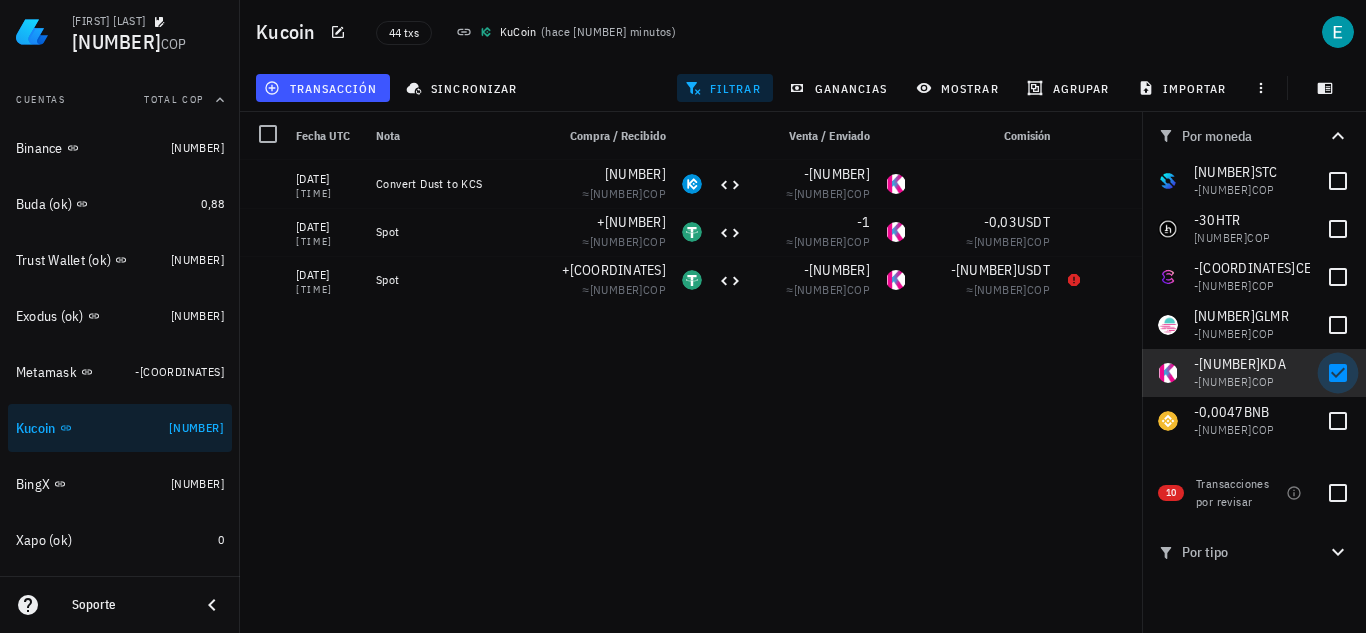 checkbox on "false" 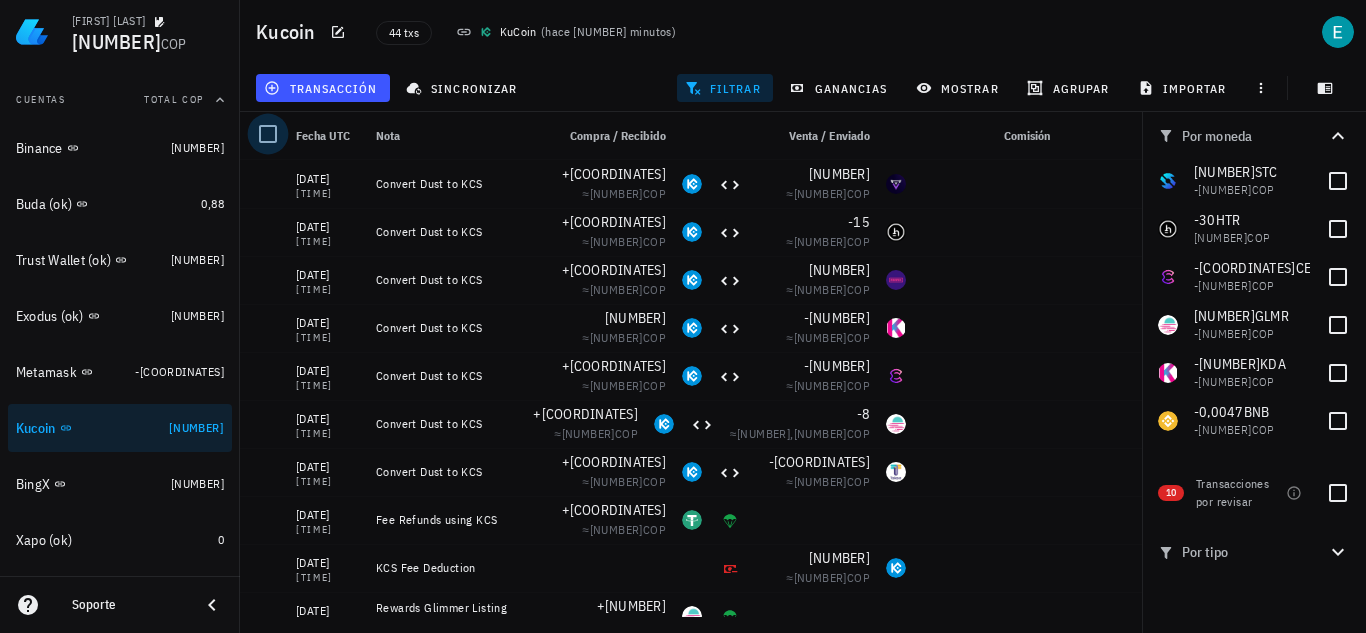 click at bounding box center [268, 134] 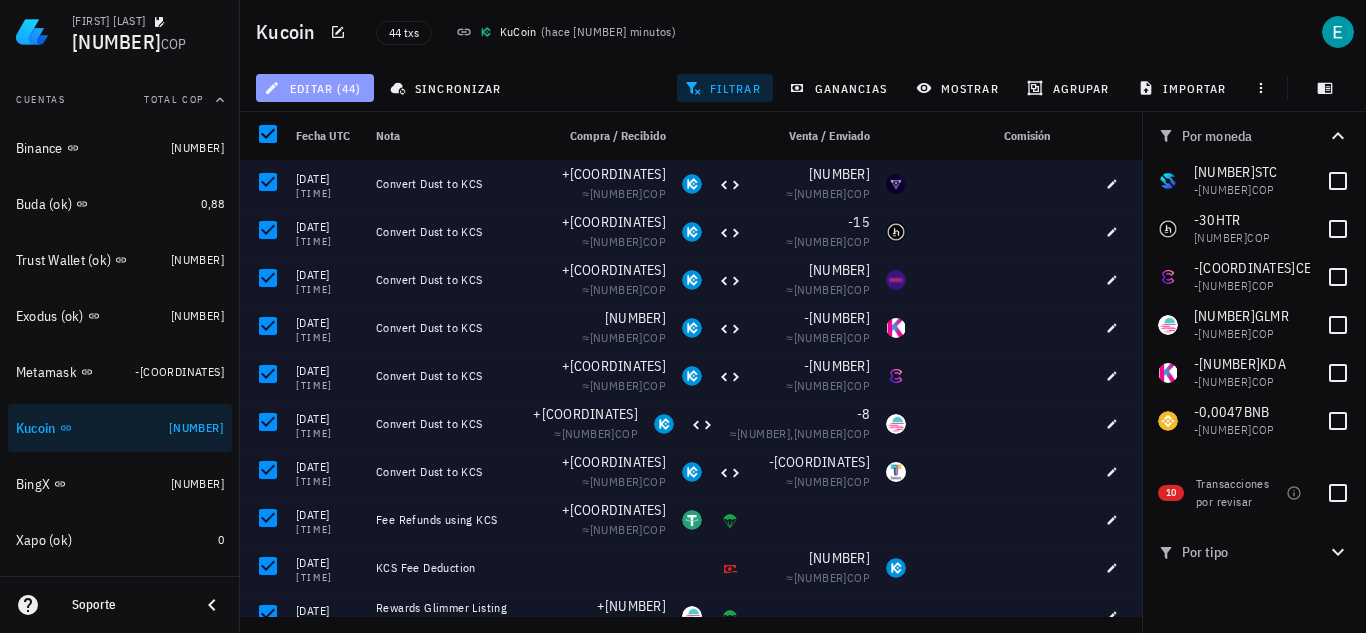 click on "editar (44)" at bounding box center (315, 88) 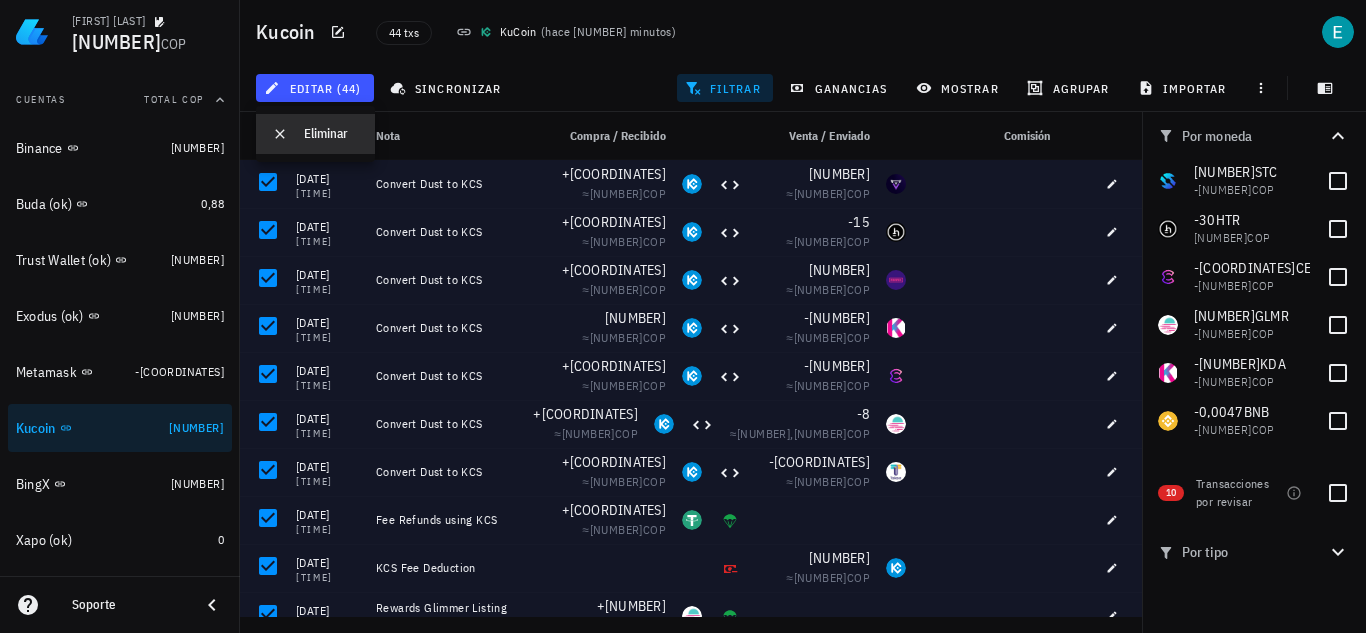 click on "Eliminar" at bounding box center [331, 134] 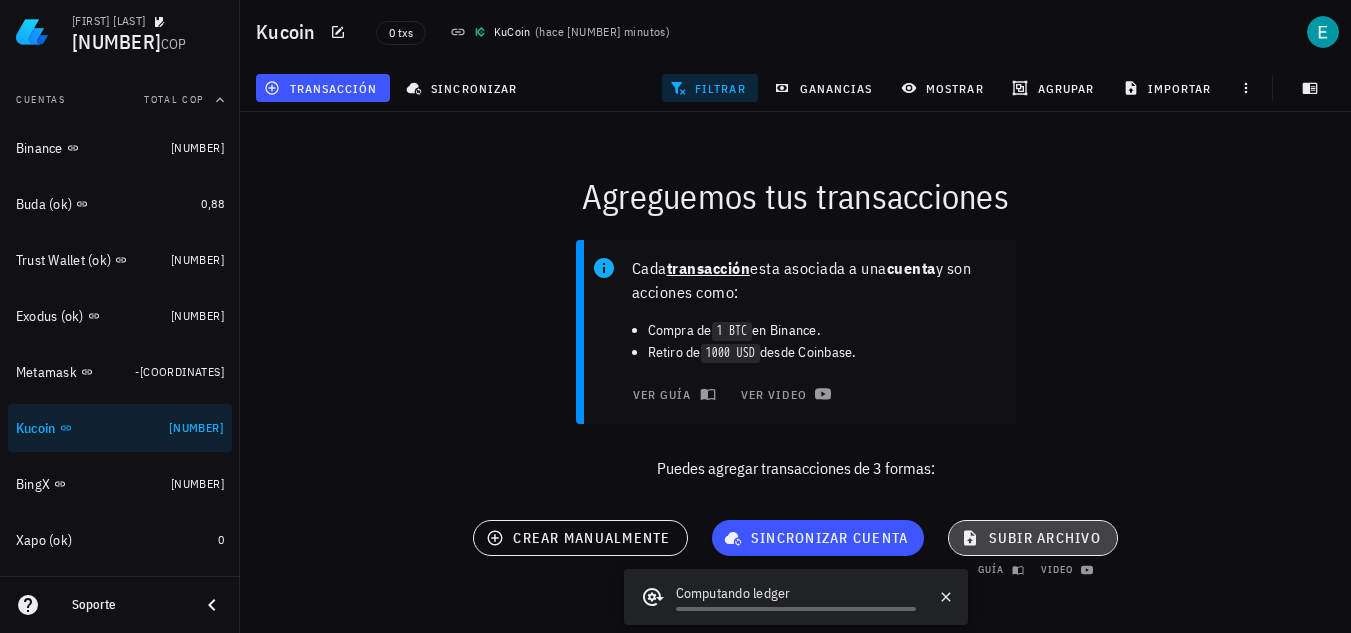 click on "subir archivo" at bounding box center [1032, 538] 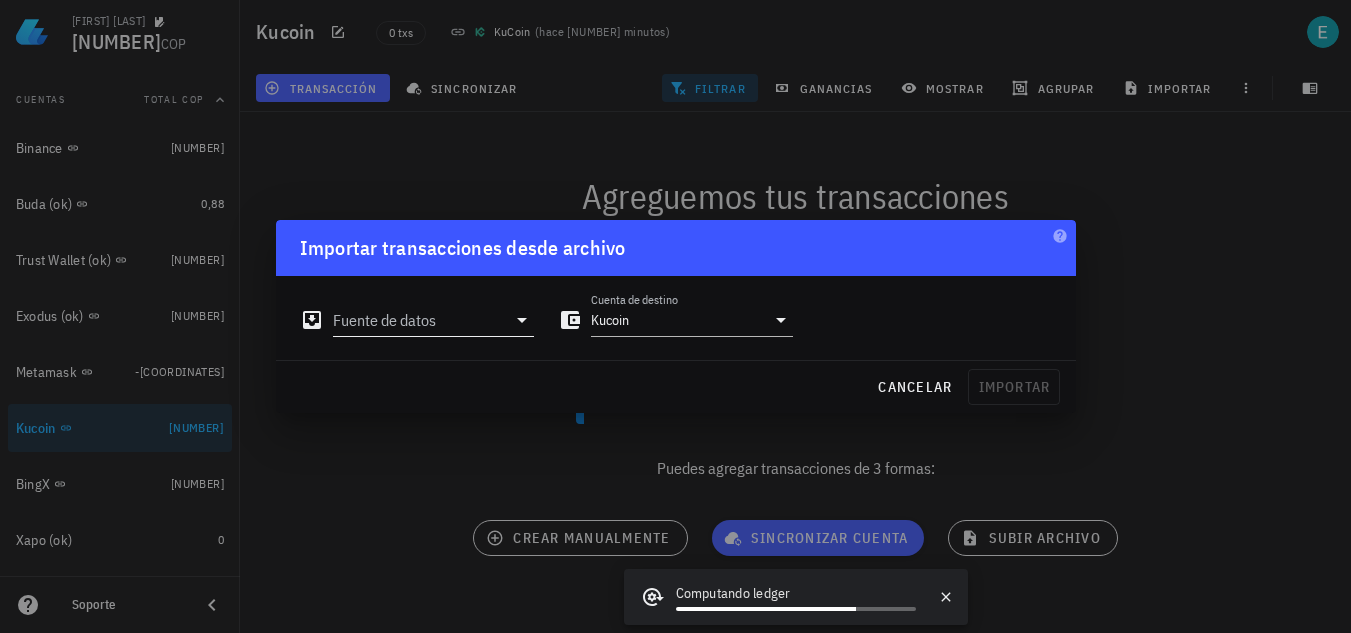 click 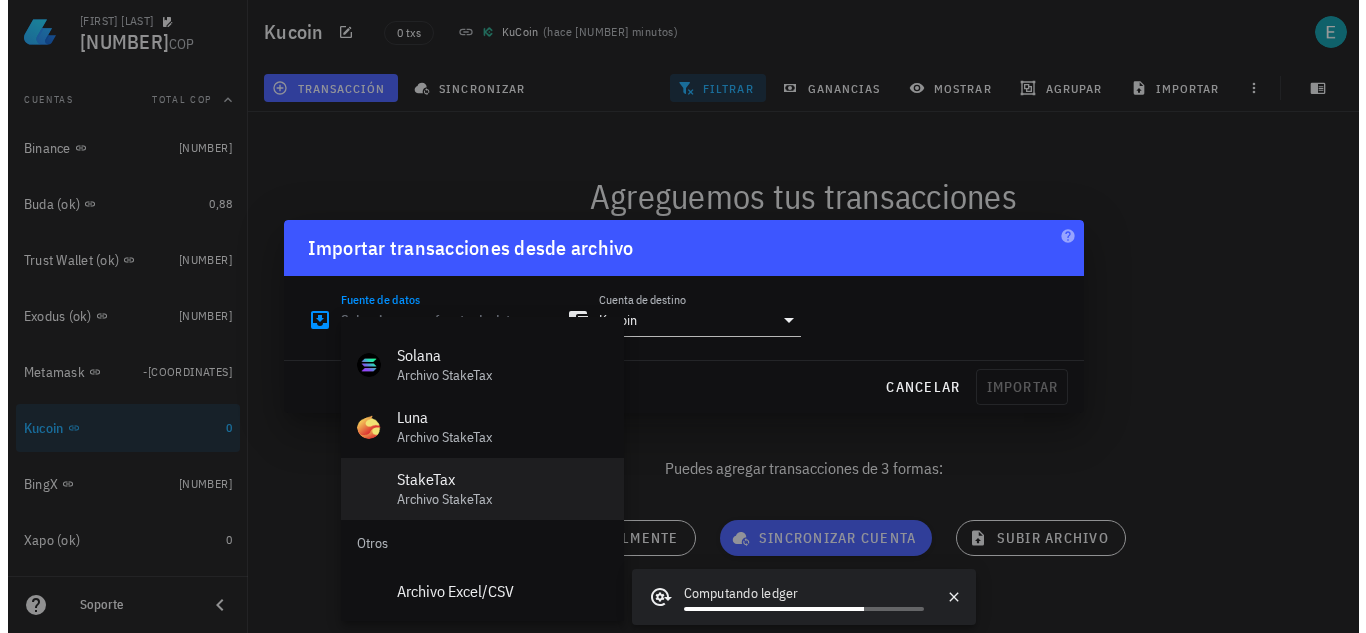 scroll, scrollTop: 834, scrollLeft: 0, axis: vertical 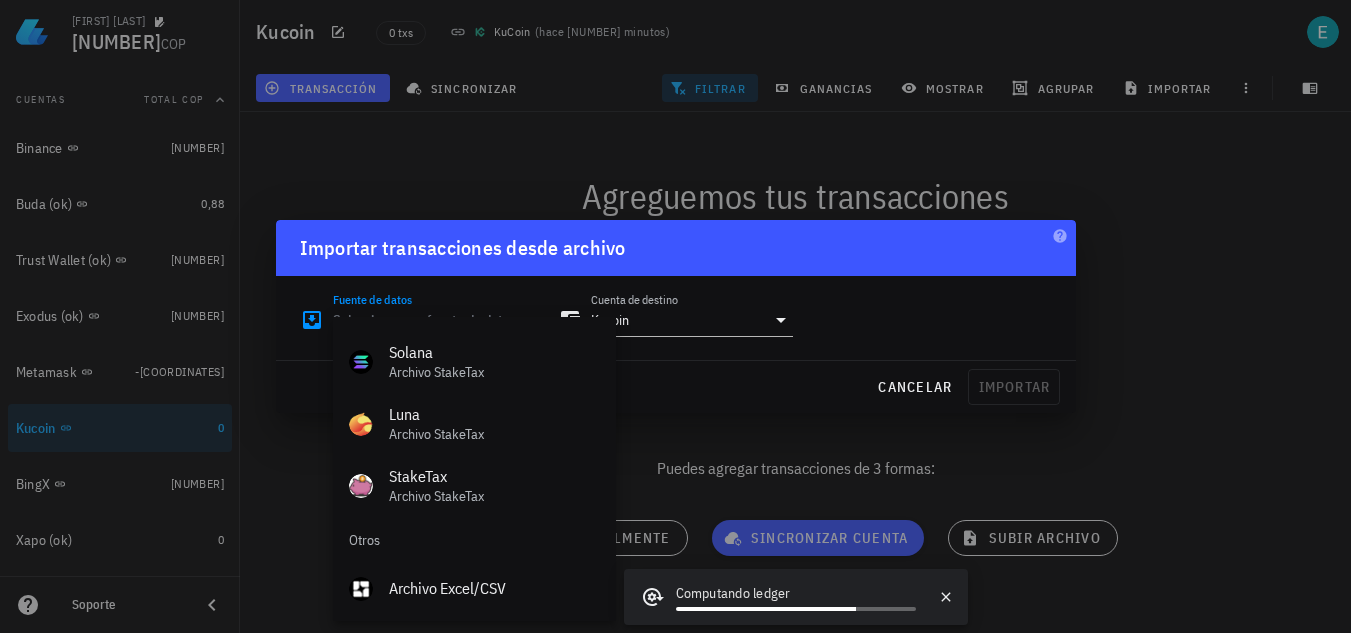 click on "Archivo Excel/CSV" at bounding box center (494, 588) 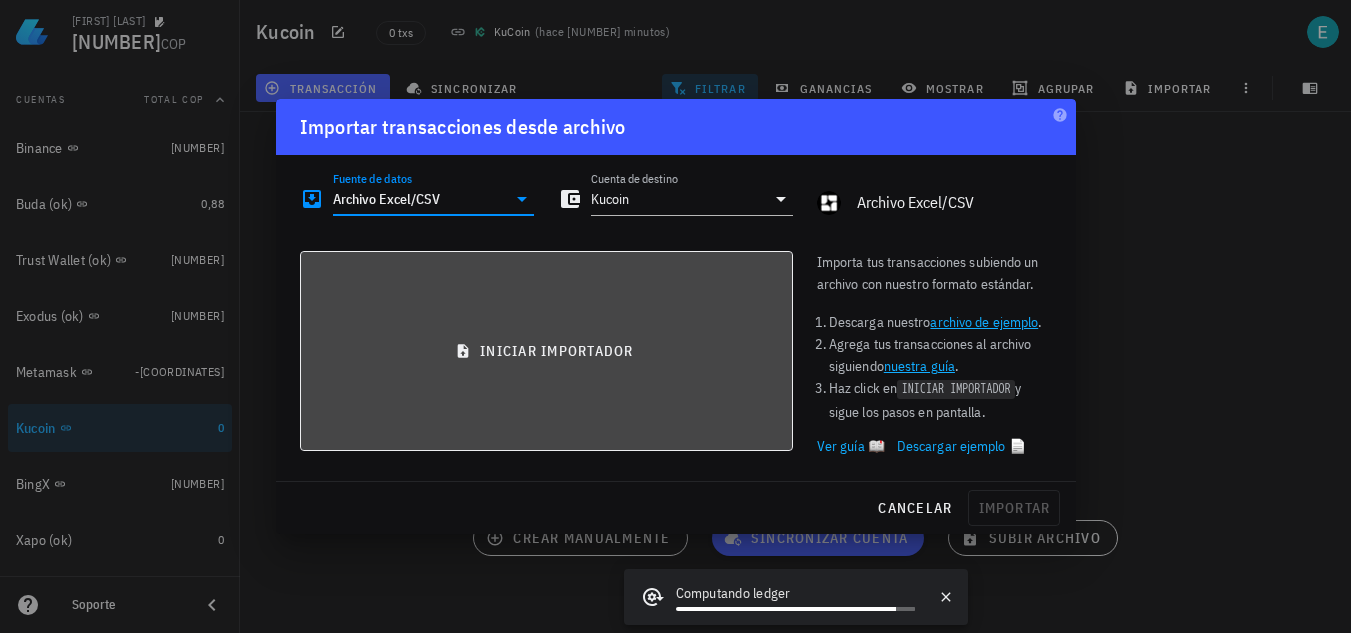 click on "iniciar importador" at bounding box center (546, 351) 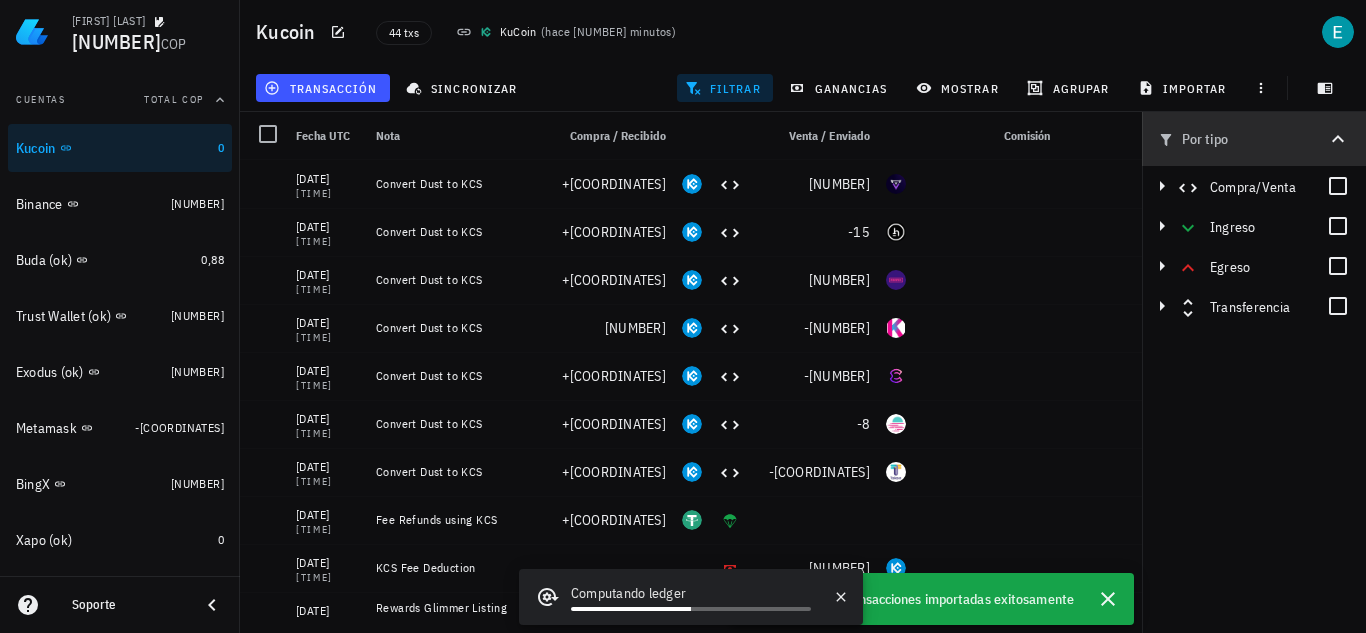 click 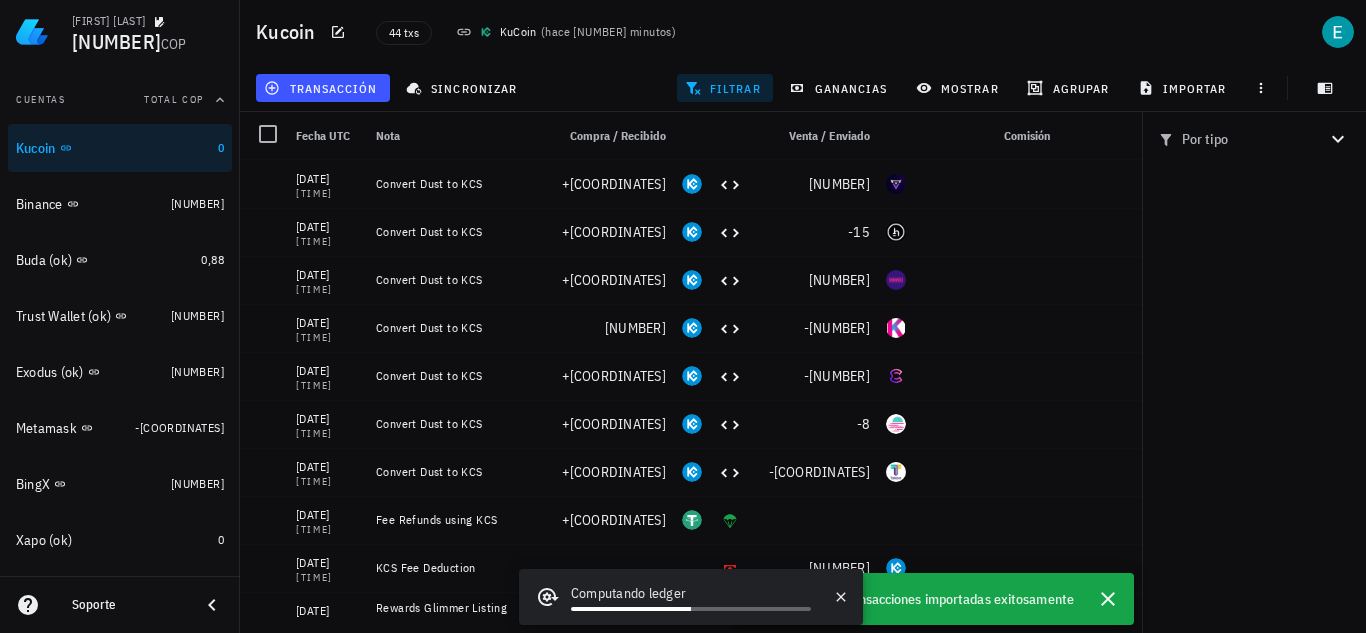 click on "filtrar" at bounding box center [725, 88] 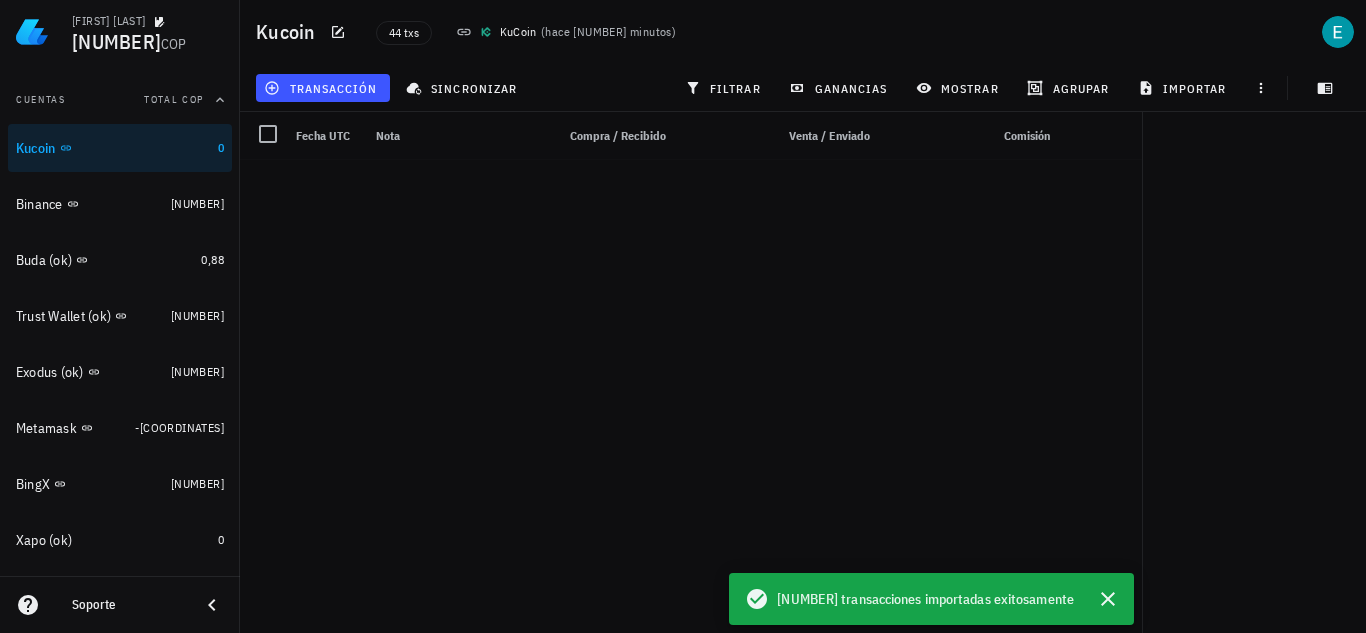 scroll, scrollTop: 1655, scrollLeft: 0, axis: vertical 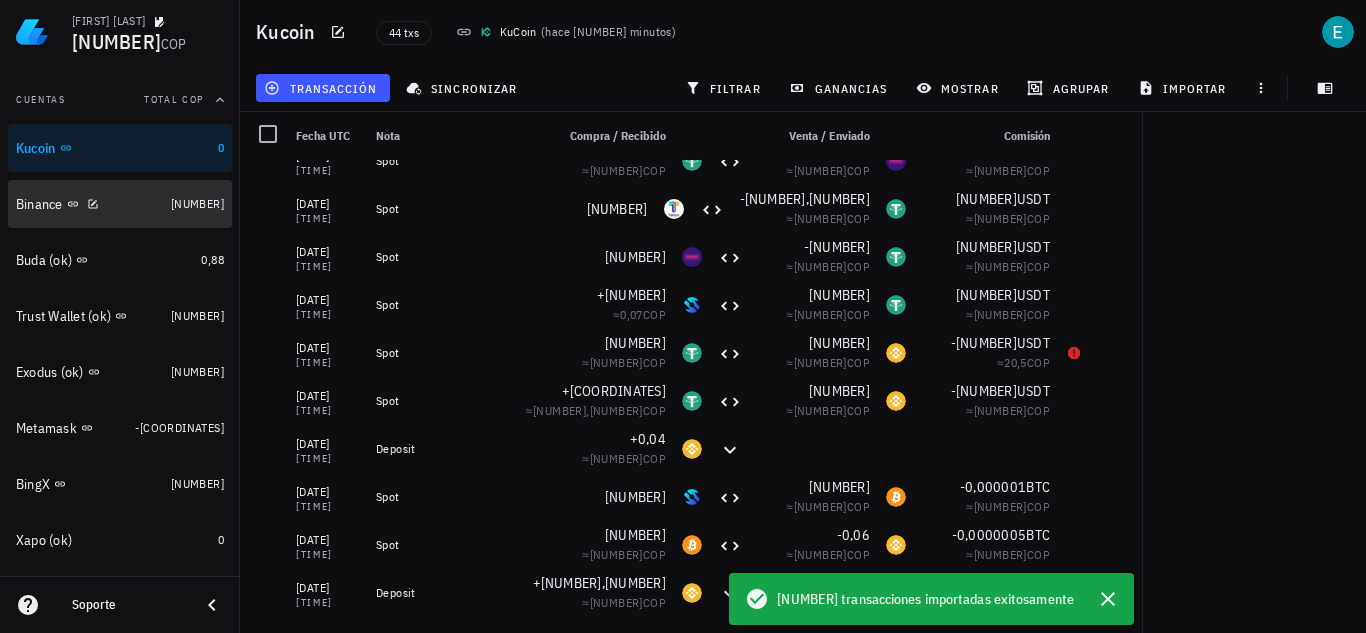 click on "Binance" at bounding box center [89, 204] 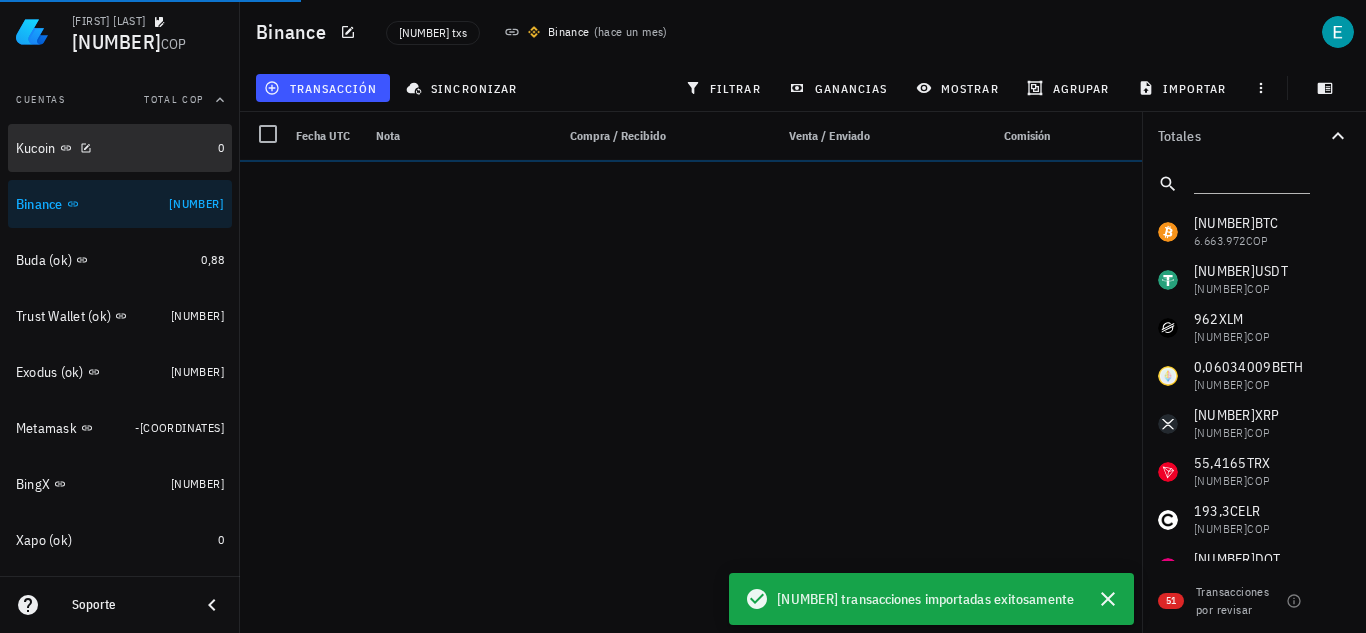 click on "Kucoin" at bounding box center (113, 148) 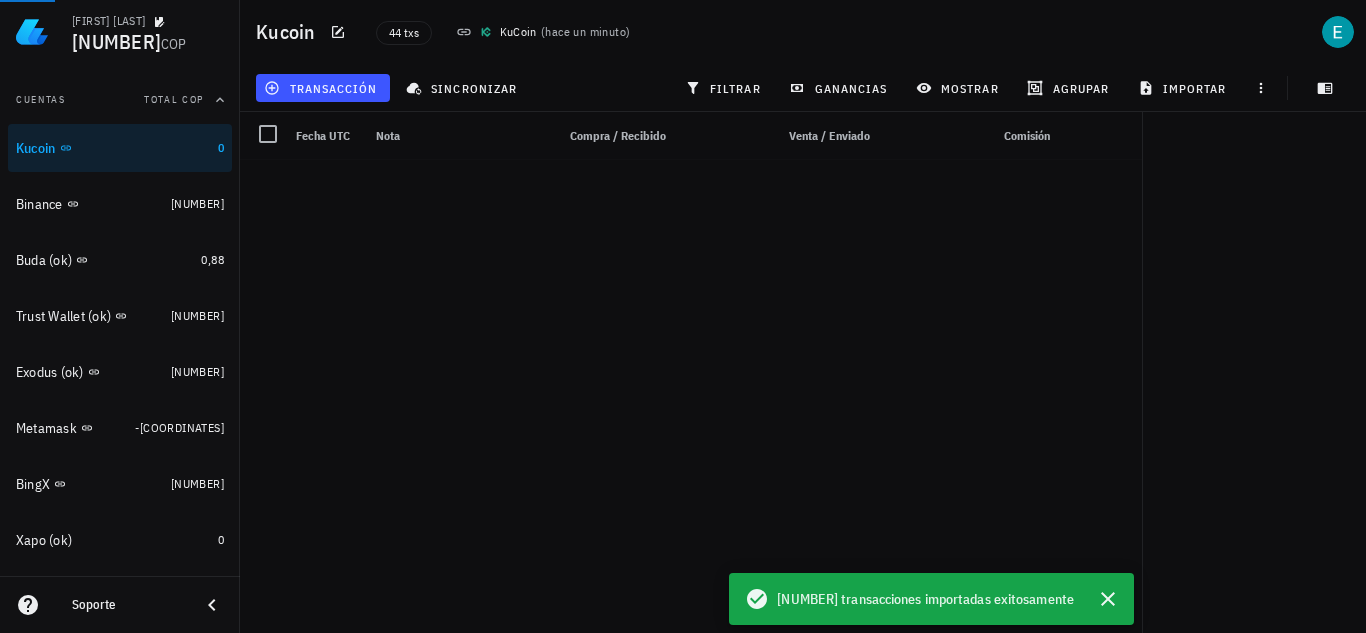 scroll, scrollTop: 1655, scrollLeft: 0, axis: vertical 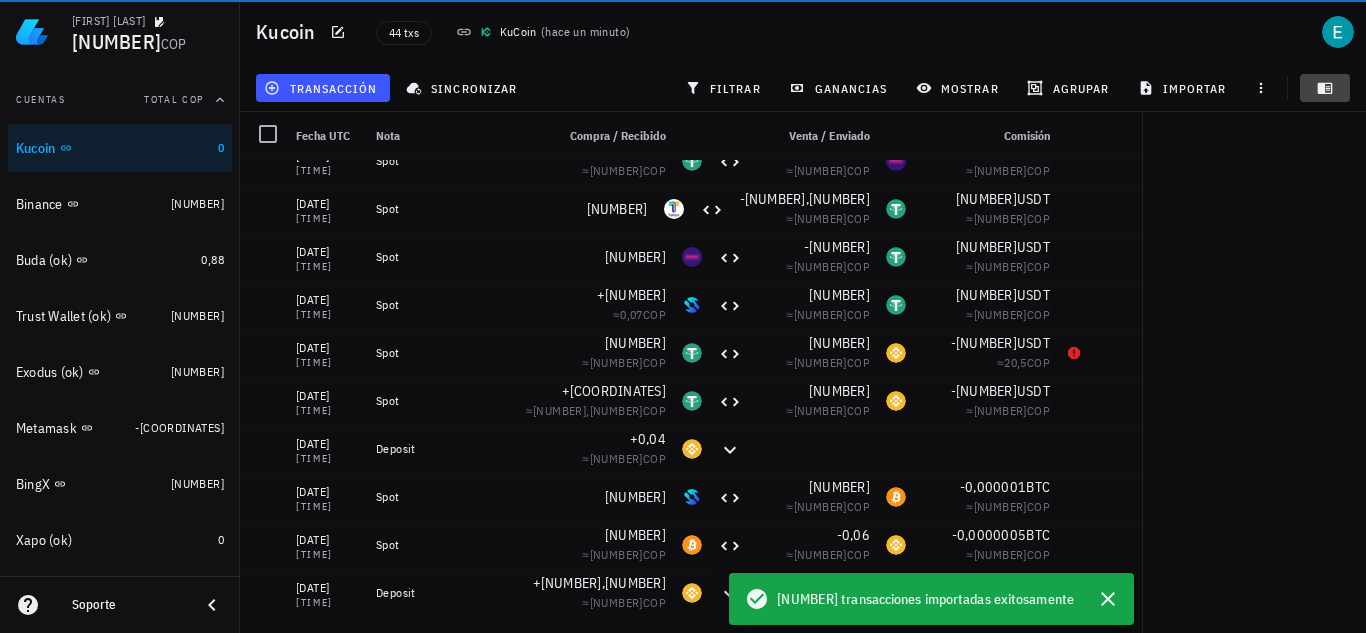 click at bounding box center (1325, 88) 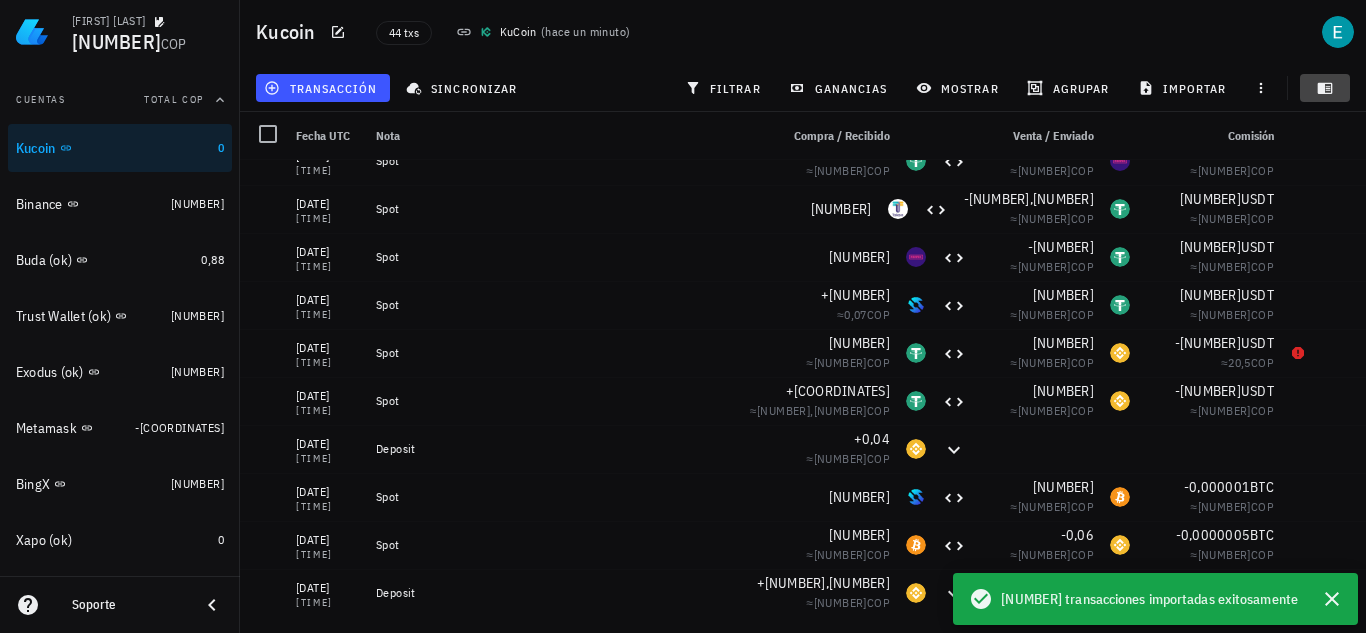 click at bounding box center (1325, 88) 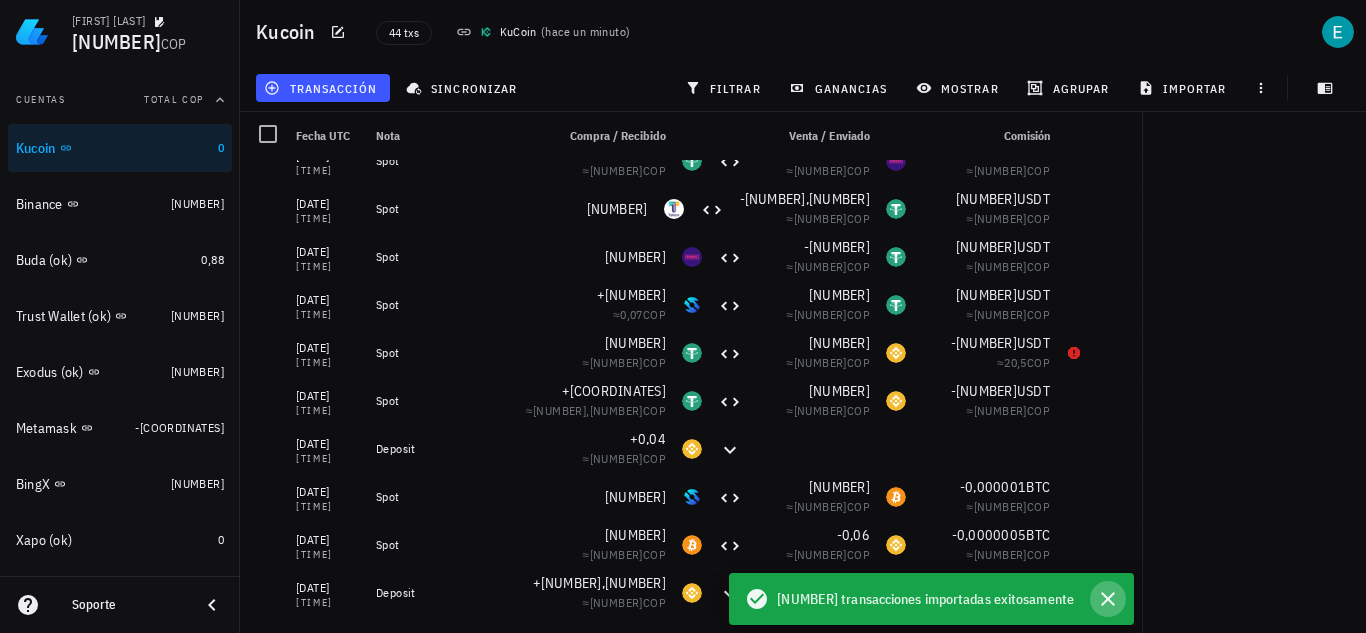 click at bounding box center [1108, 599] 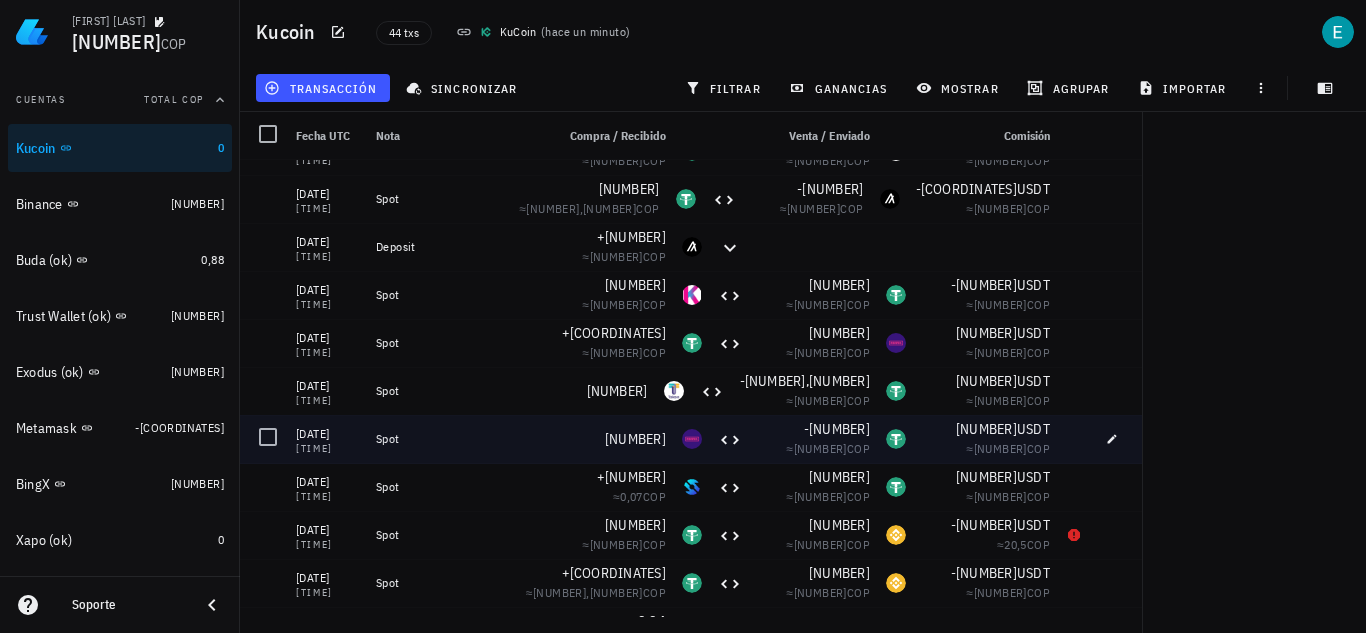 scroll, scrollTop: 1655, scrollLeft: 0, axis: vertical 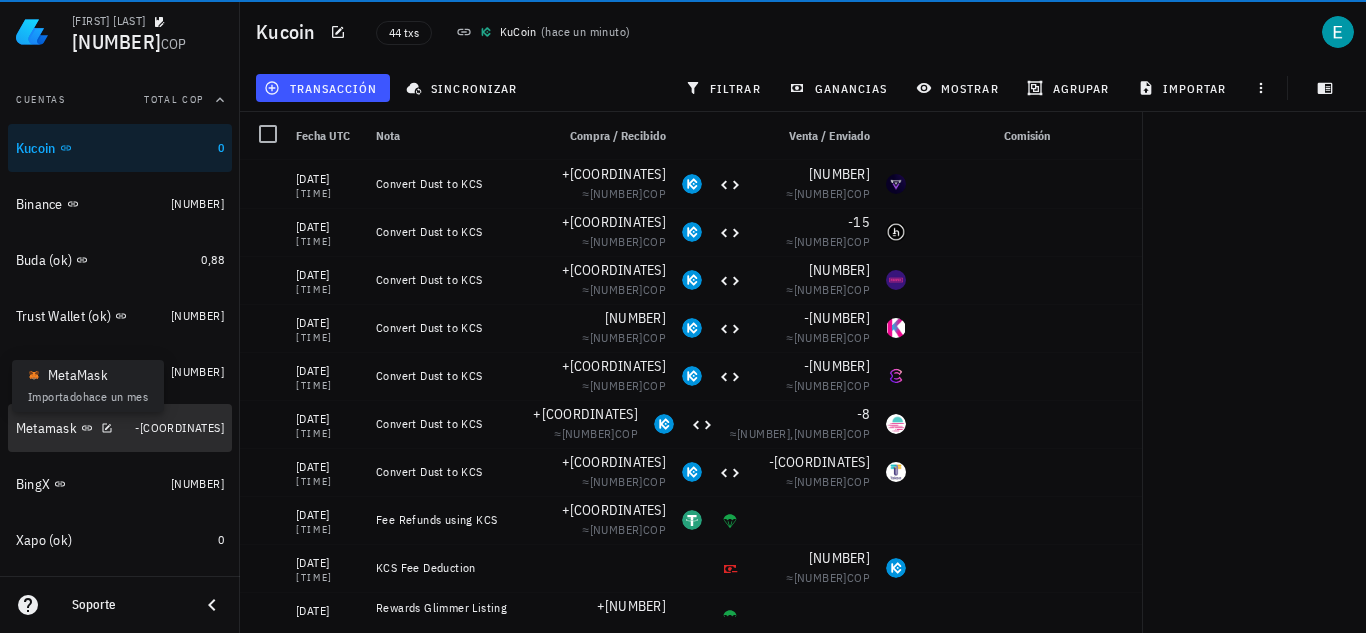click 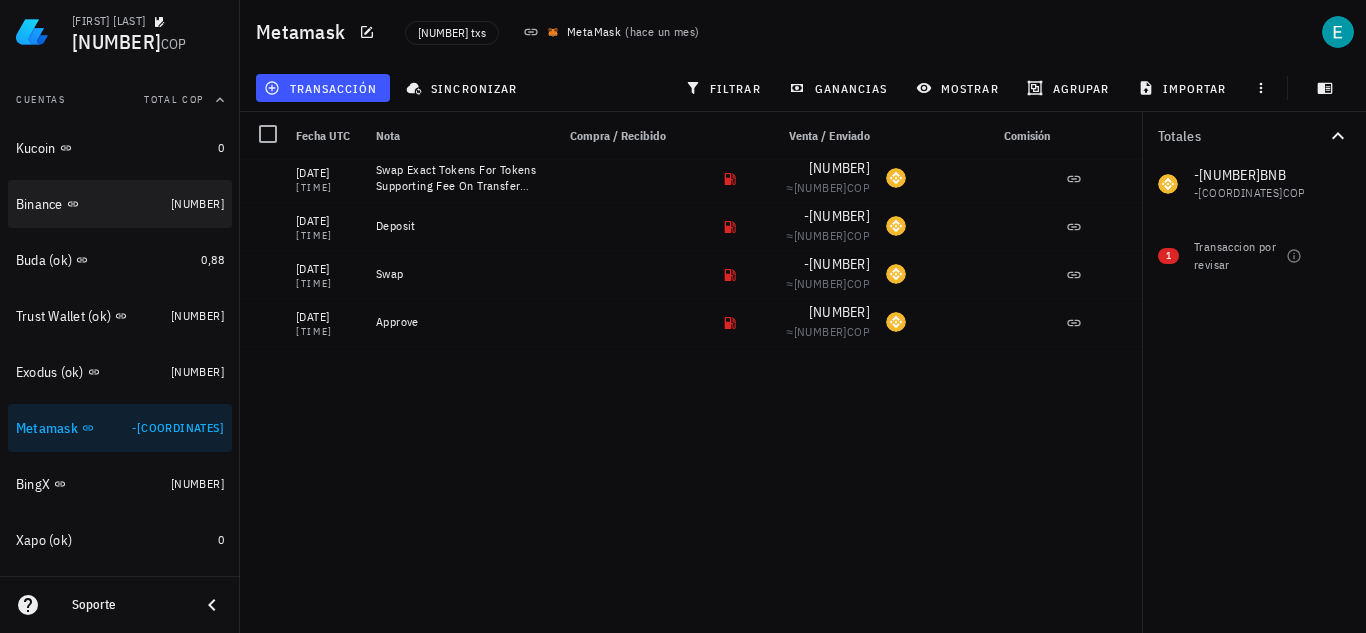 scroll, scrollTop: 1800, scrollLeft: 0, axis: vertical 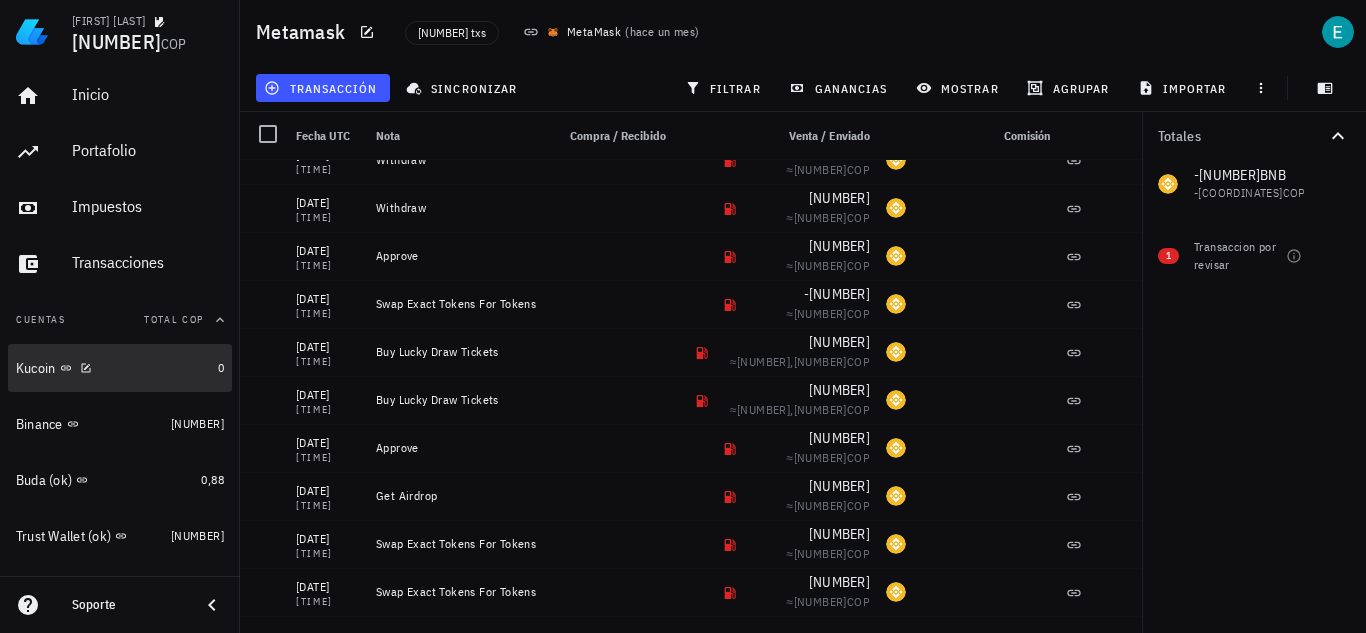 click on "Kucoin" at bounding box center (113, 368) 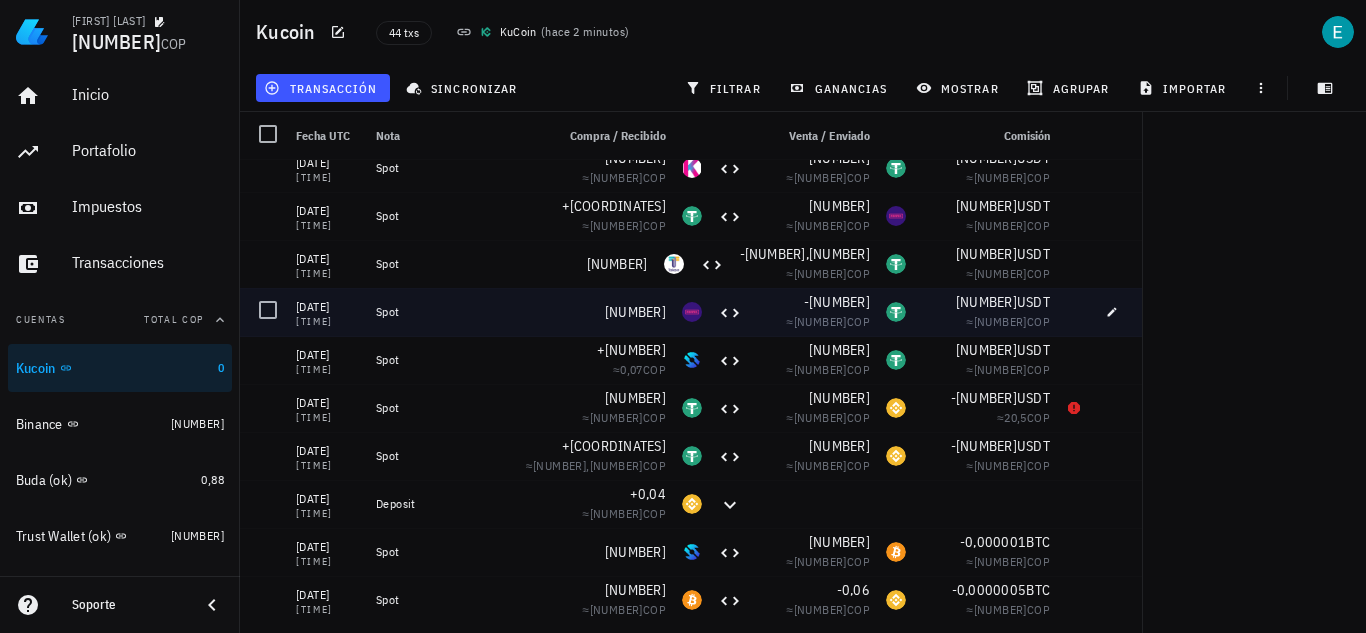 scroll, scrollTop: 1655, scrollLeft: 0, axis: vertical 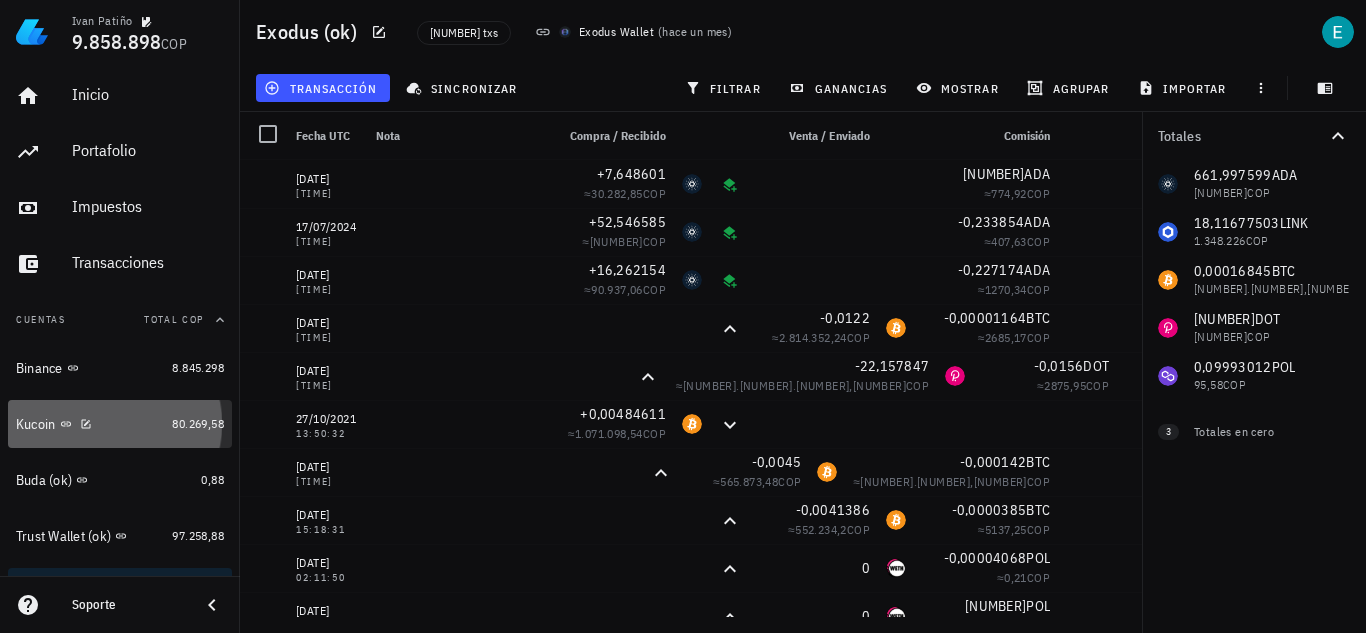 click on "Kucoin" at bounding box center [90, 424] 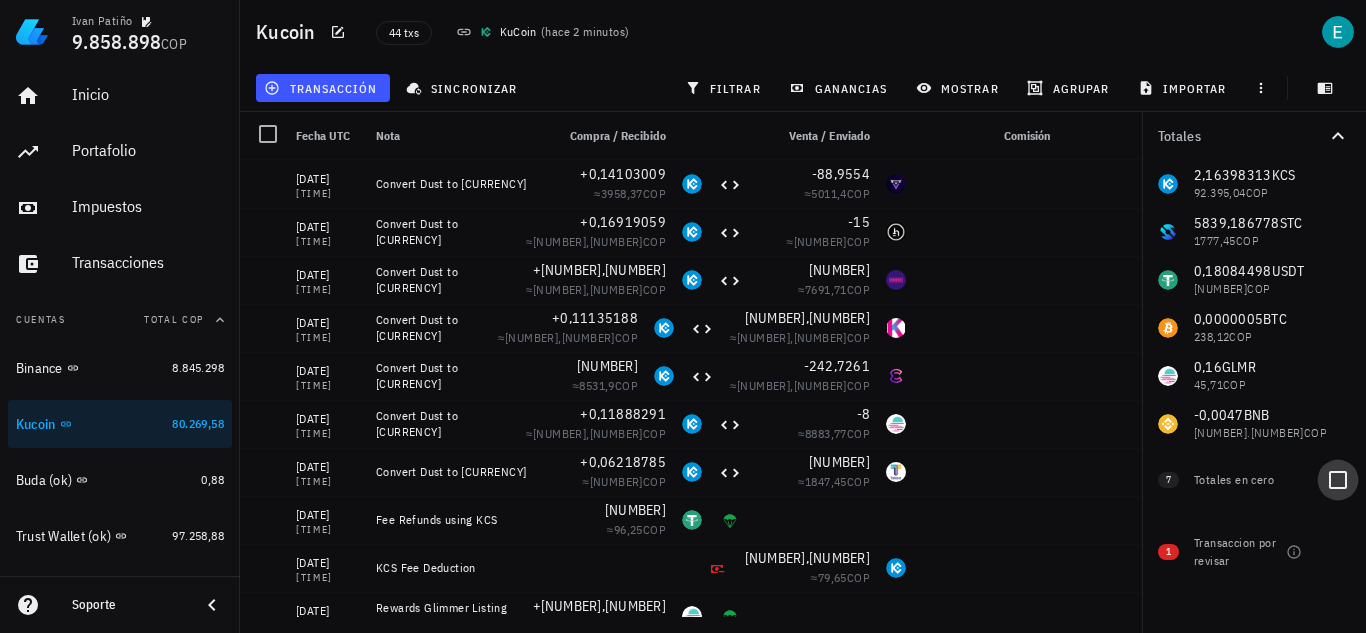 click at bounding box center [1338, 480] 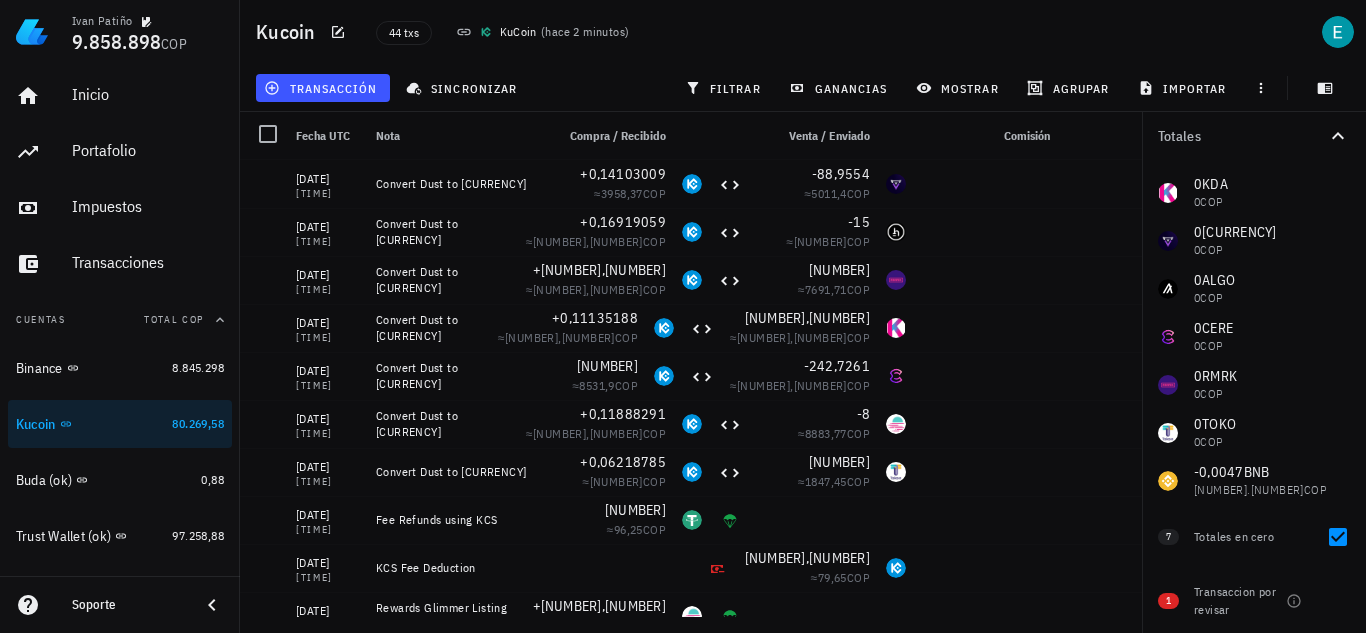 scroll, scrollTop: 287, scrollLeft: 0, axis: vertical 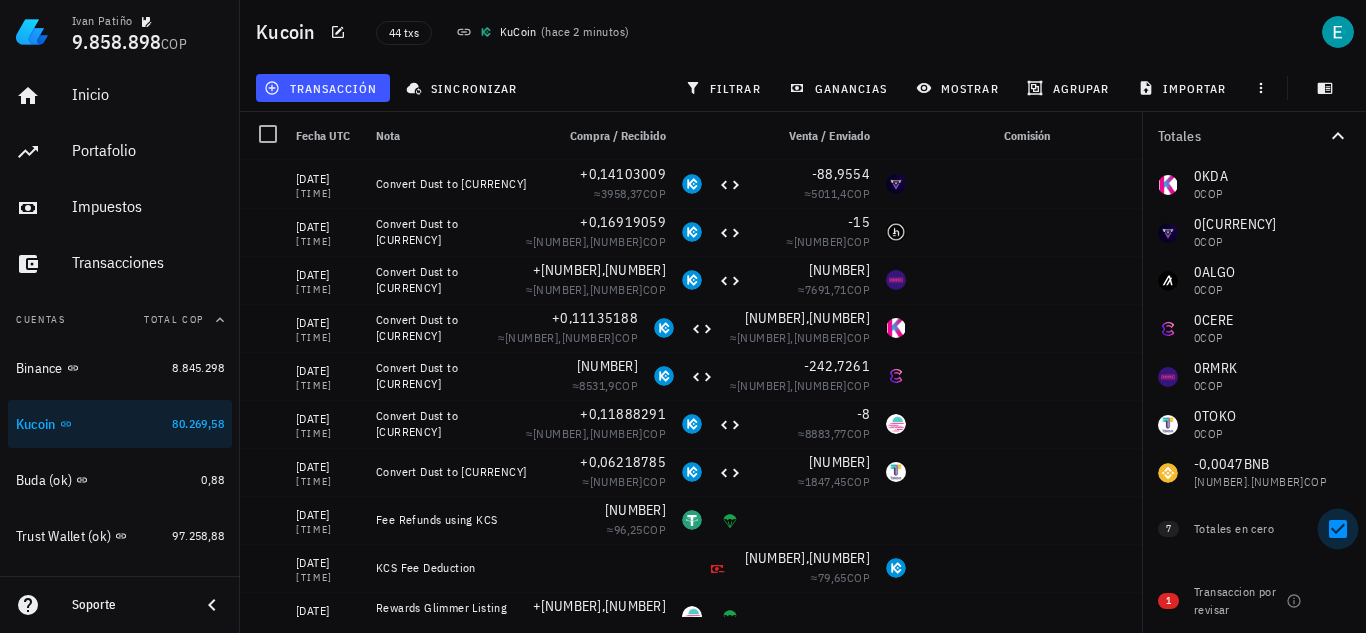 click at bounding box center [1338, 529] 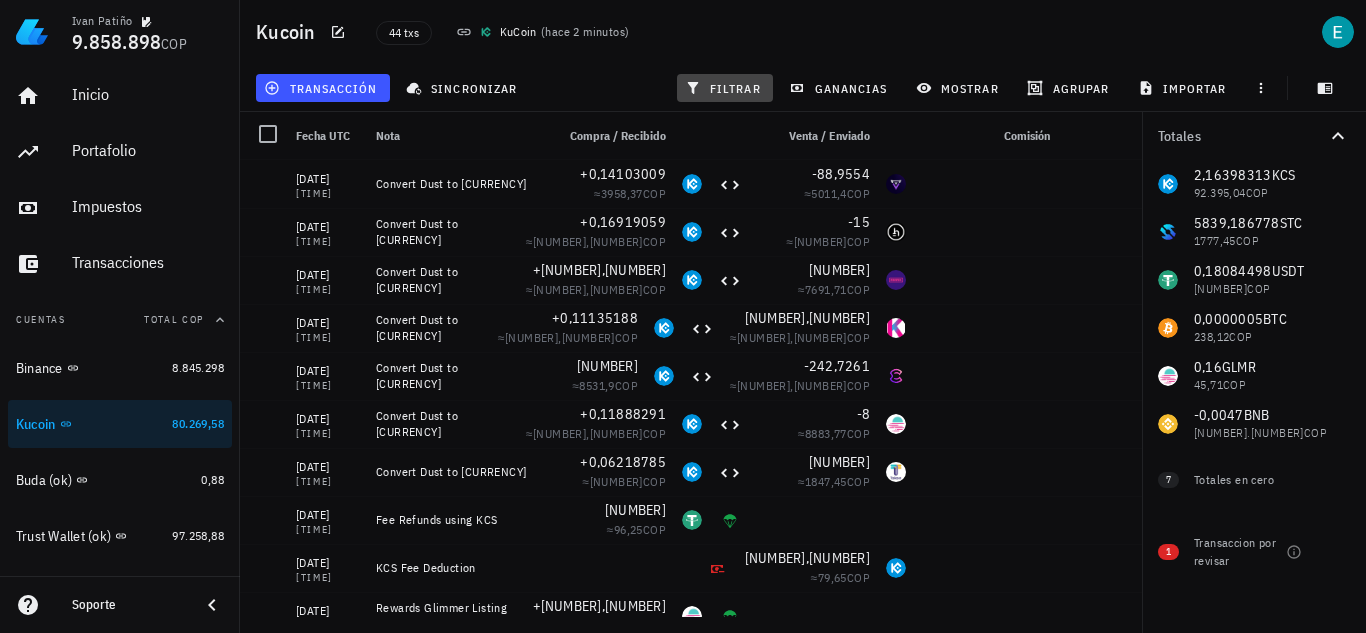 click on "filtrar" at bounding box center [725, 88] 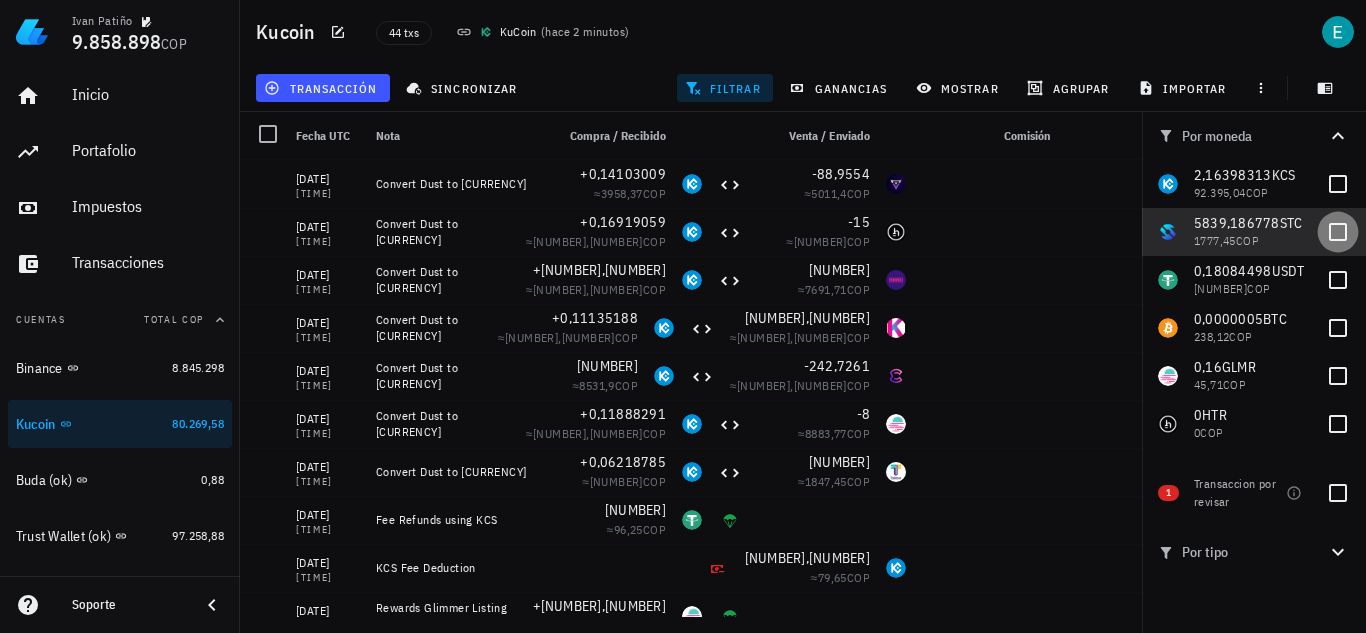 click at bounding box center [1338, 232] 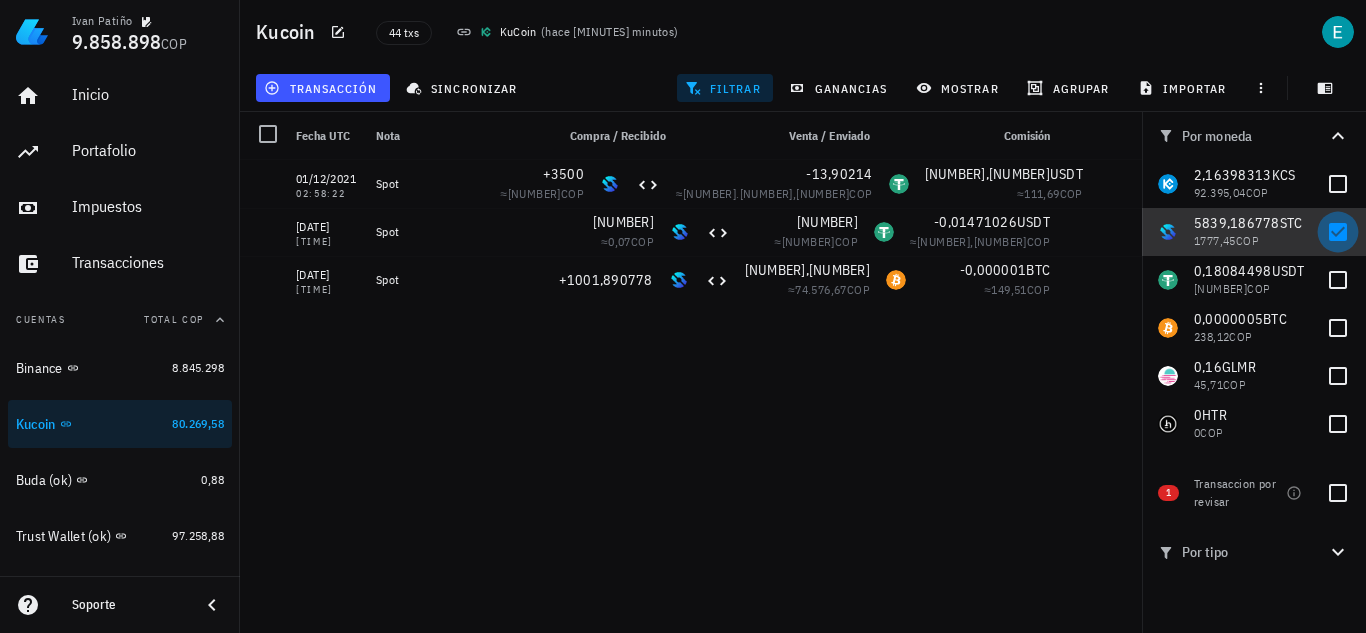 click at bounding box center (1338, 232) 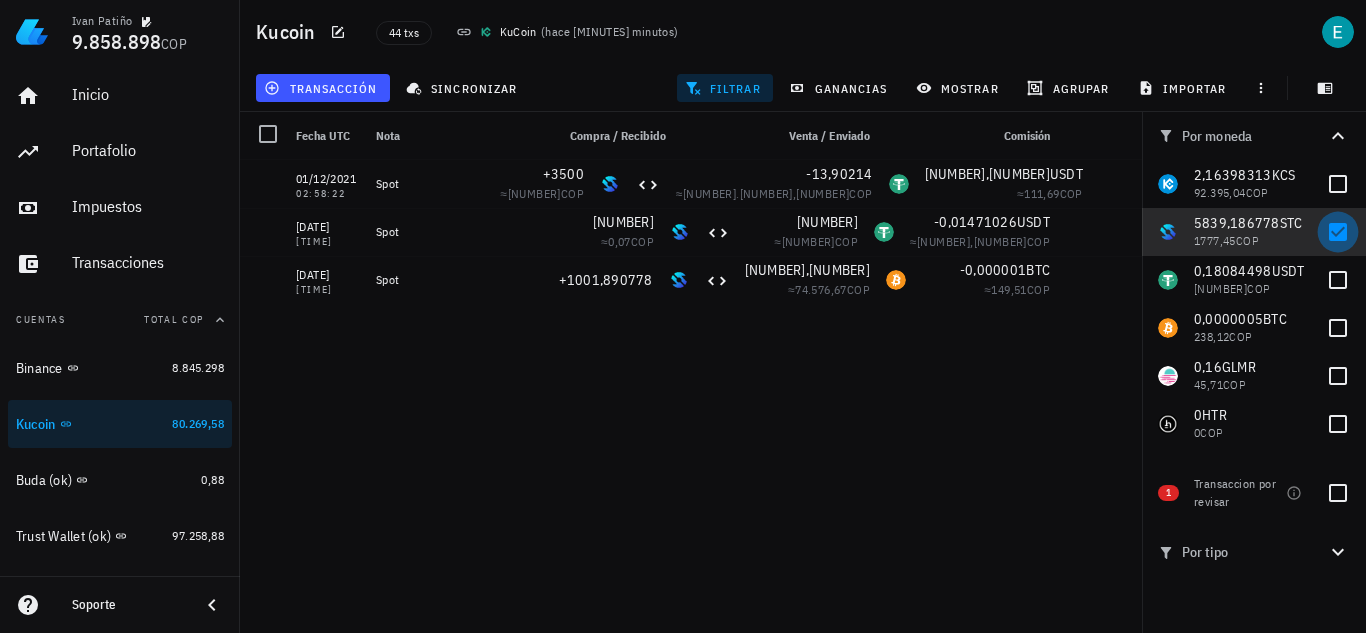 checkbox on "false" 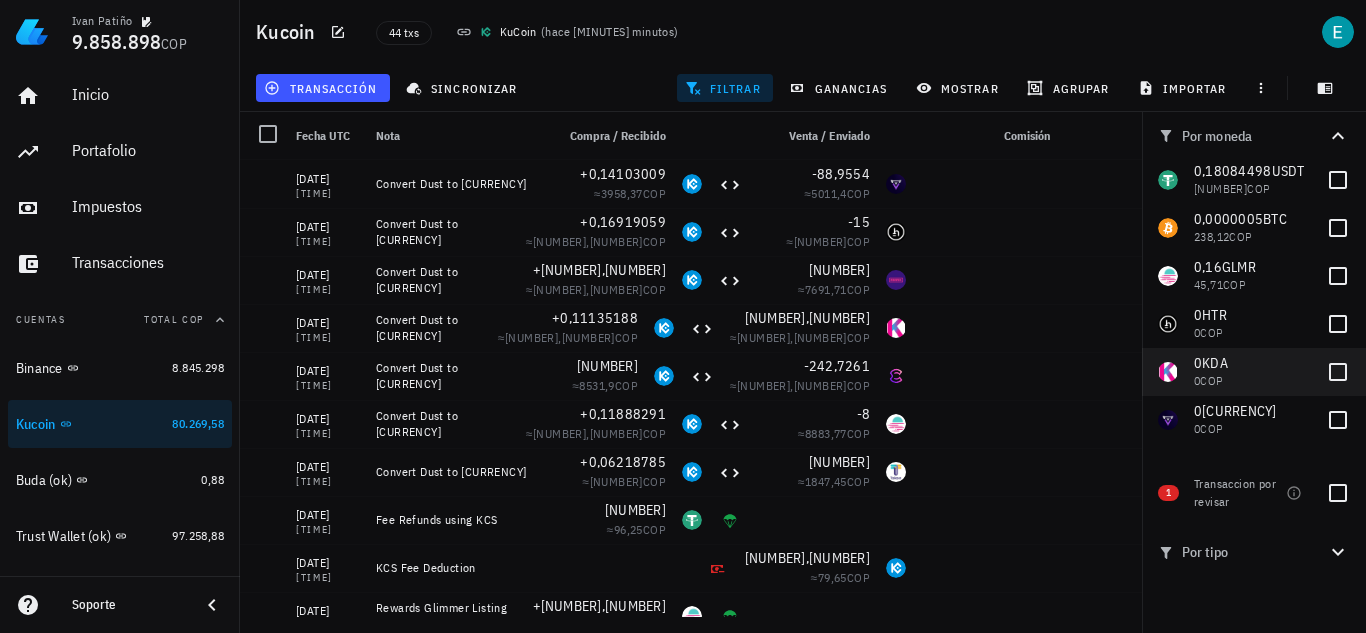 scroll, scrollTop: 0, scrollLeft: 0, axis: both 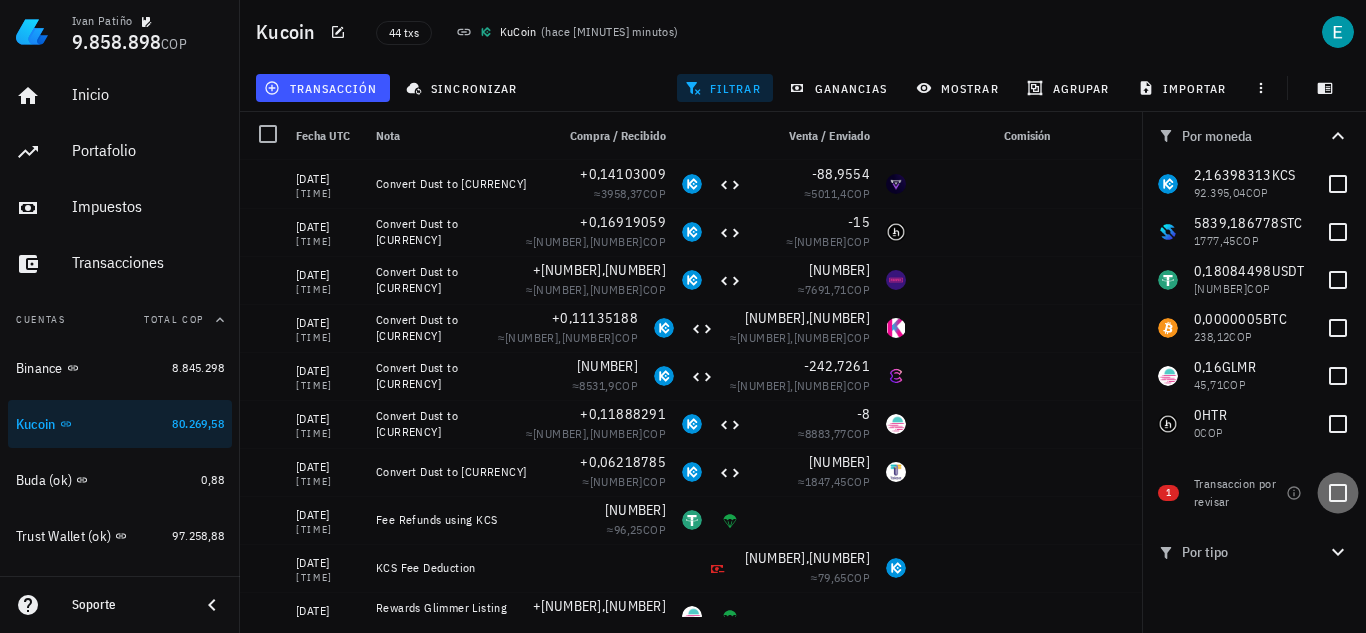 click at bounding box center (1338, 493) 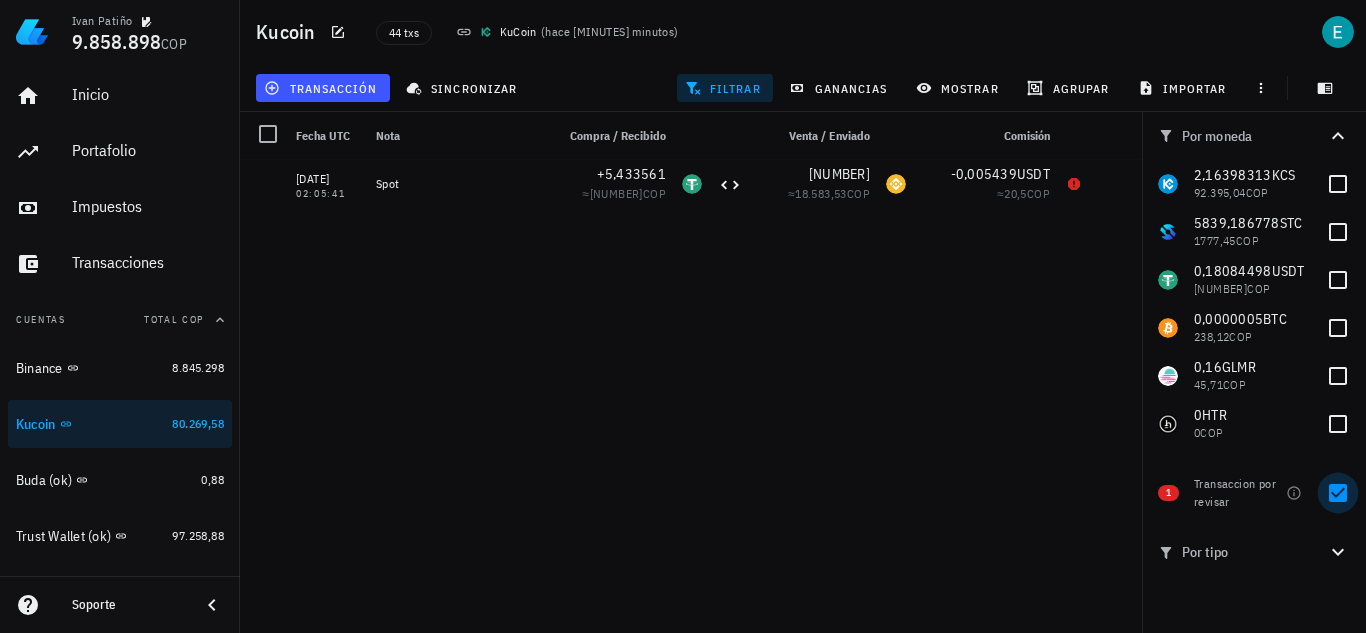 click at bounding box center (1338, 493) 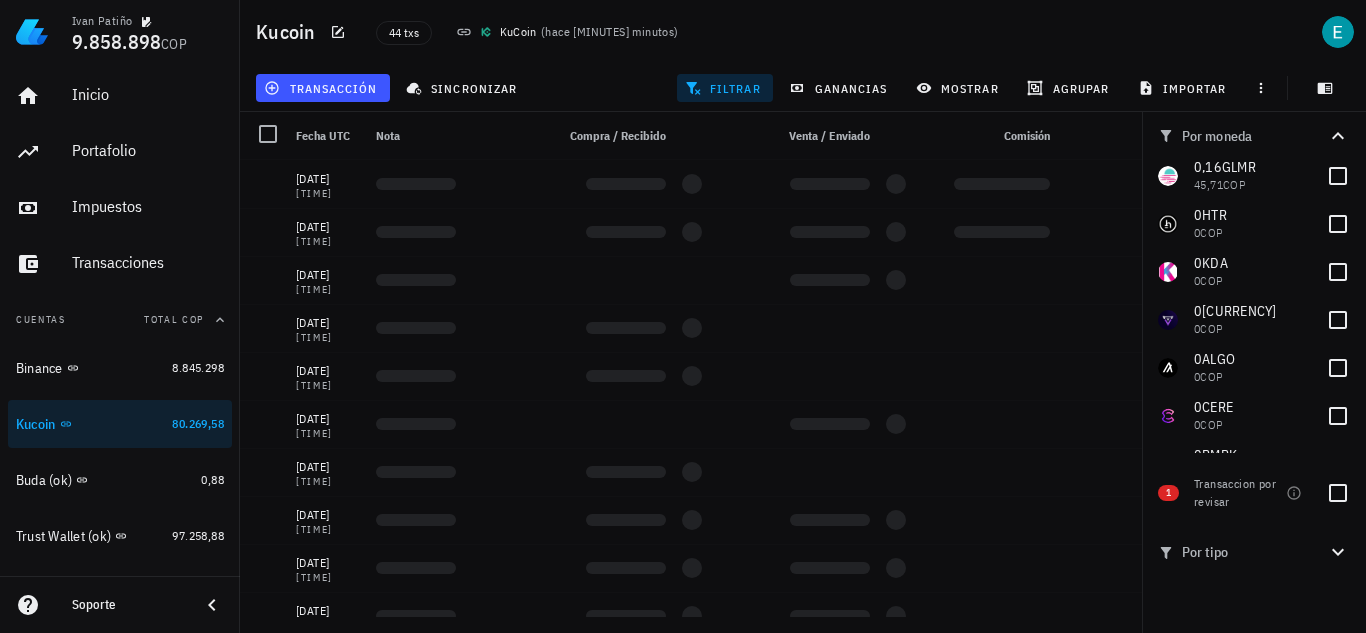 scroll, scrollTop: 0, scrollLeft: 0, axis: both 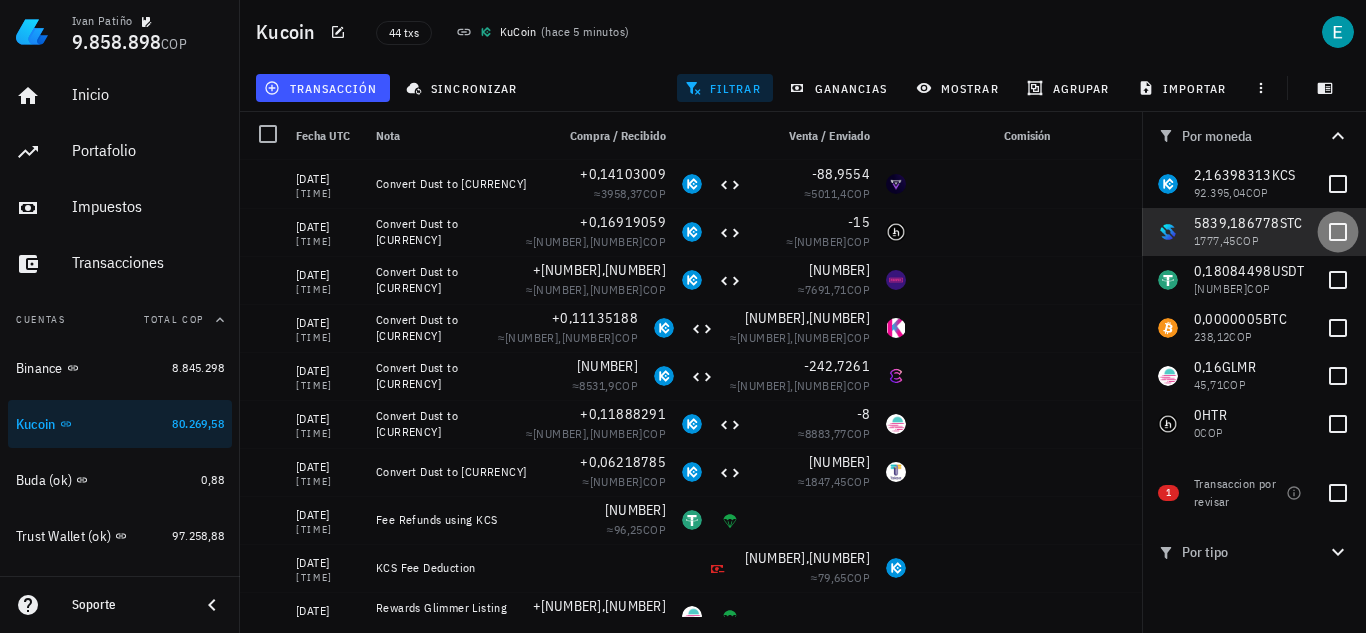 click at bounding box center [1338, 232] 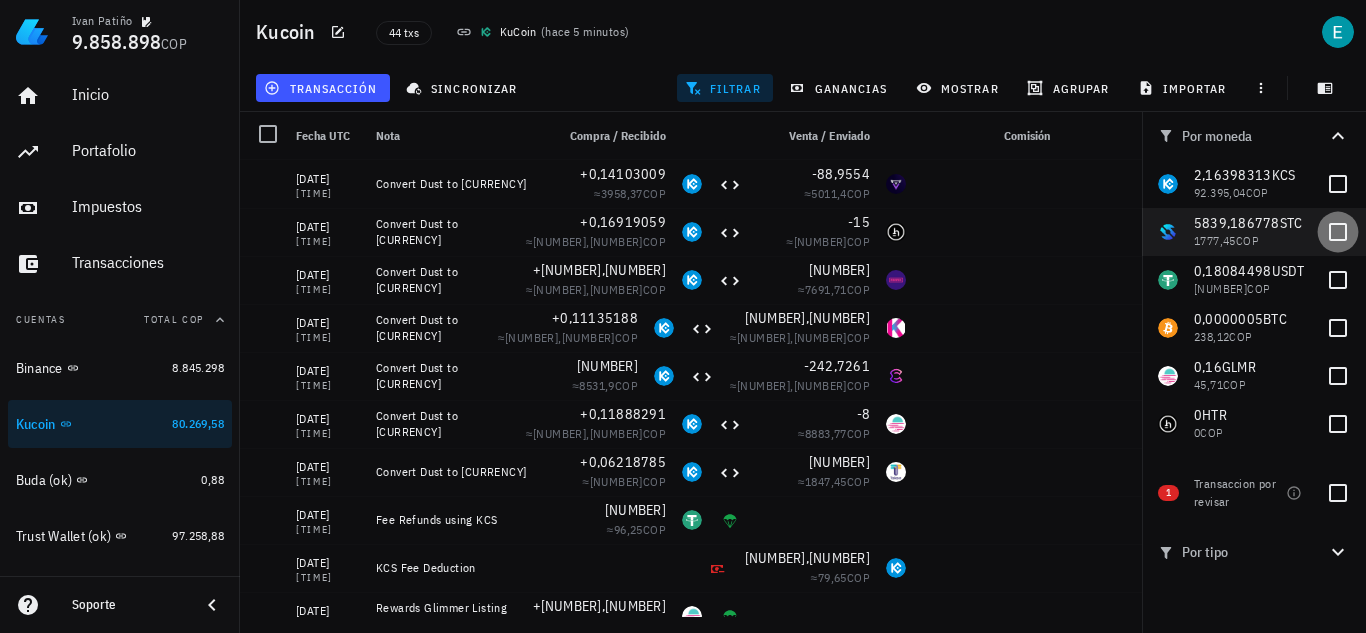 checkbox on "true" 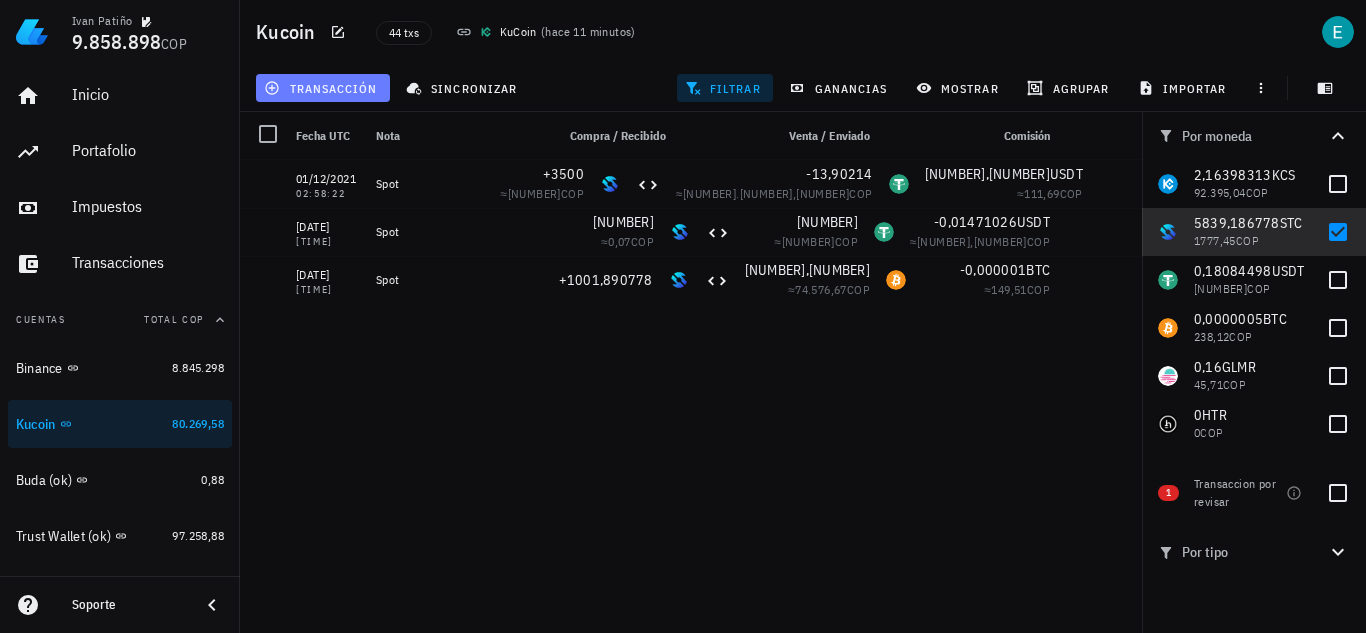 click on "transacción" at bounding box center (322, 88) 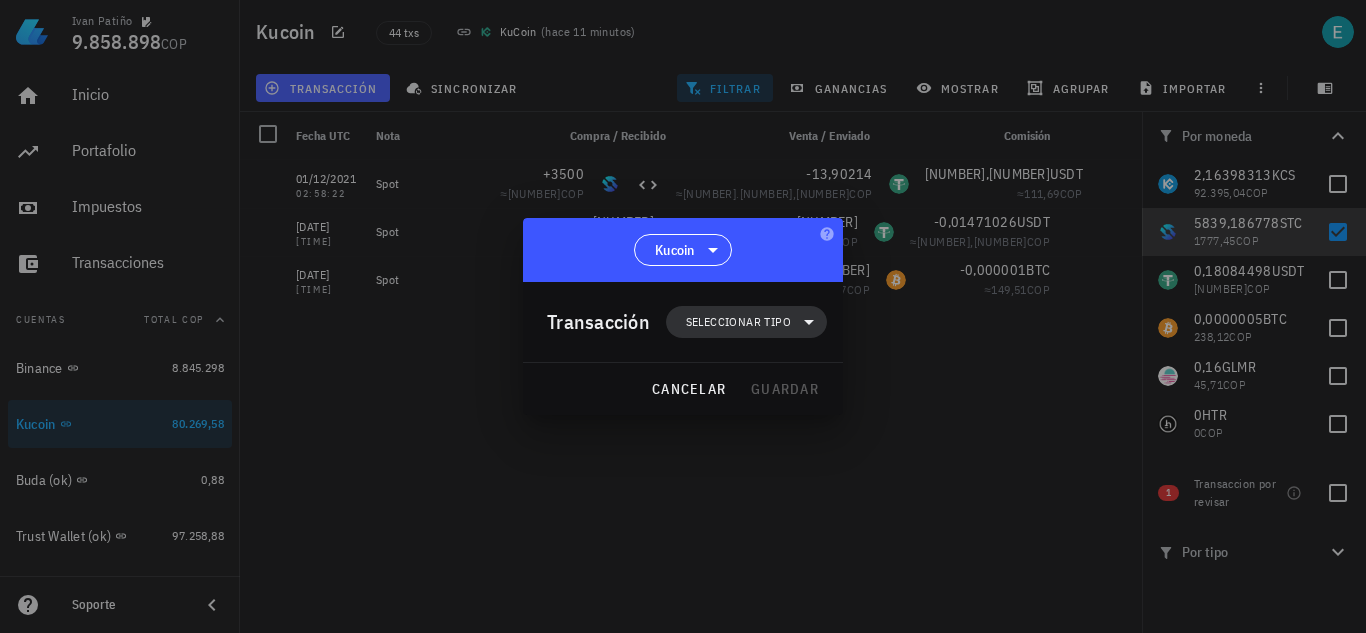 click on "Seleccionar tipo" at bounding box center (738, 322) 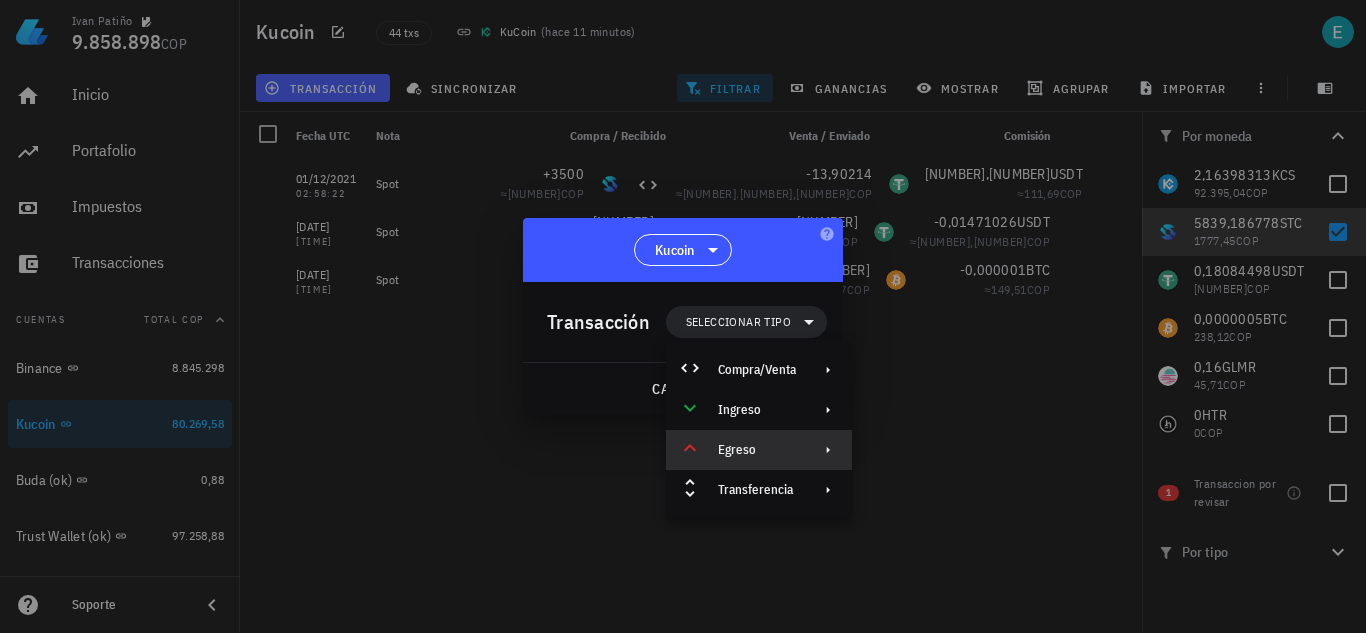 click on "Egreso" at bounding box center (757, 450) 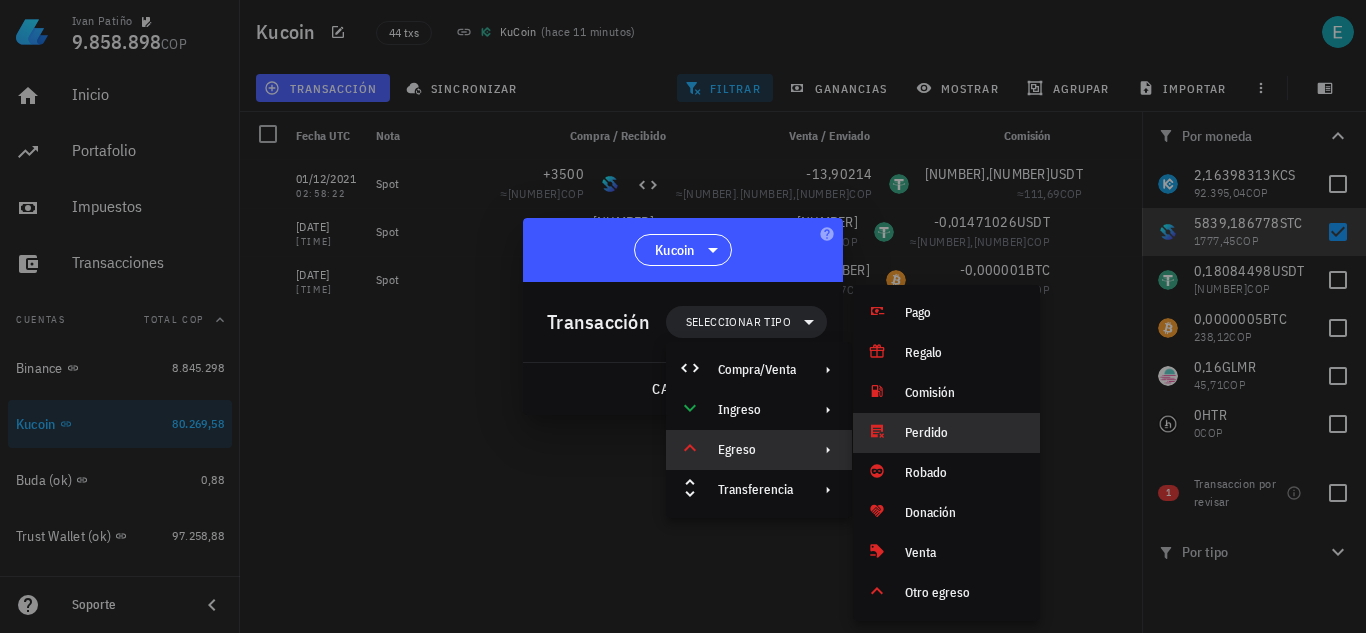 click on "Perdido" at bounding box center [964, 433] 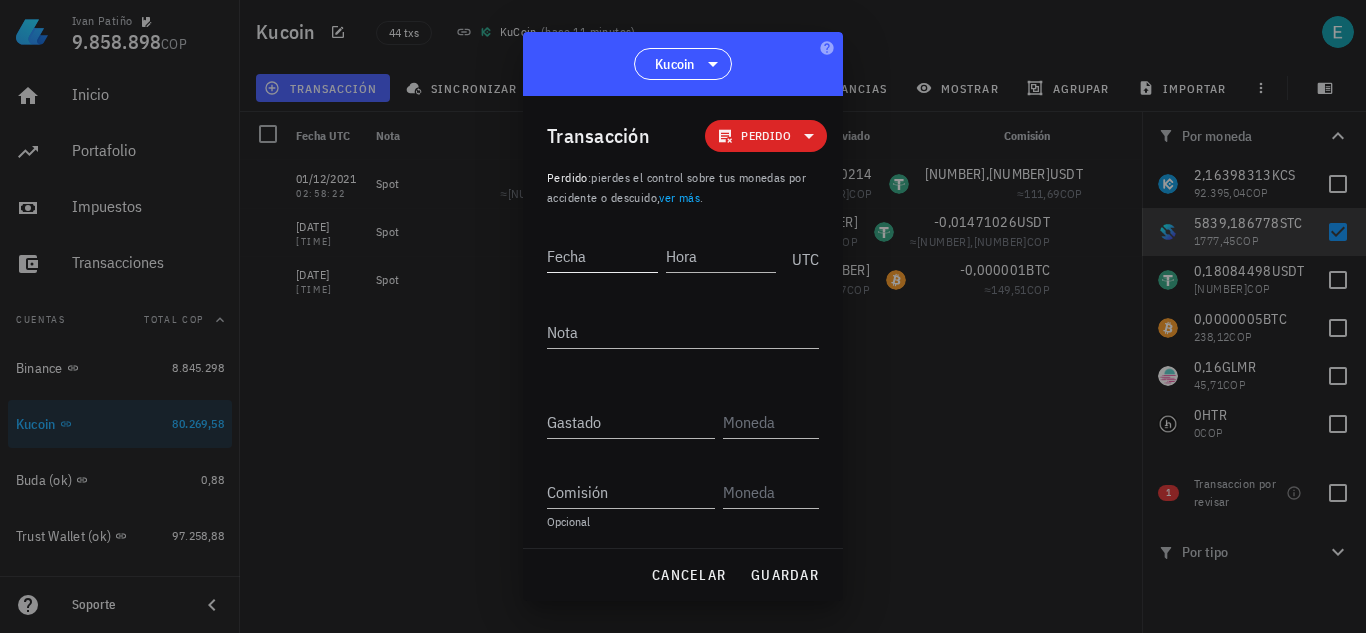 click on "Fecha" at bounding box center [602, 256] 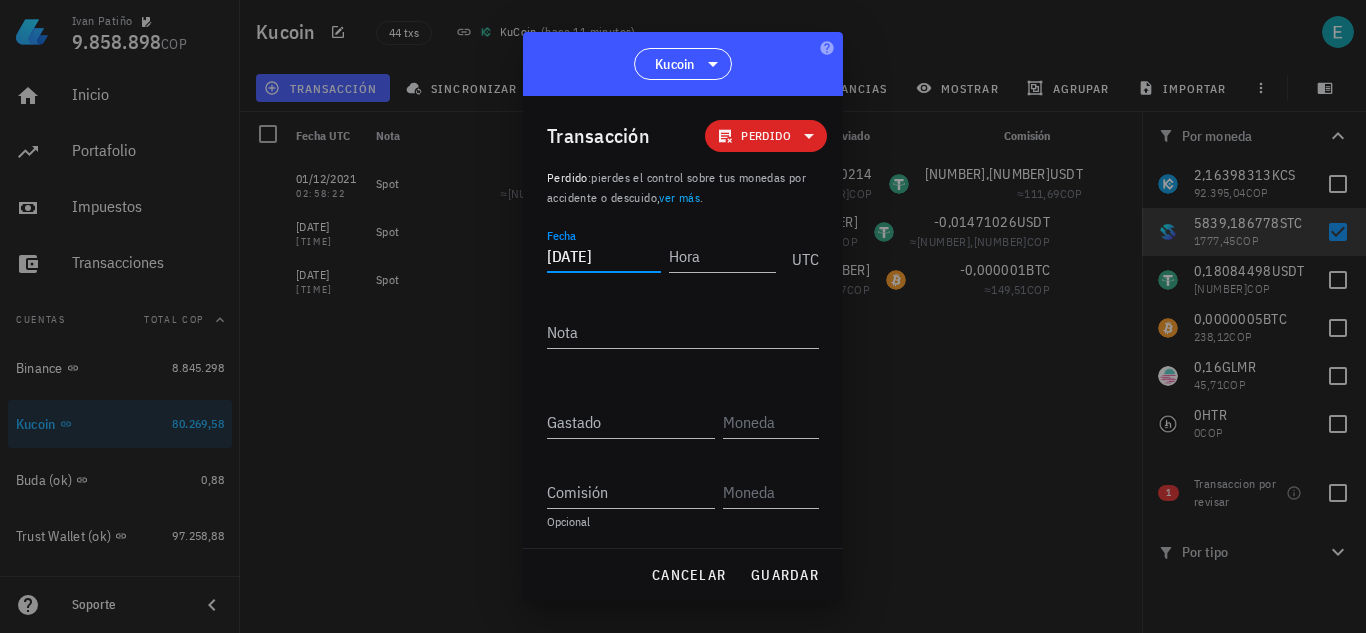 type on "[DATE]" 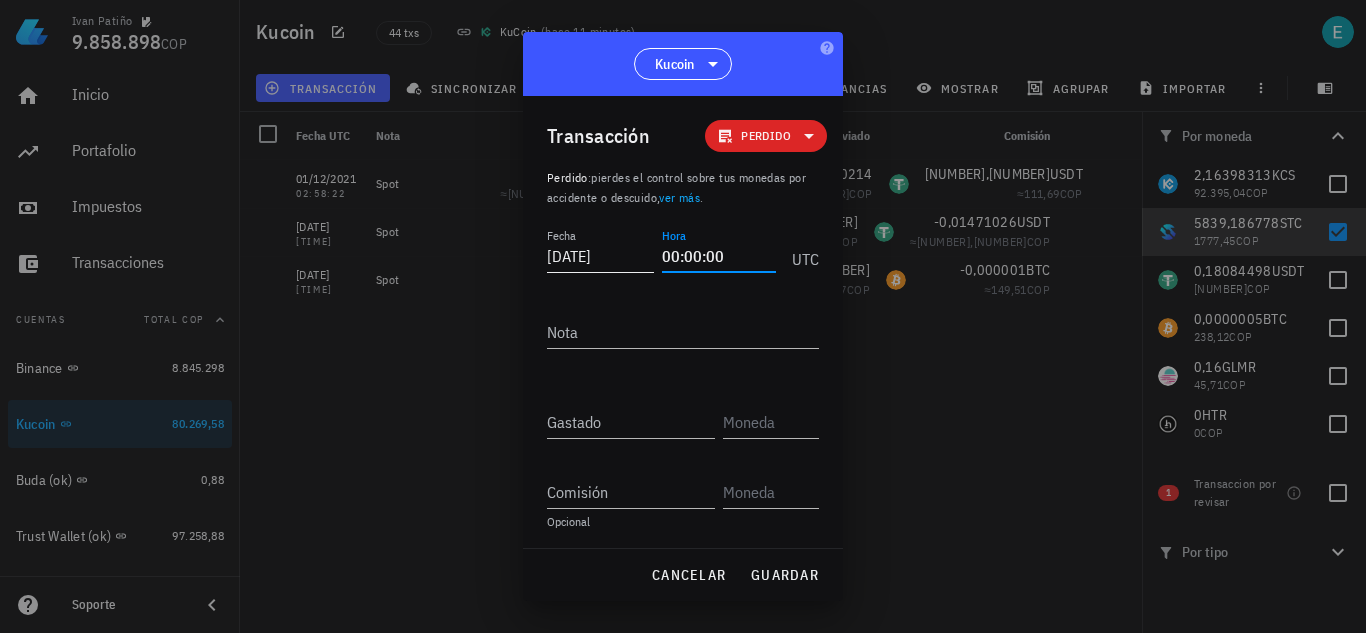 type on "00:00:00" 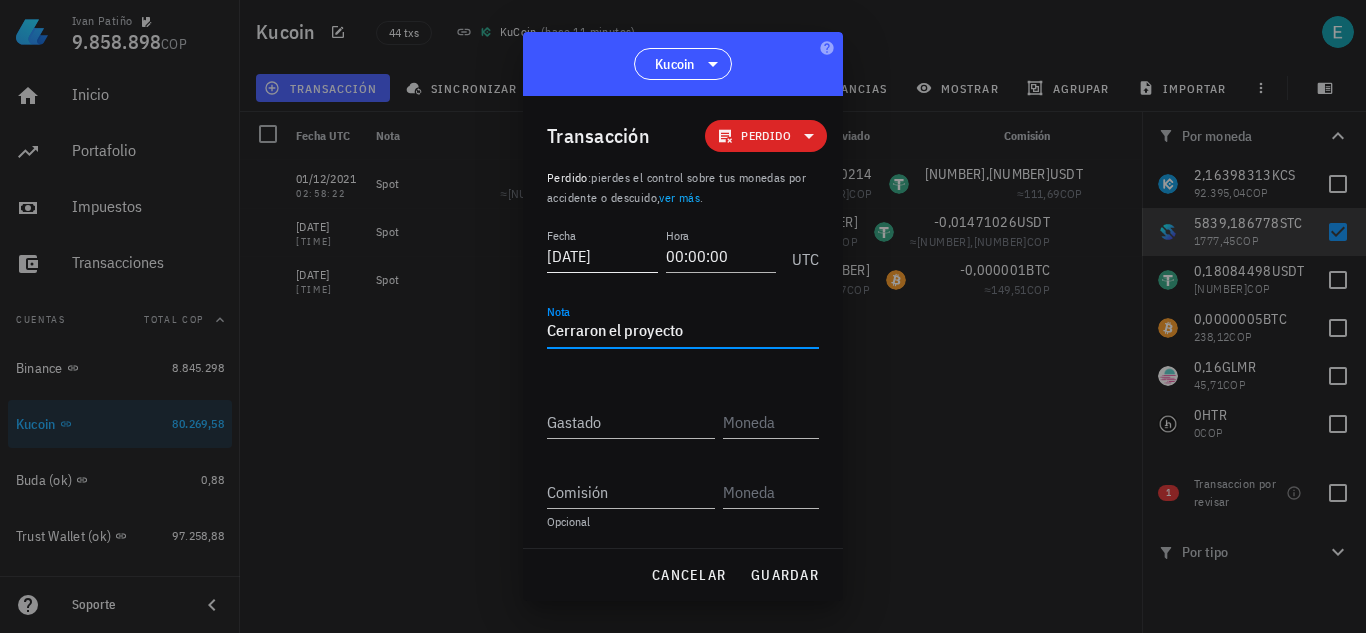 type on "Cerraron el proyecto" 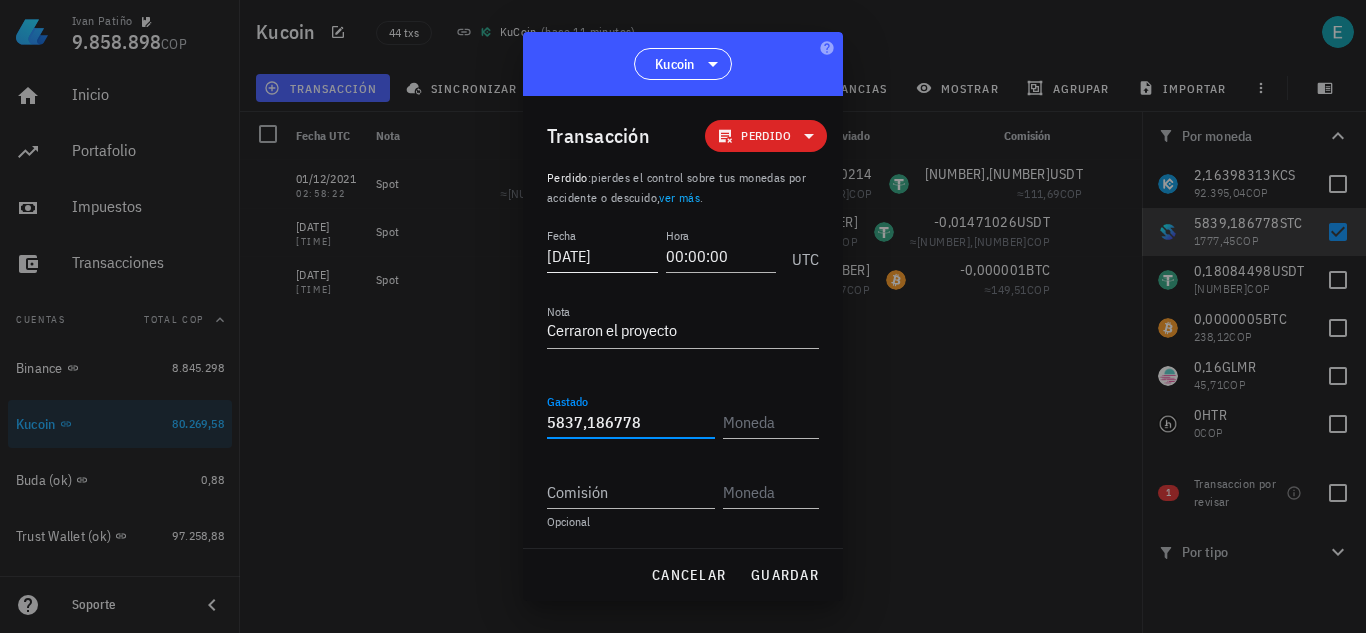 type on "[NUMBER]" 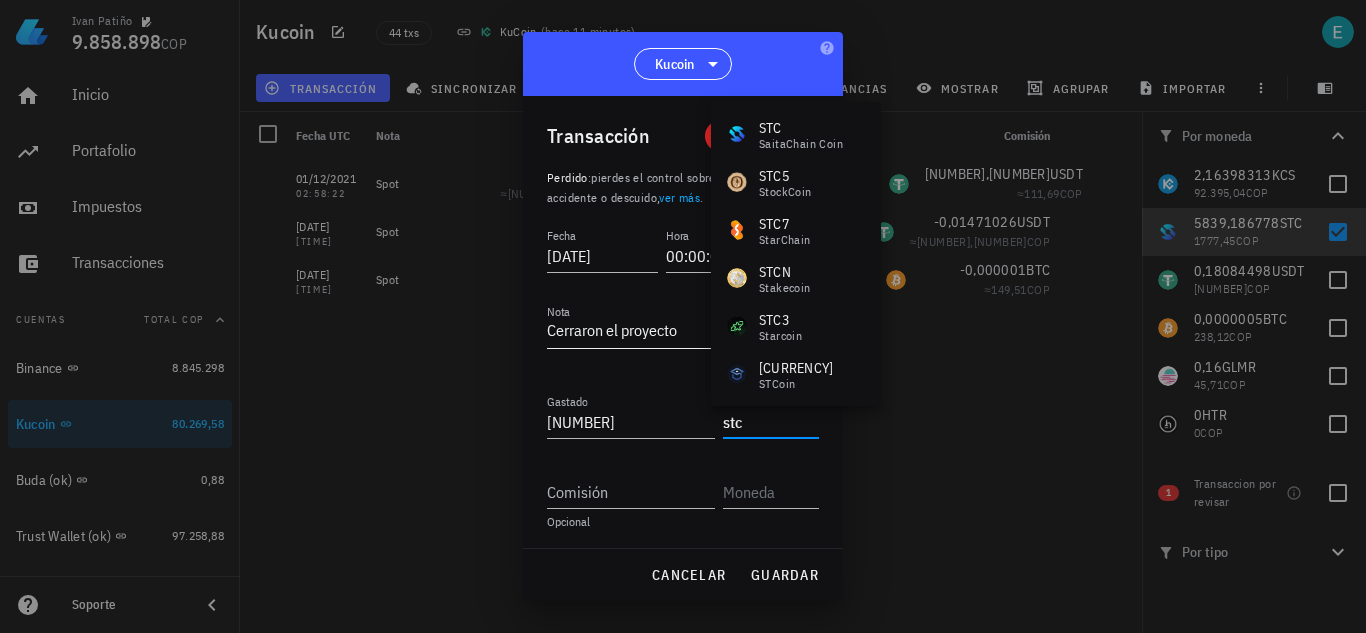 click on "Cerraron el proyecto" at bounding box center [683, 332] 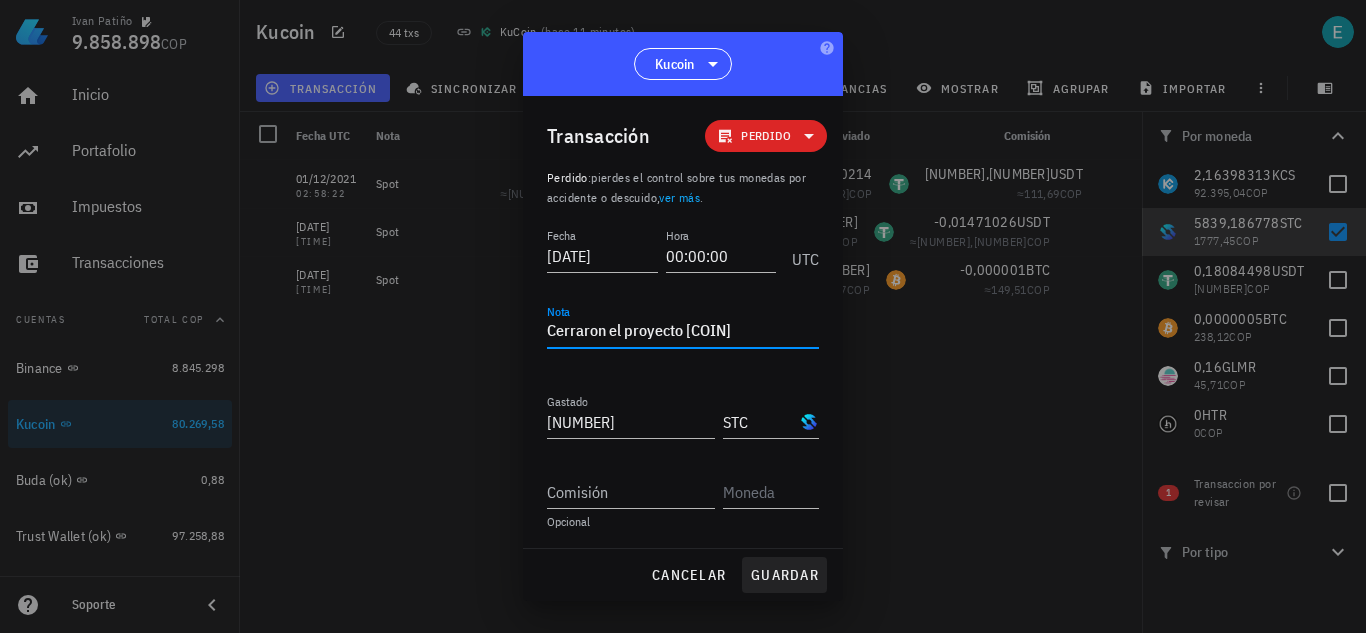 type on "Cerraron el proyecto [COIN]" 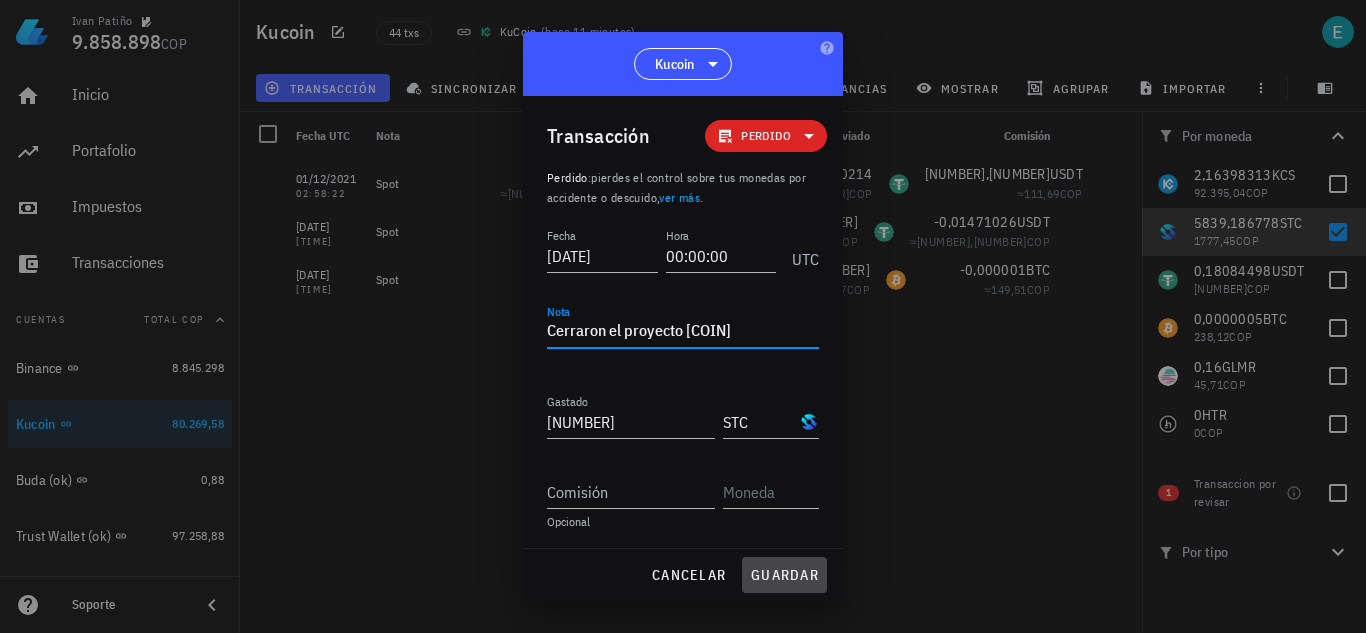 click on "guardar" at bounding box center [784, 575] 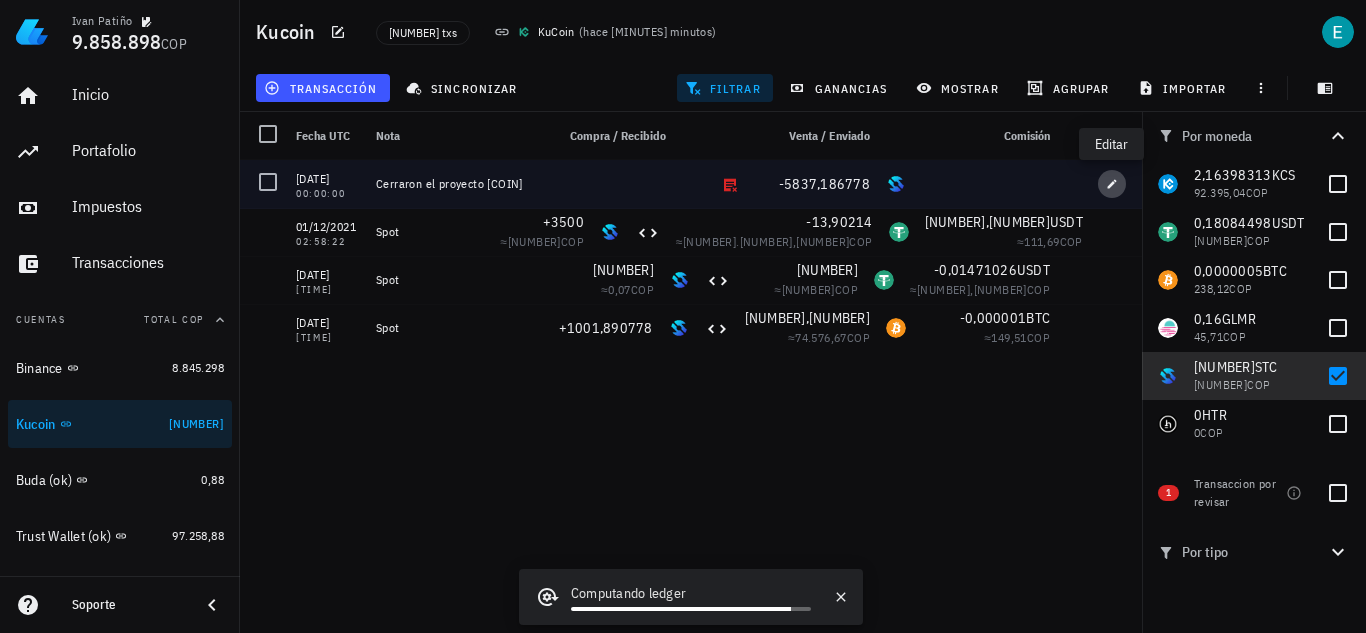 click at bounding box center [1112, 184] 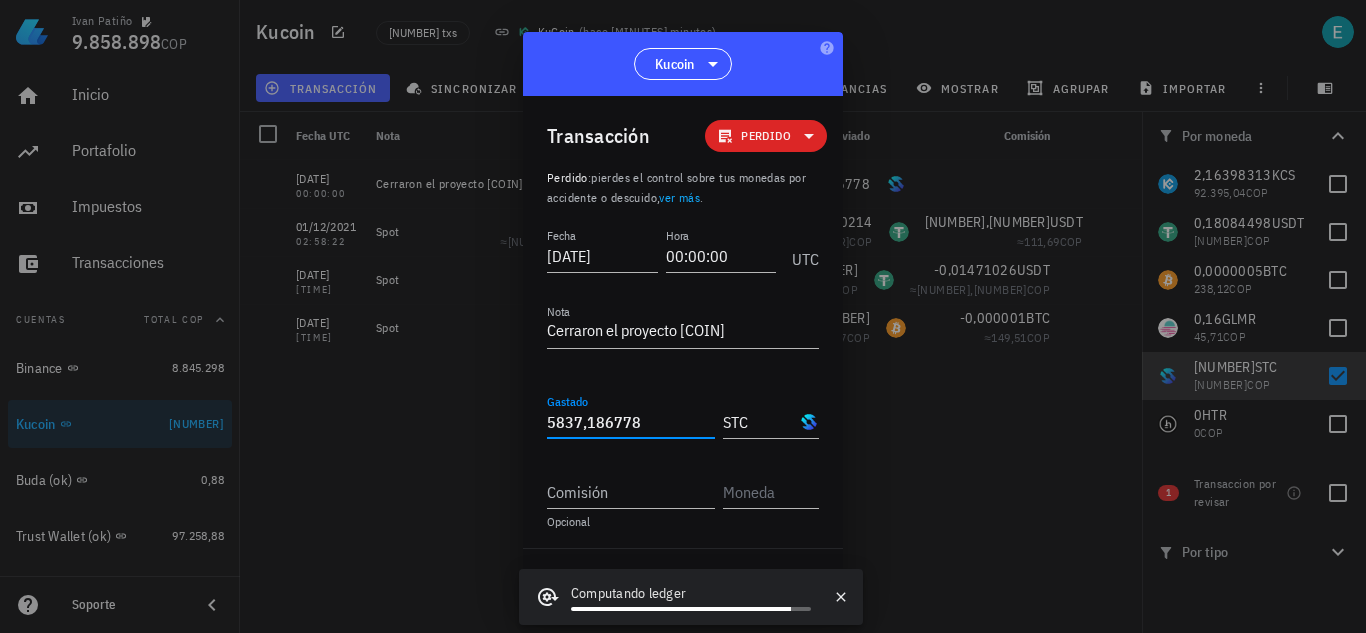 click on "5837,186778" at bounding box center [631, 422] 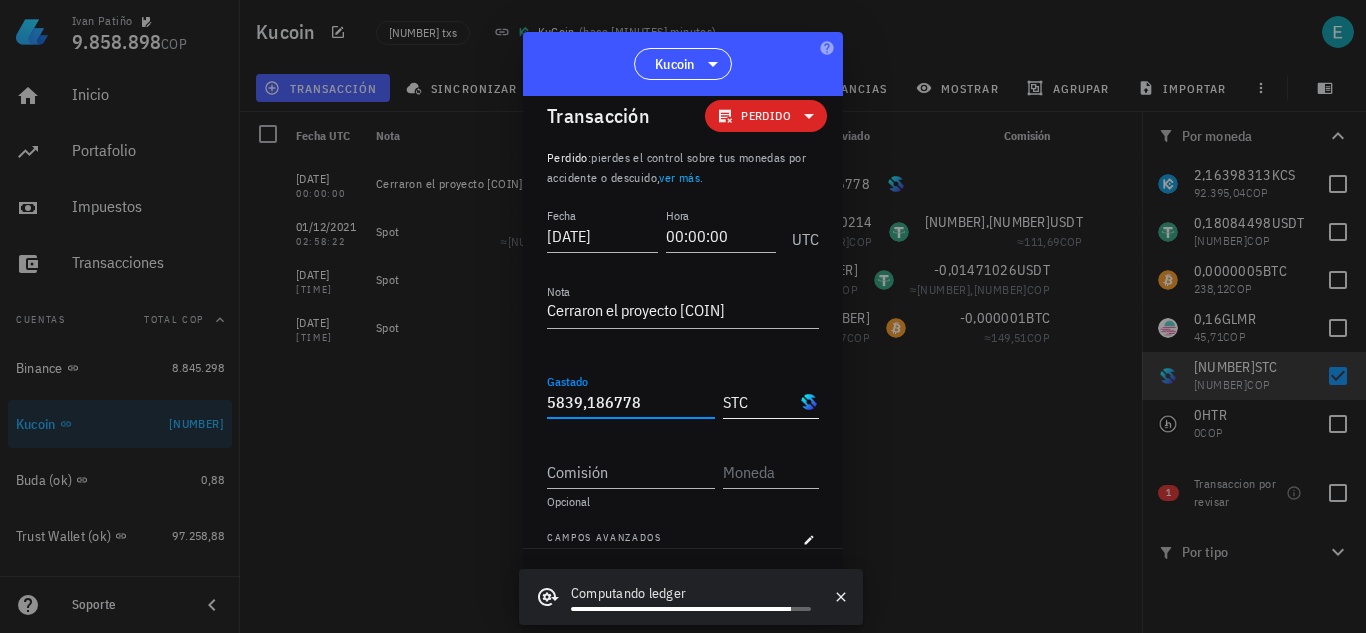 scroll, scrollTop: 41, scrollLeft: 0, axis: vertical 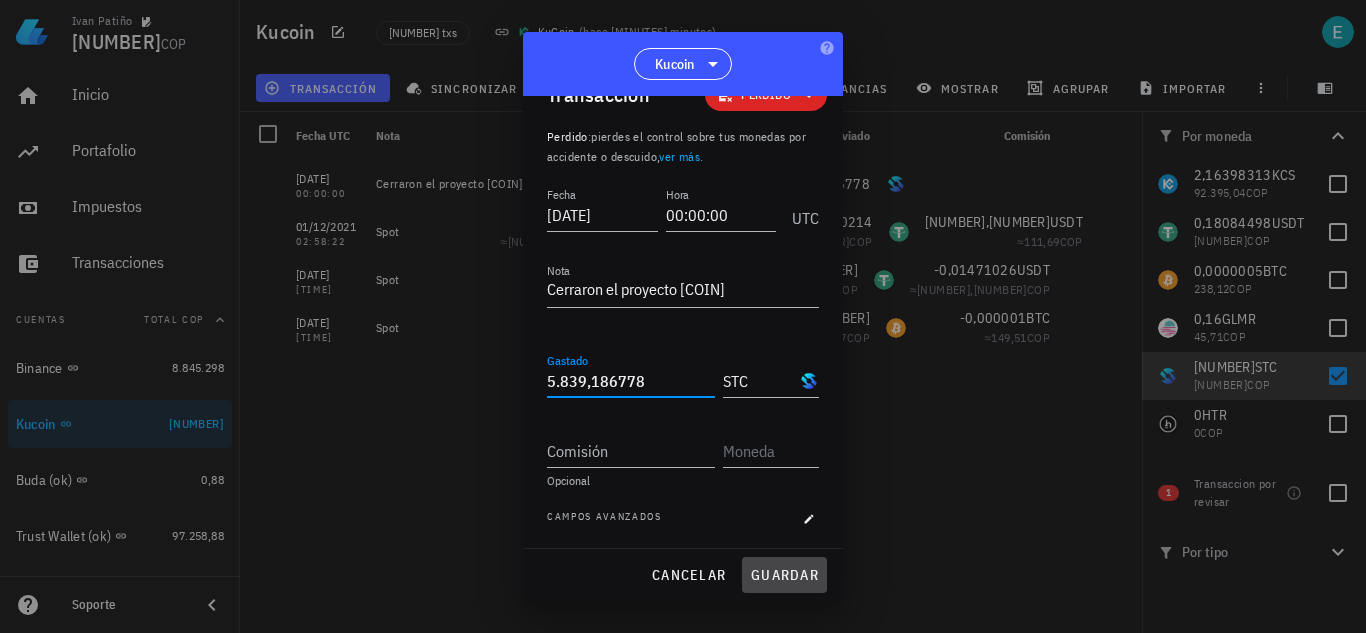 click on "guardar" at bounding box center (784, 575) 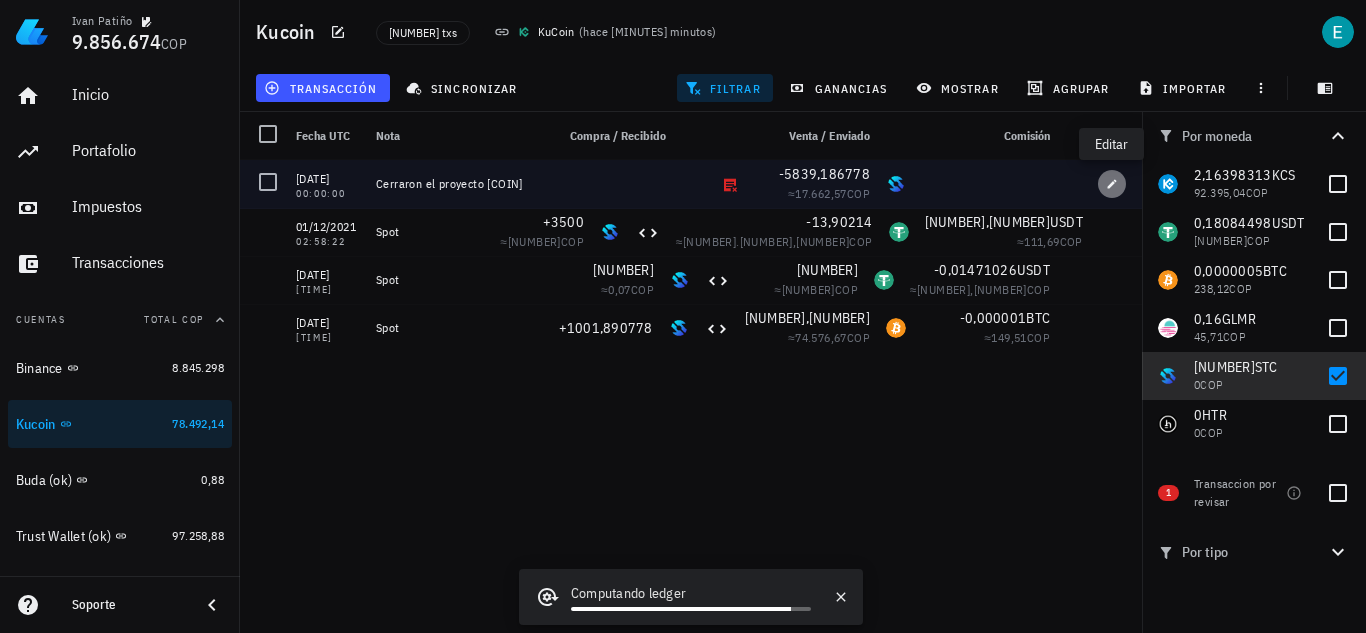 click 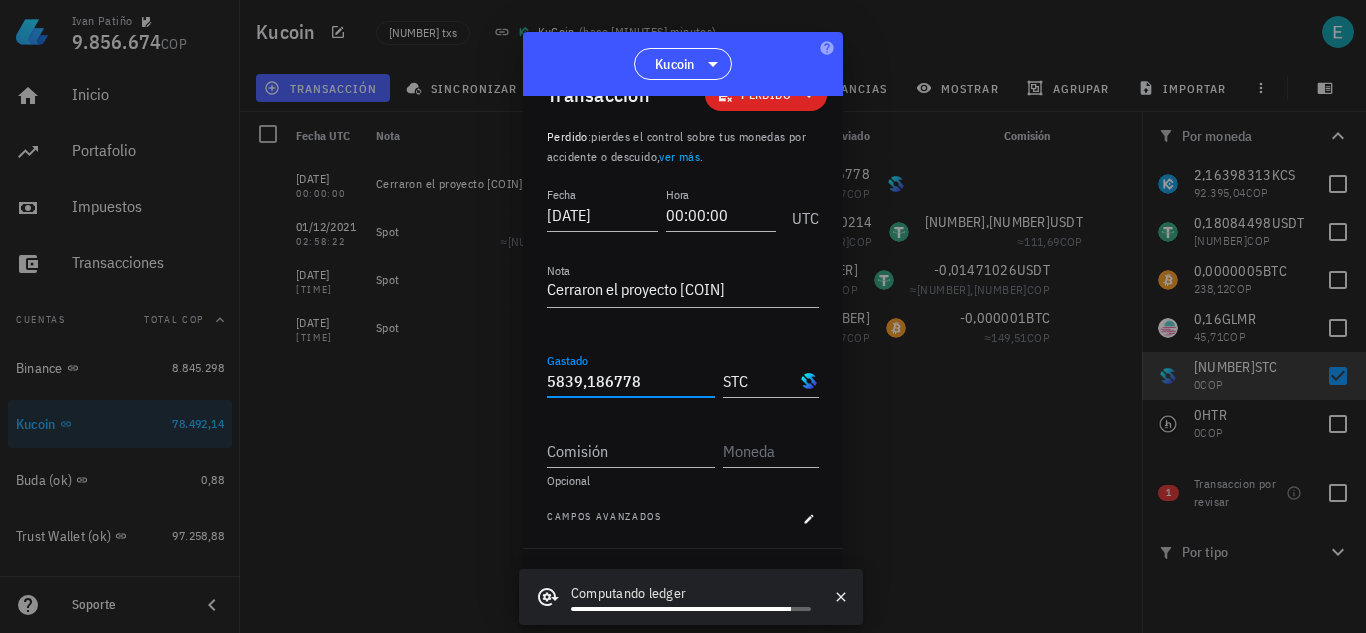 click on "5839,186778" at bounding box center (631, 381) 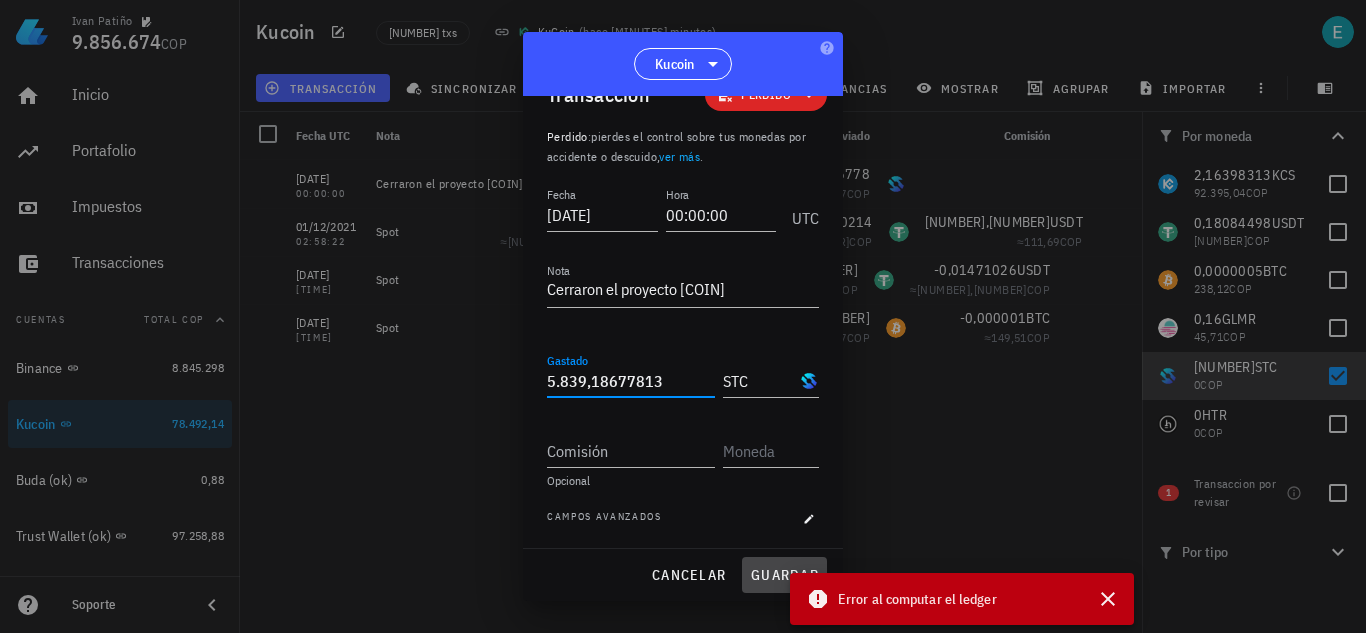 click on "guardar" at bounding box center [784, 575] 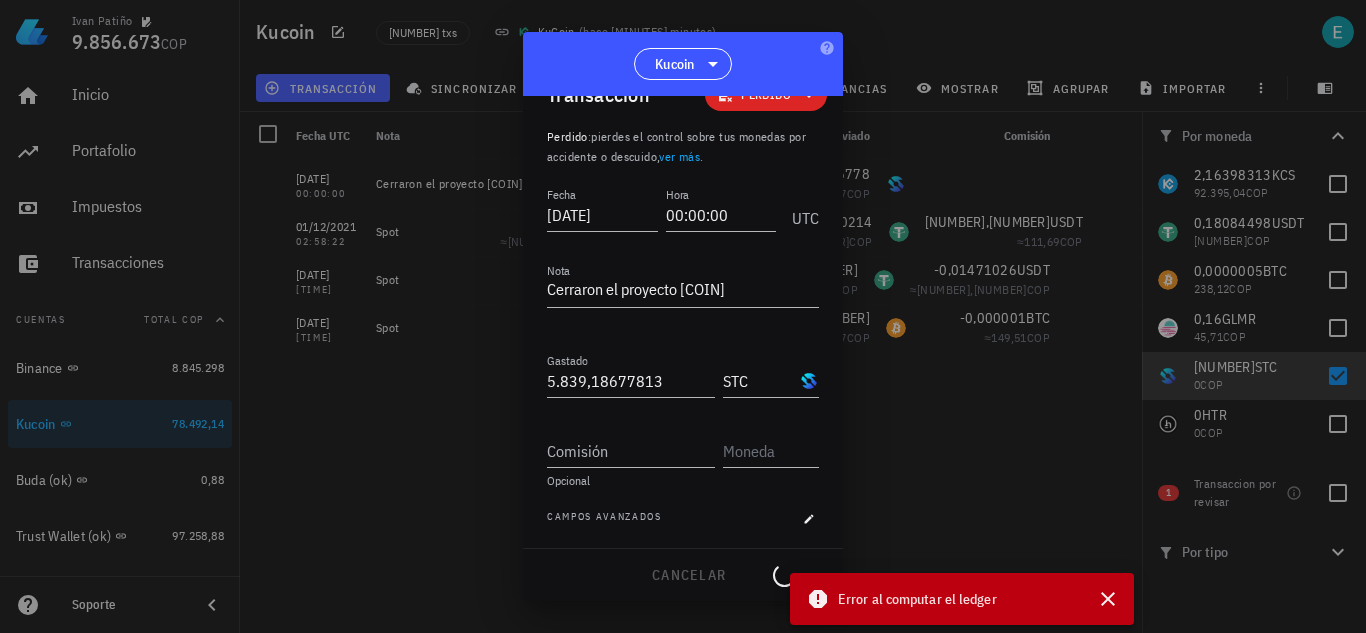 type on "5.839,186778" 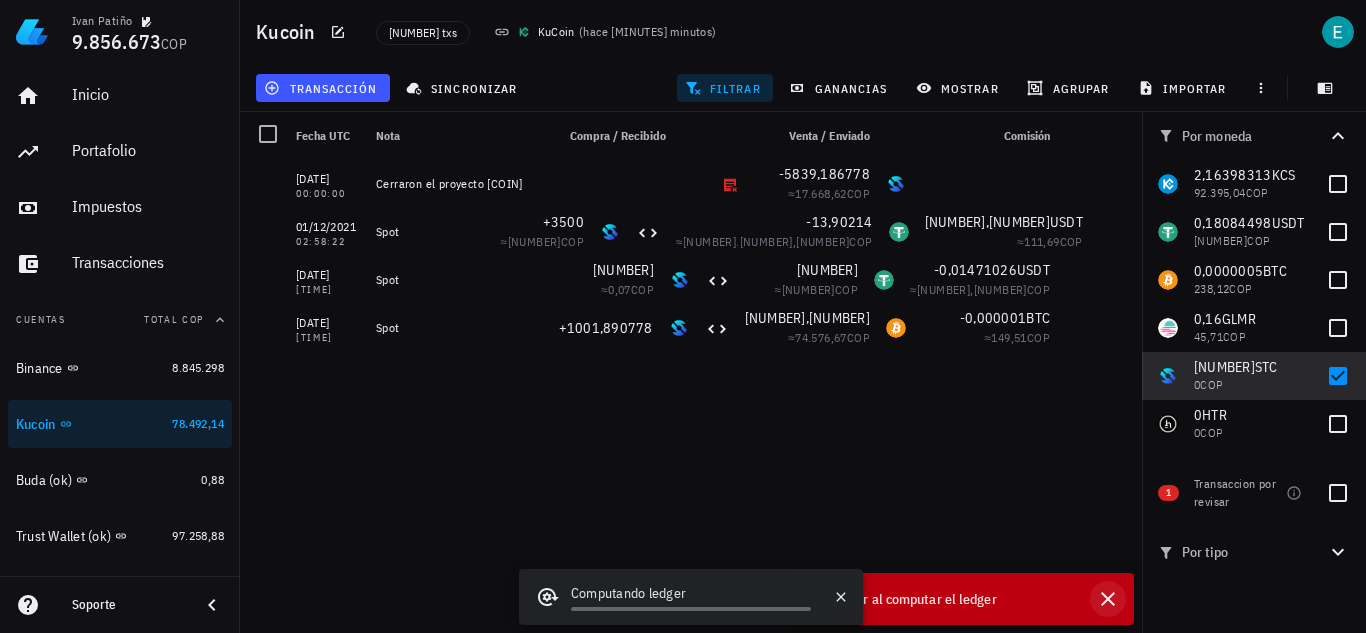 click 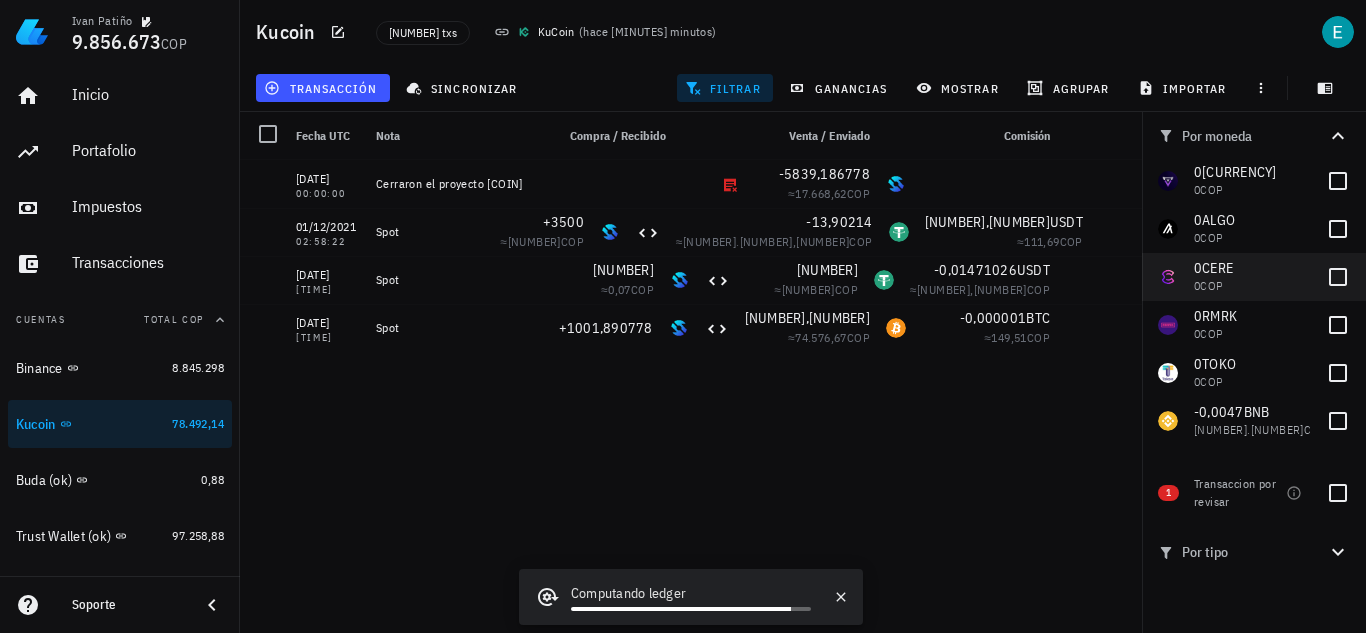 scroll, scrollTop: 0, scrollLeft: 0, axis: both 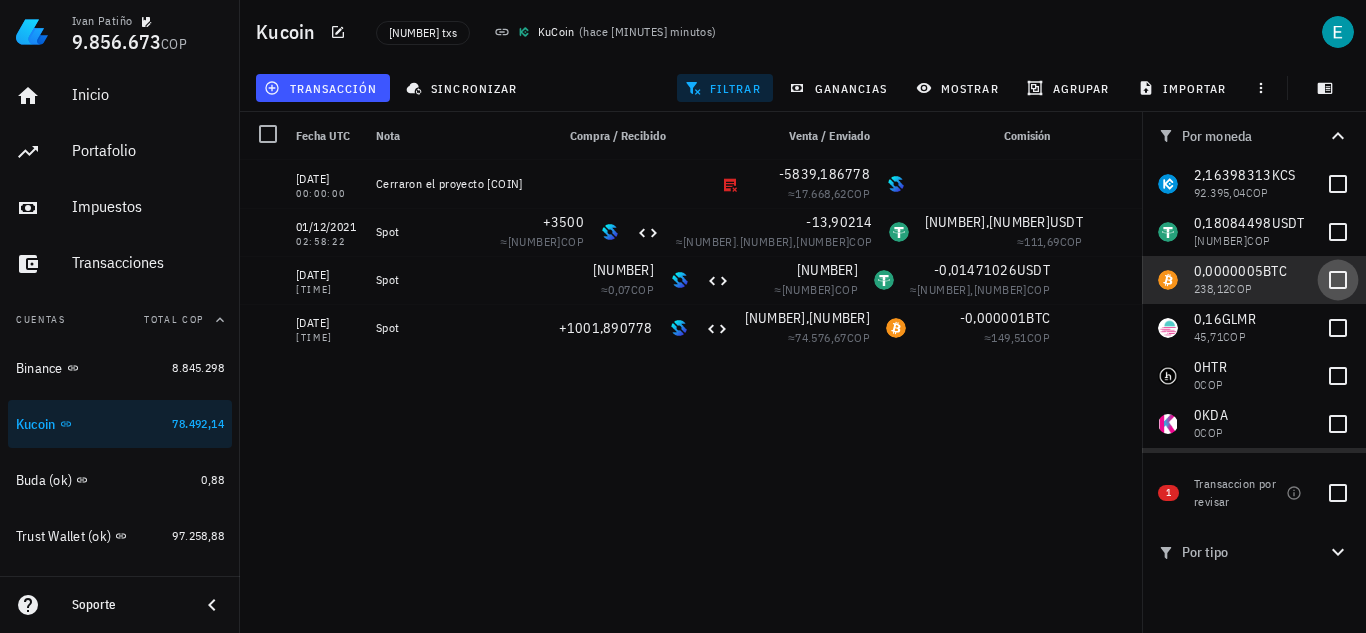 click at bounding box center (1338, 280) 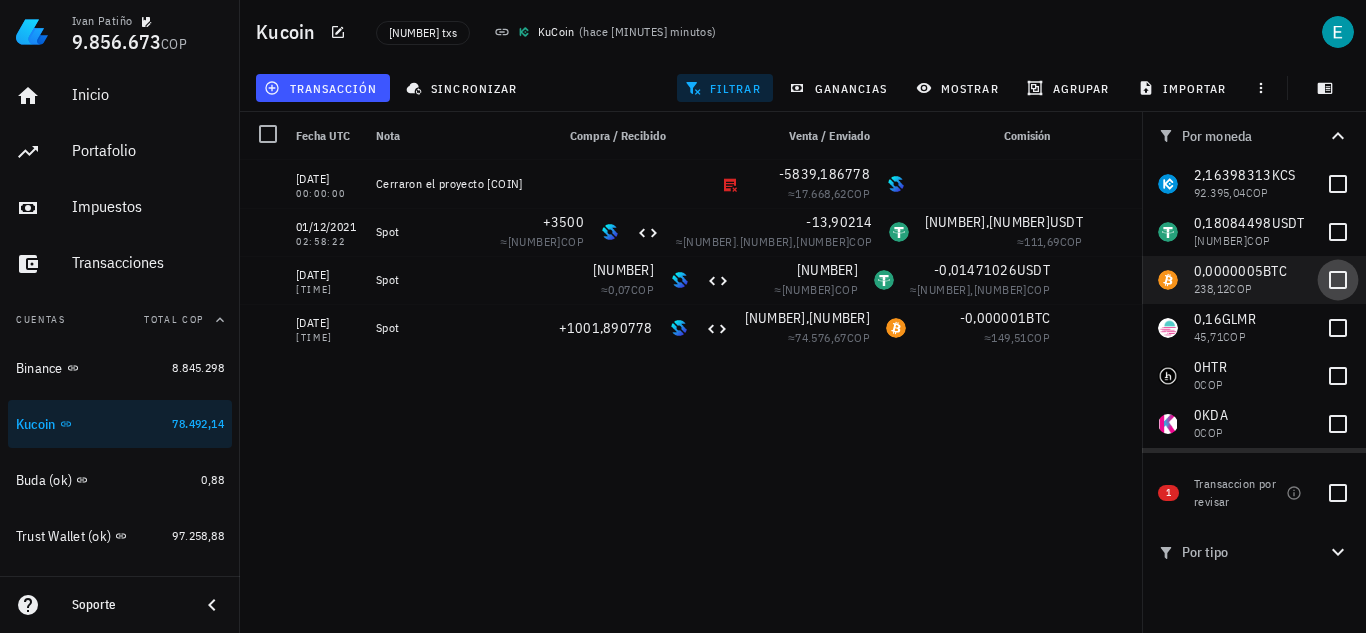 checkbox on "true" 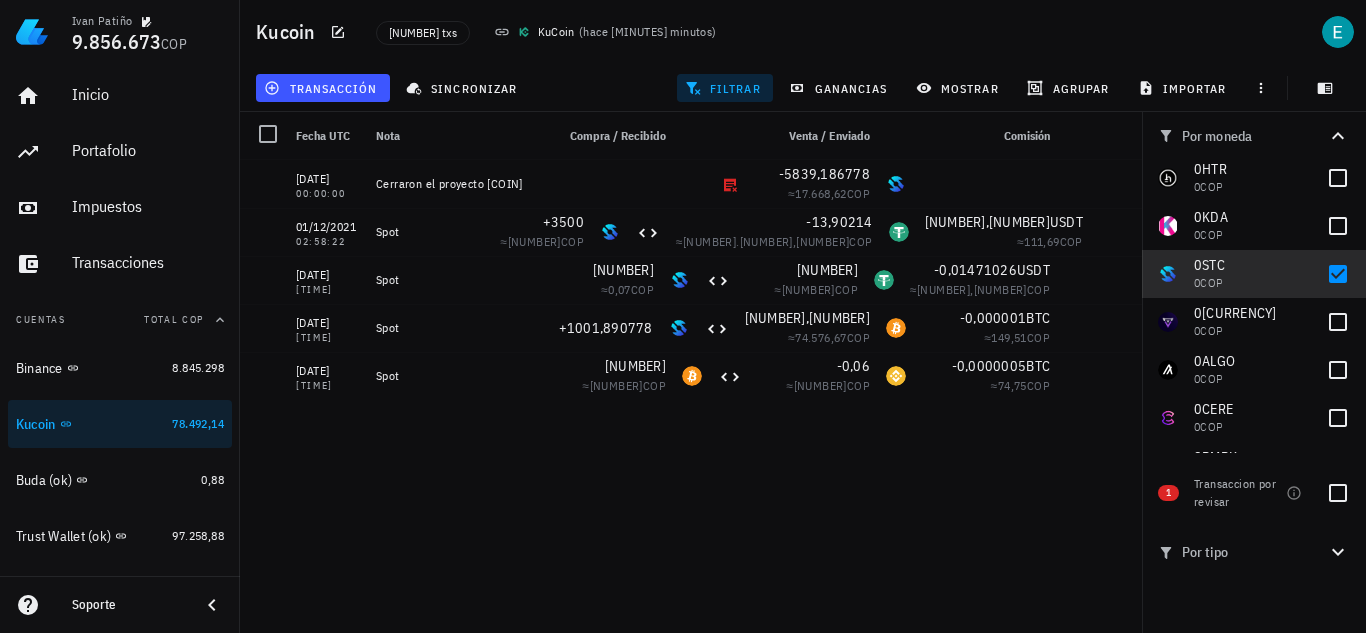 scroll, scrollTop: 200, scrollLeft: 0, axis: vertical 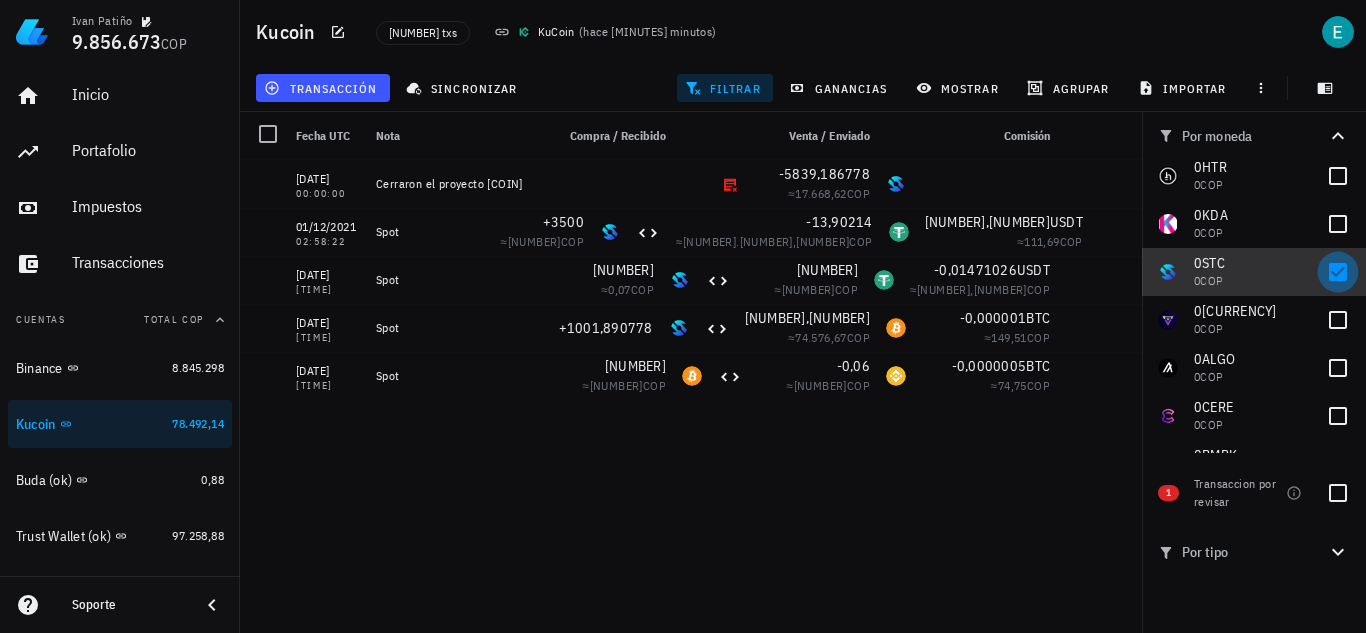 click at bounding box center [1338, 272] 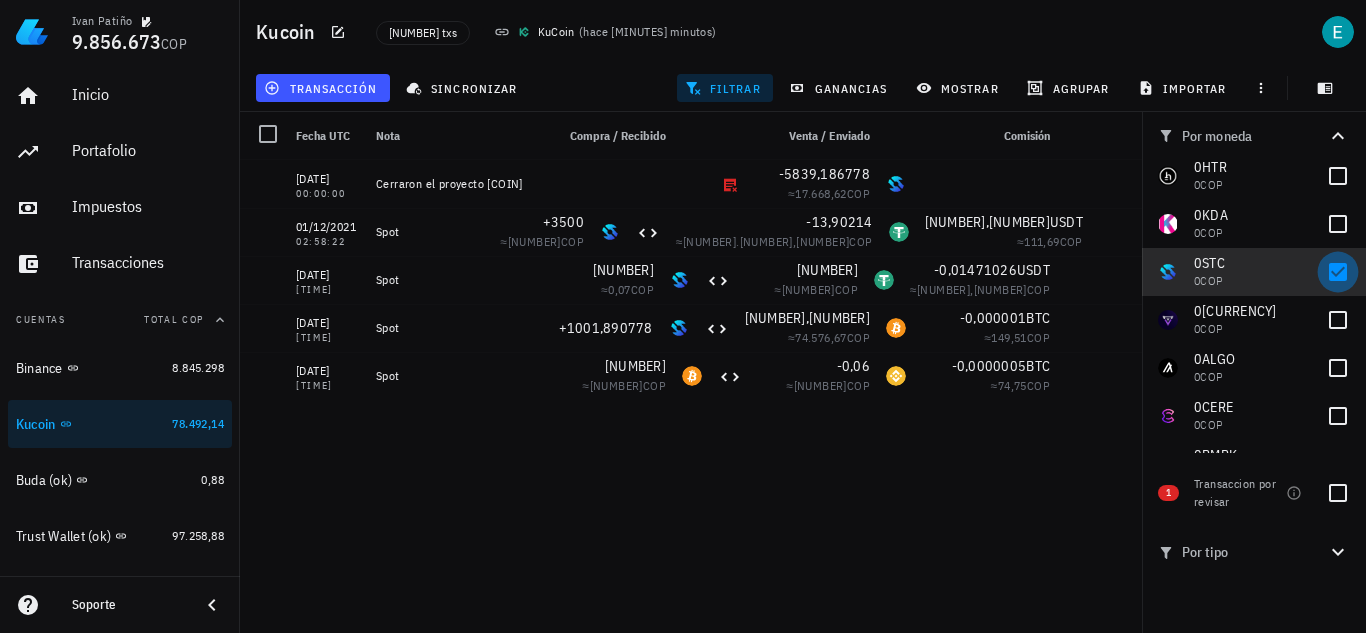 checkbox on "false" 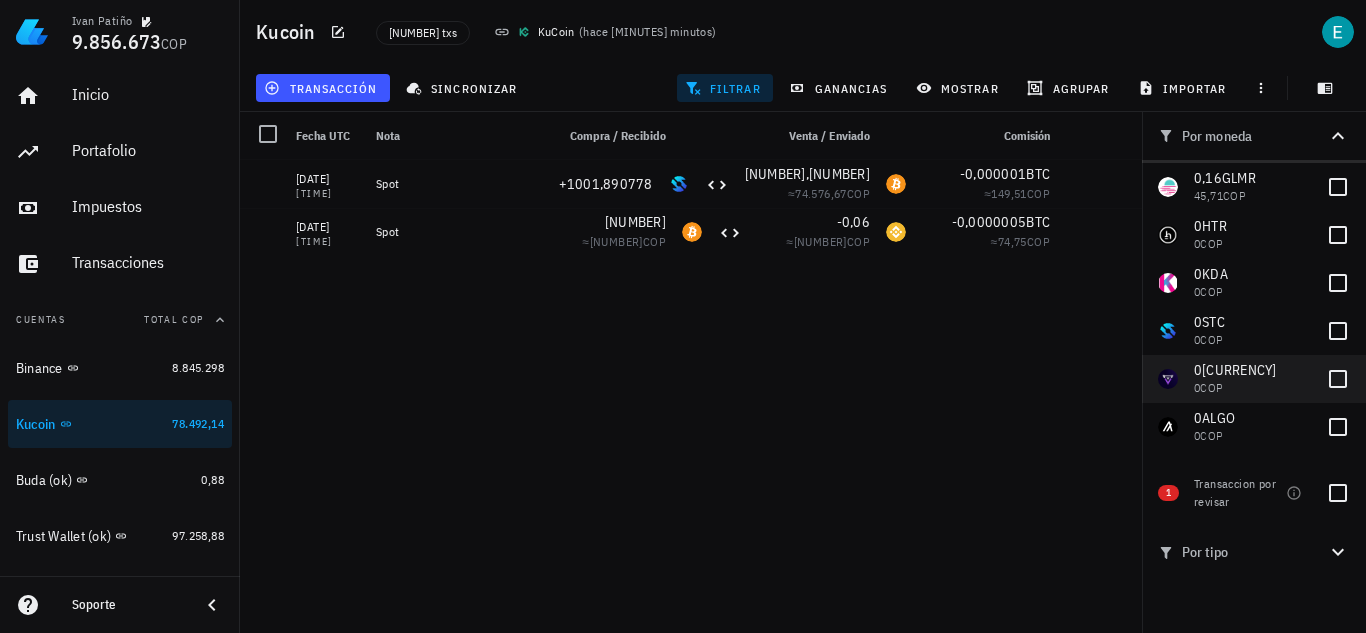 scroll, scrollTop: 0, scrollLeft: 0, axis: both 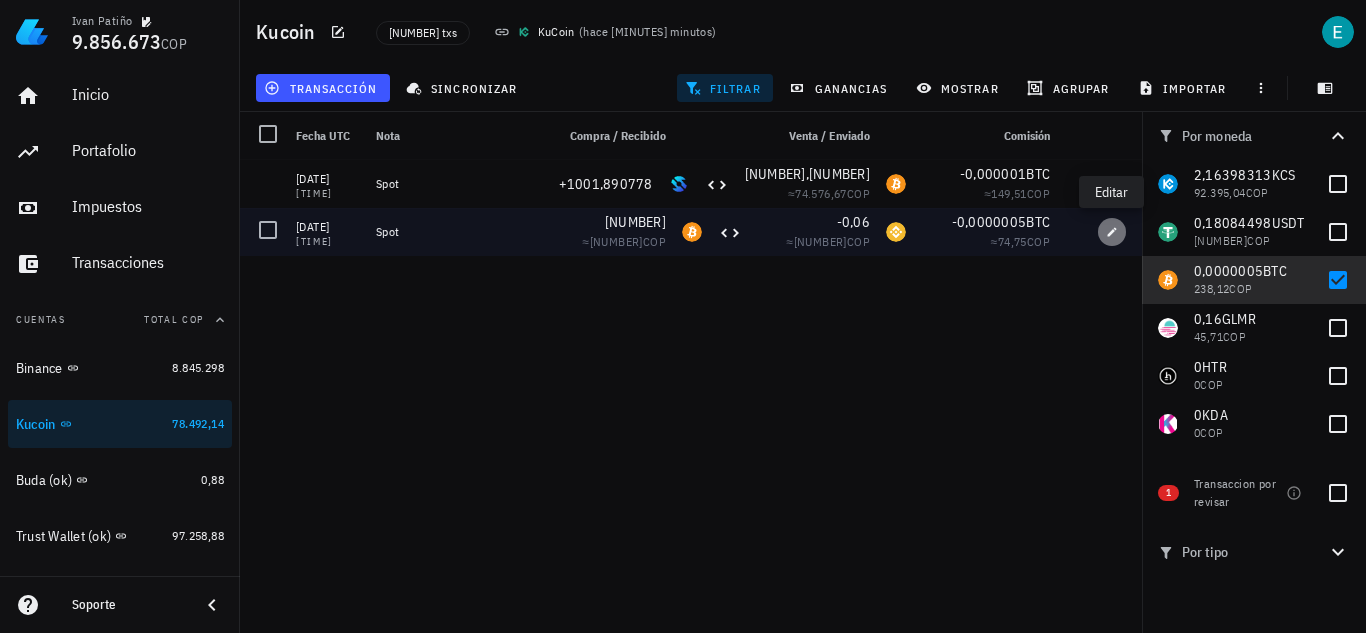 click 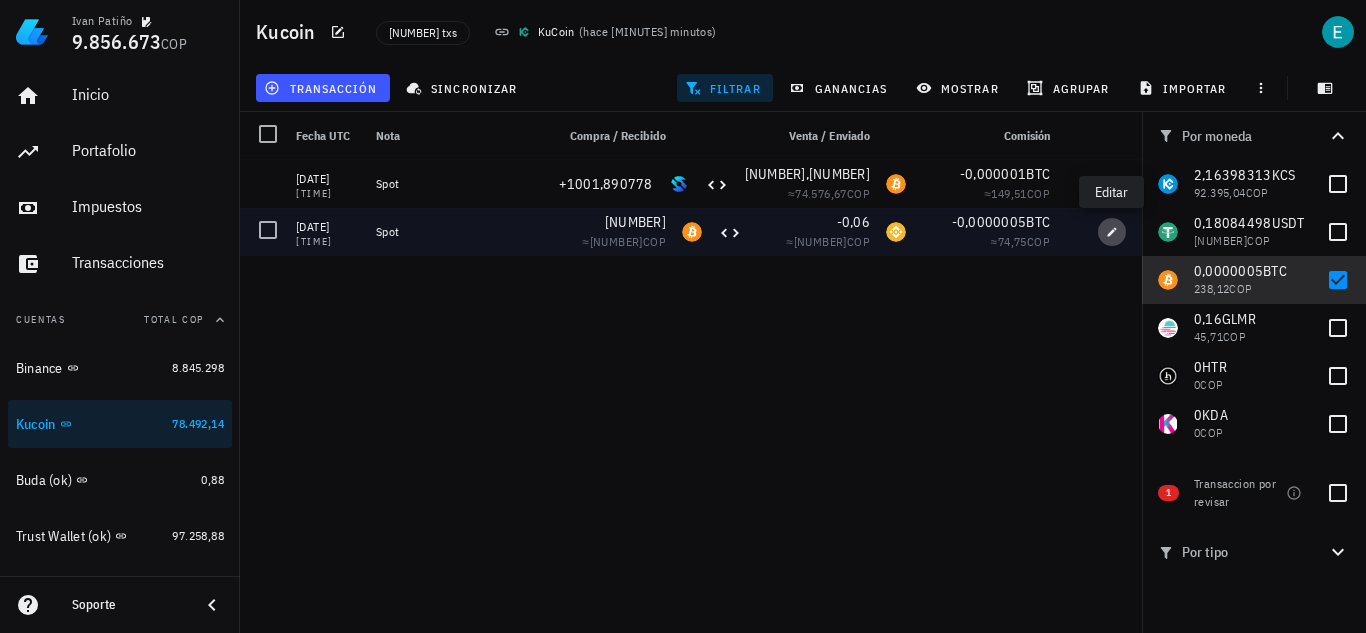 type on "[DATE]" 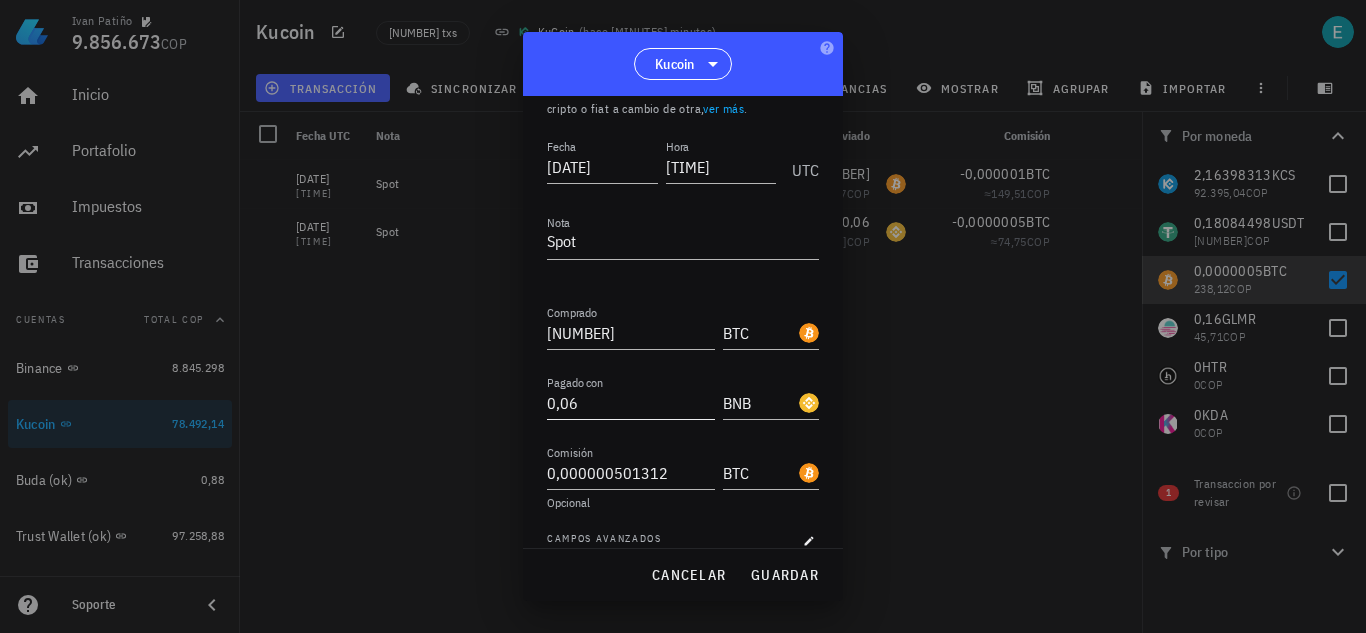 scroll, scrollTop: 111, scrollLeft: 0, axis: vertical 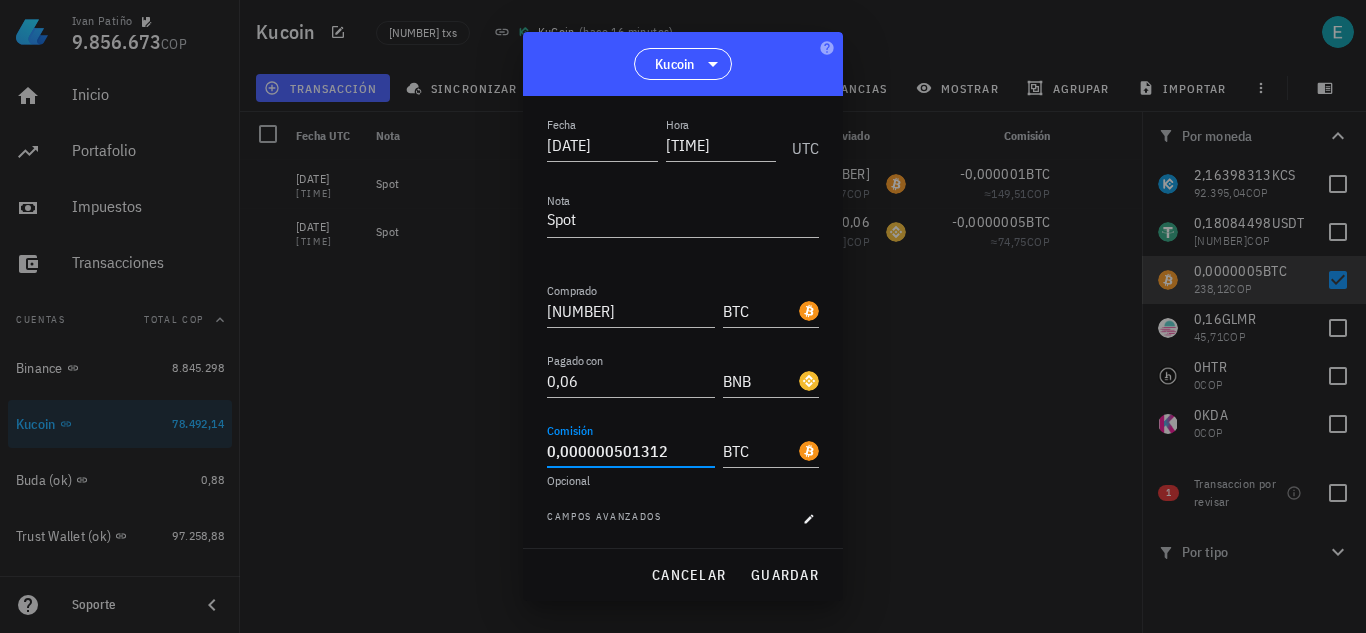 drag, startPoint x: 668, startPoint y: 445, endPoint x: 521, endPoint y: 465, distance: 148.35431 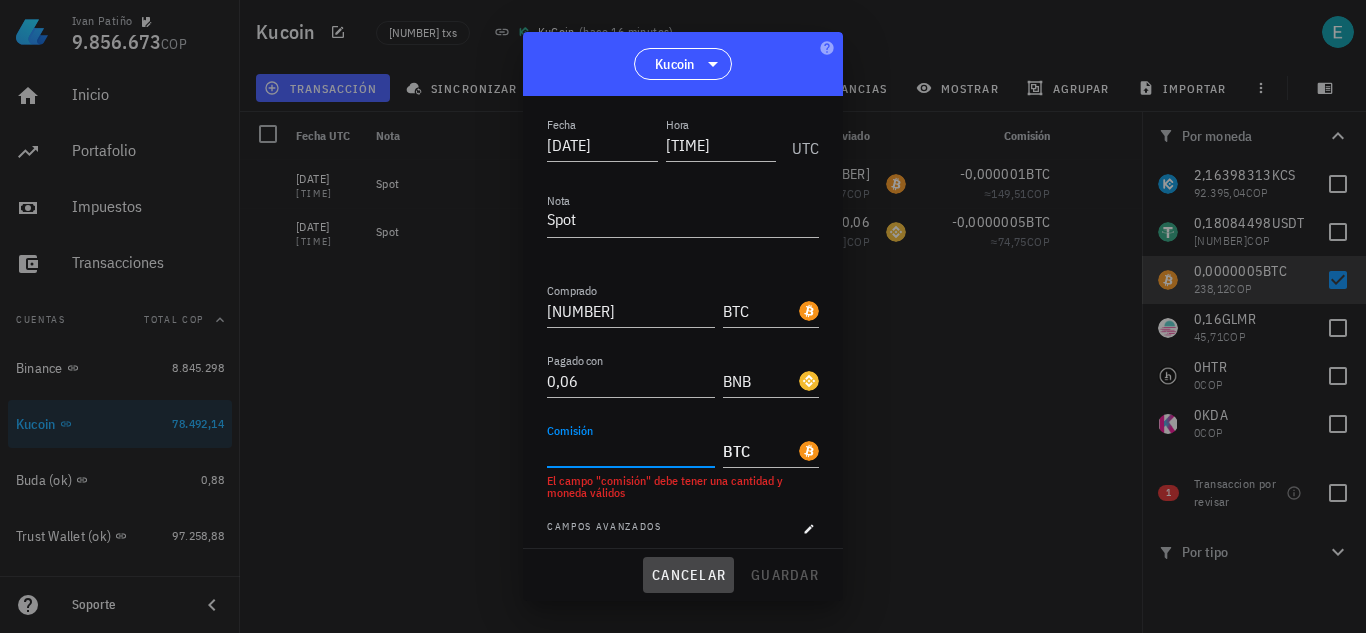 click on "cancelar" at bounding box center [688, 575] 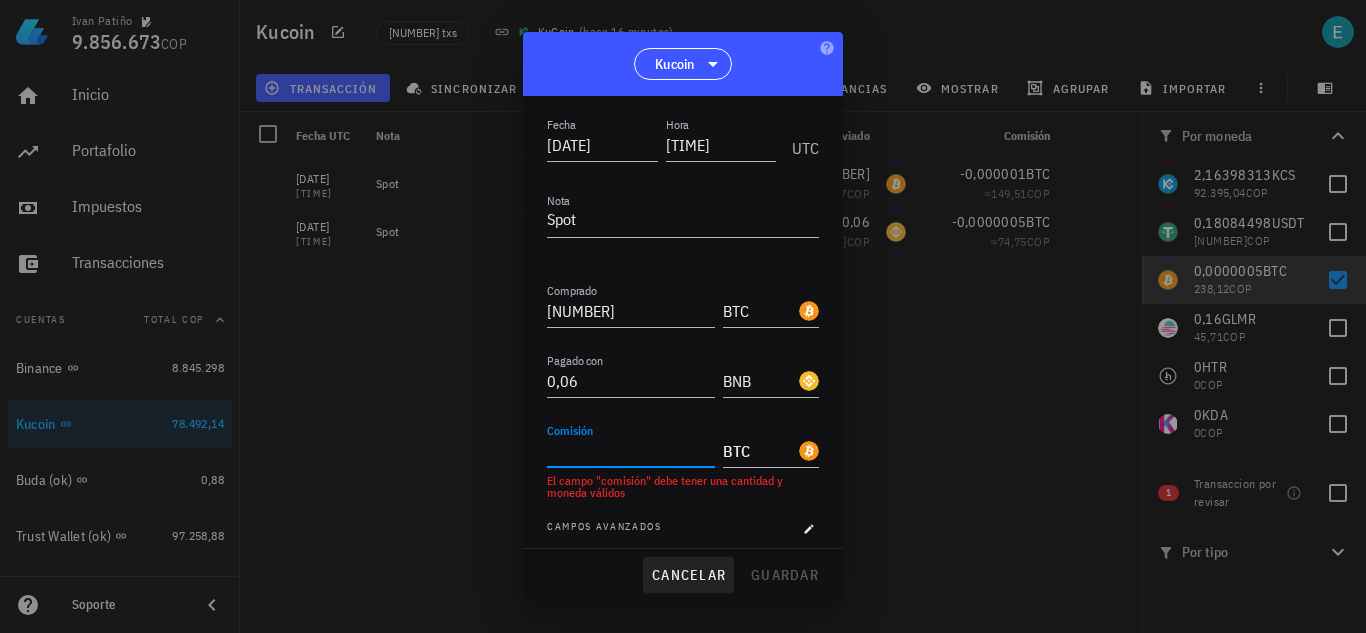 type on "0,000000501312" 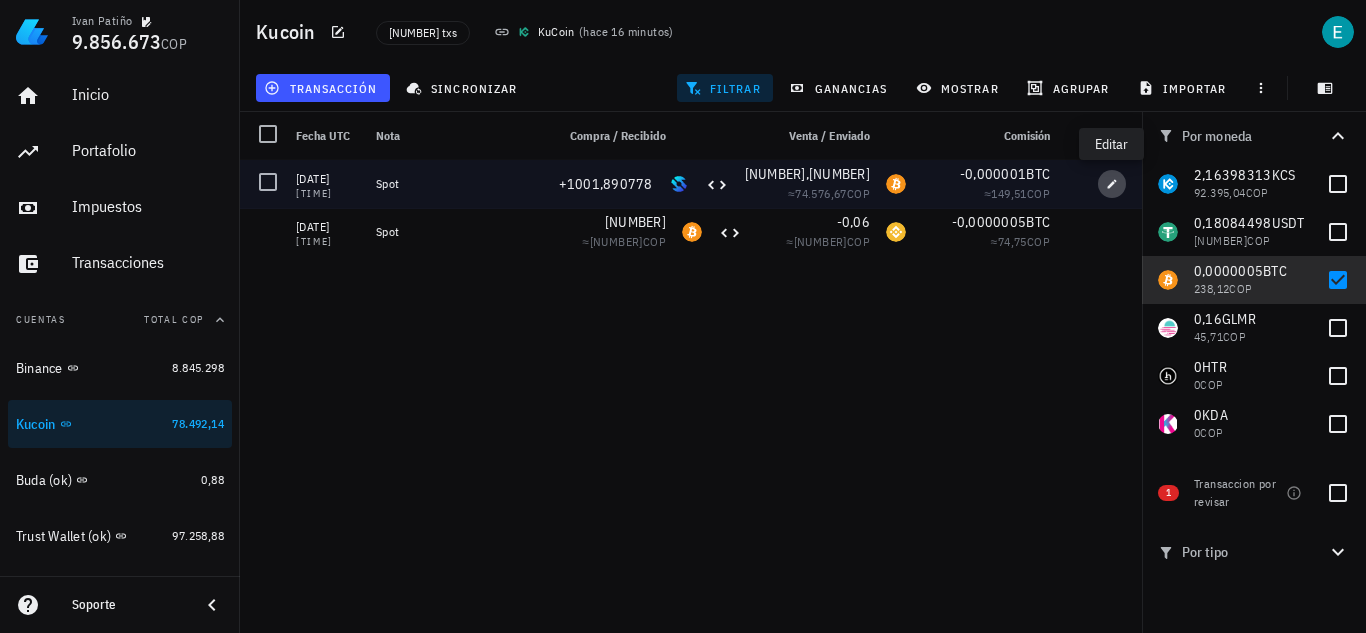 click 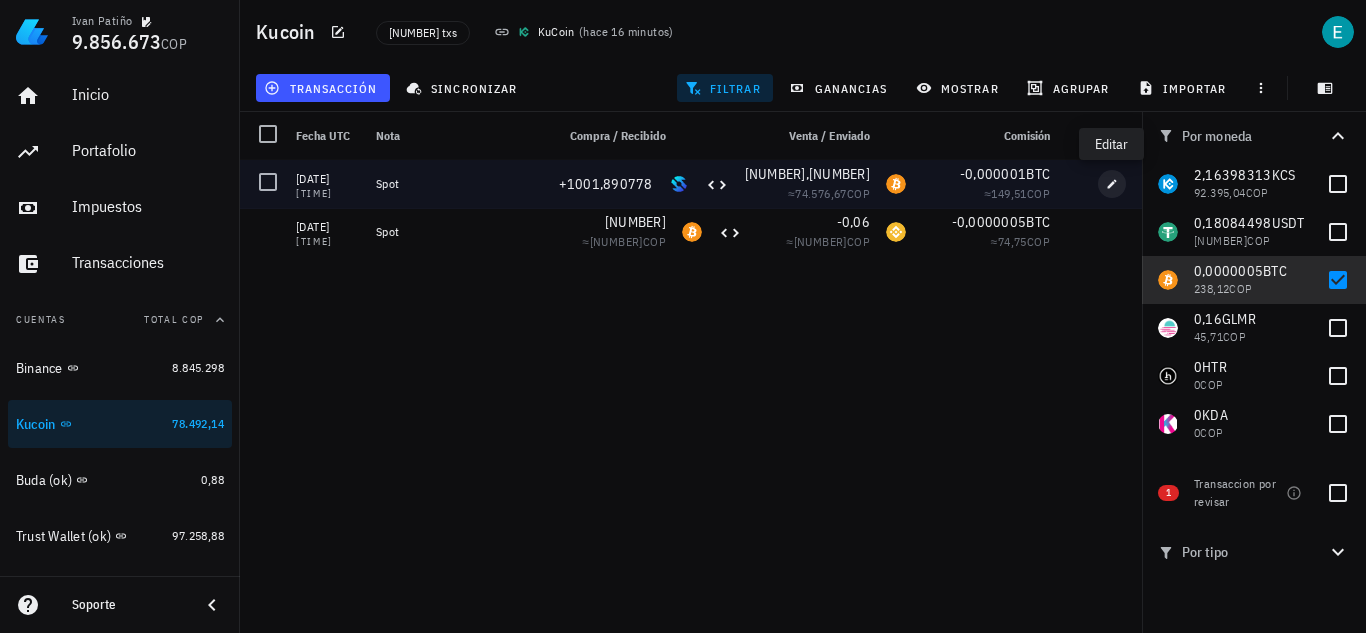 type on "[TIME]" 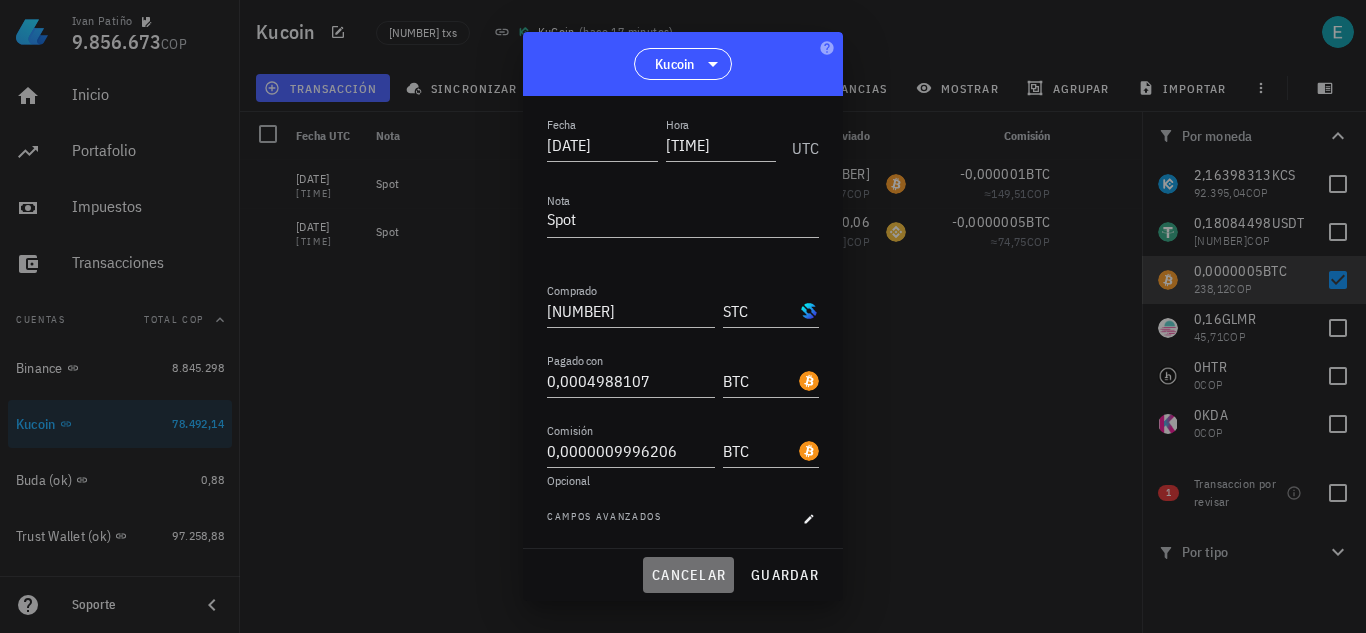 click on "cancelar" at bounding box center (688, 575) 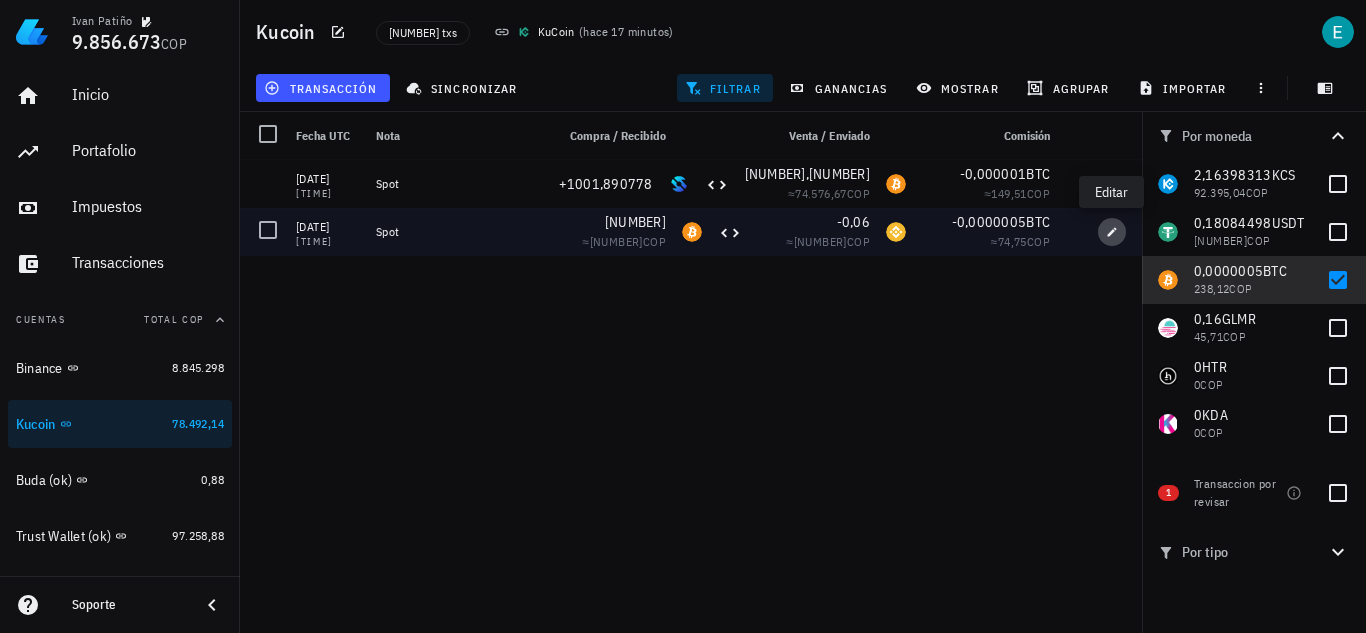 click 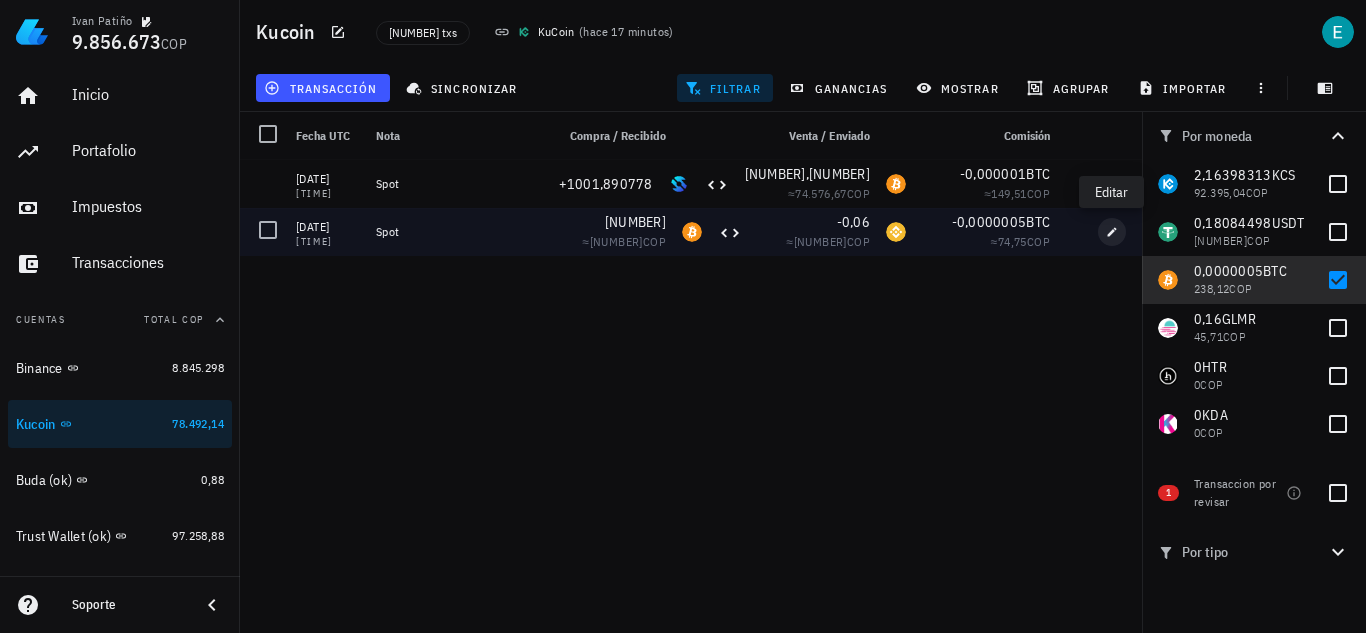 type on "[TIME]" 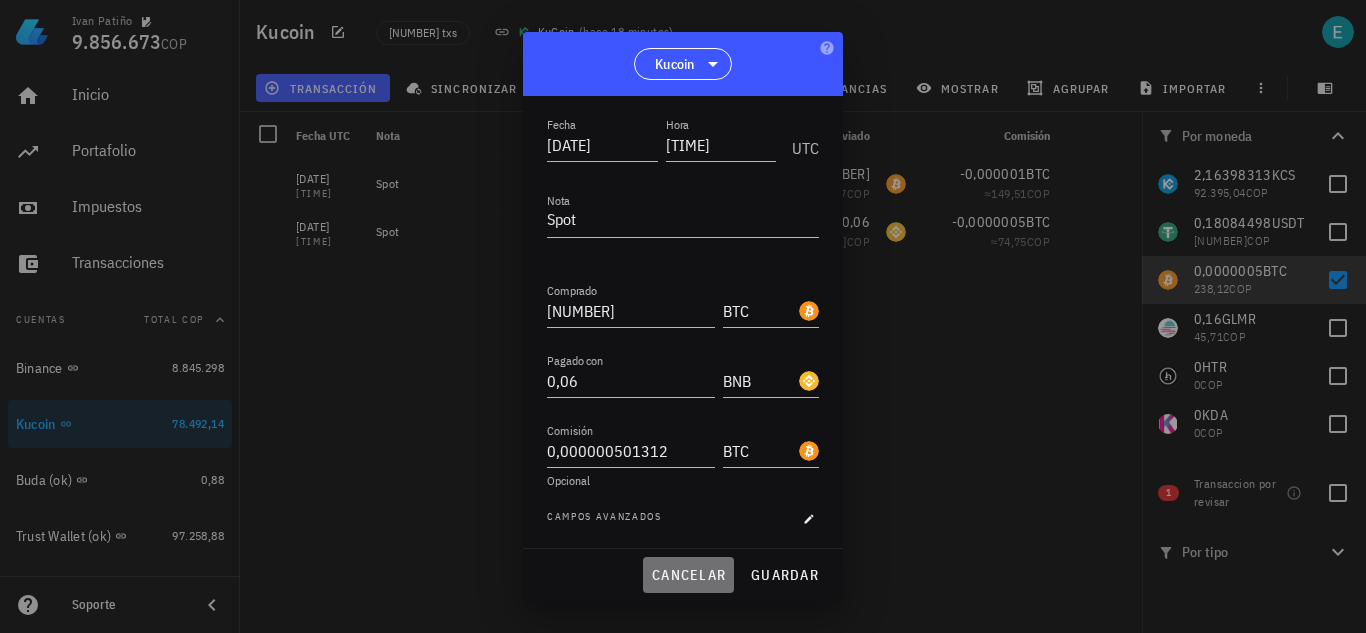 click on "cancelar" at bounding box center [688, 575] 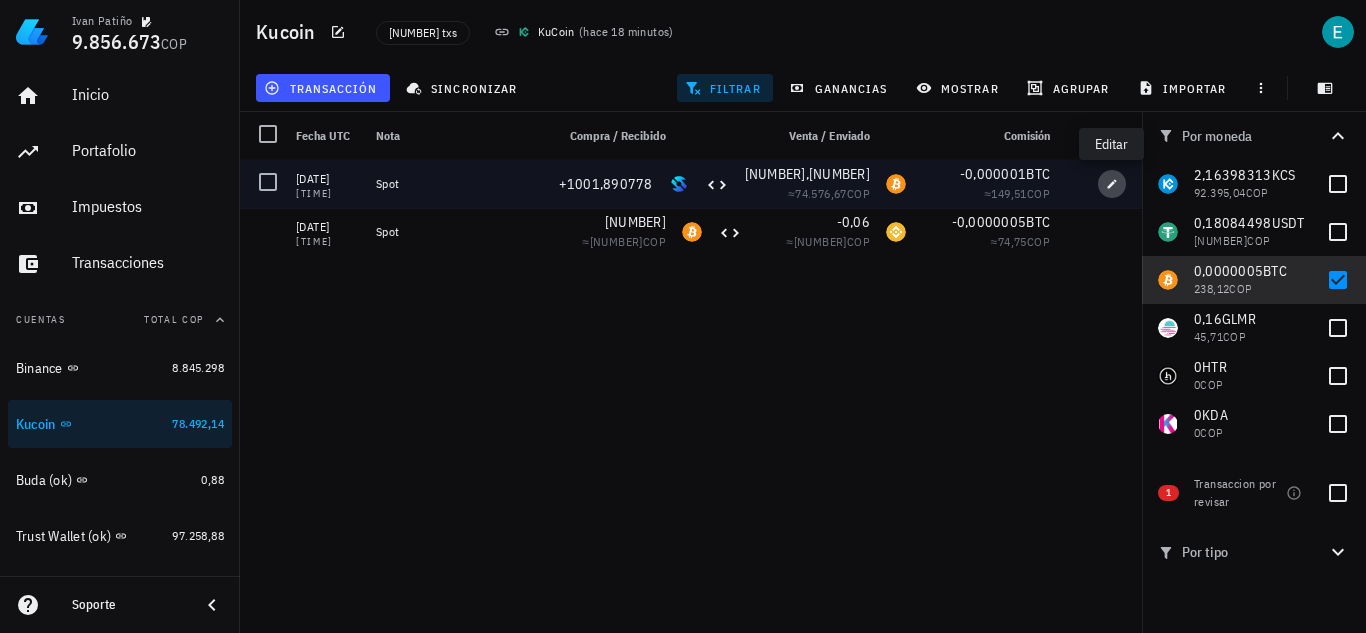 click 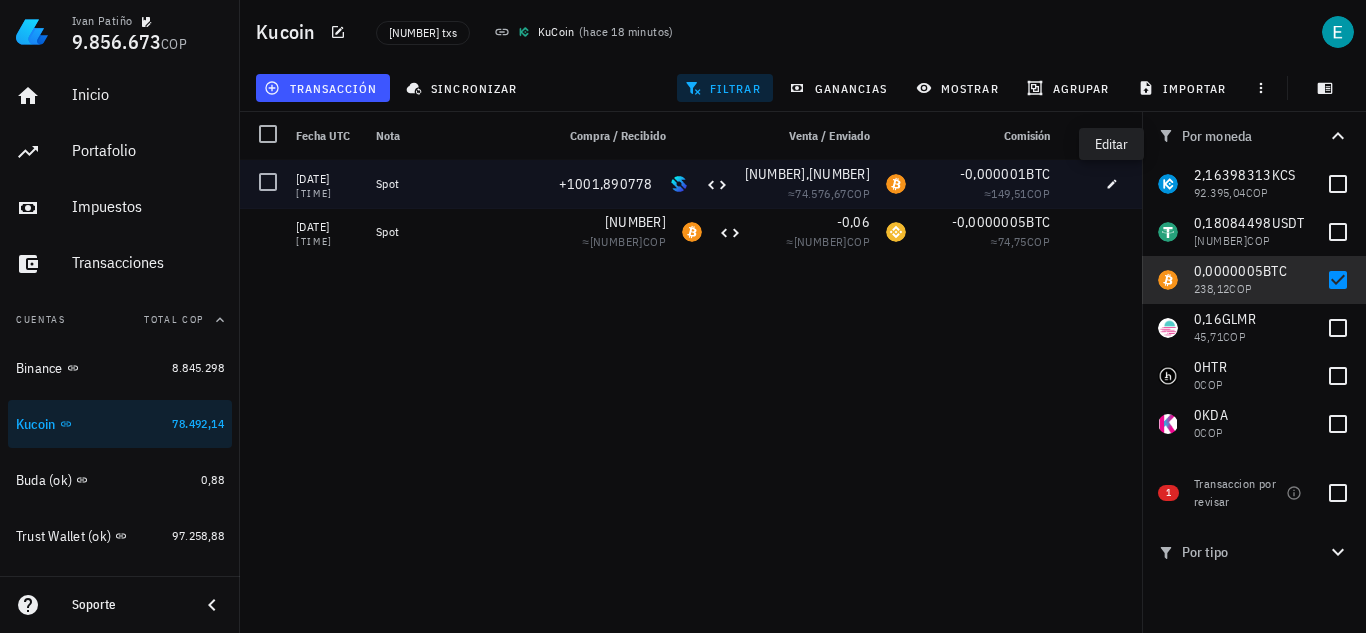 type on "[TIME]" 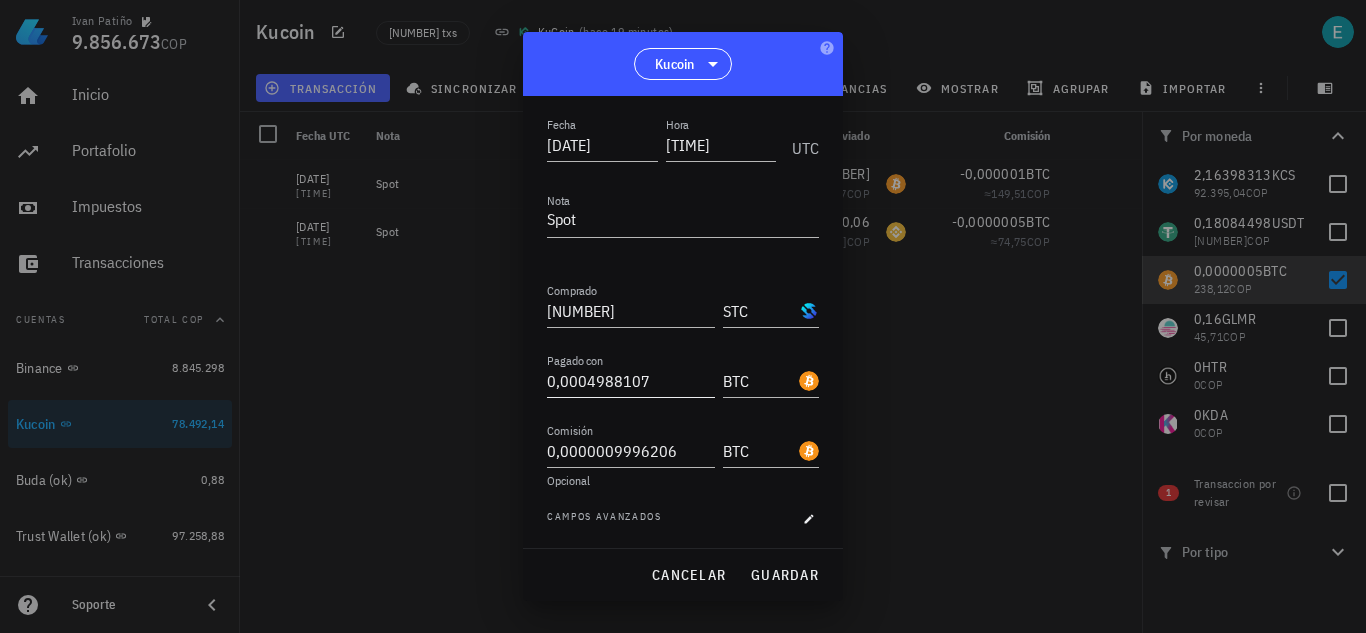 click on "0,0004988107" at bounding box center [631, 381] 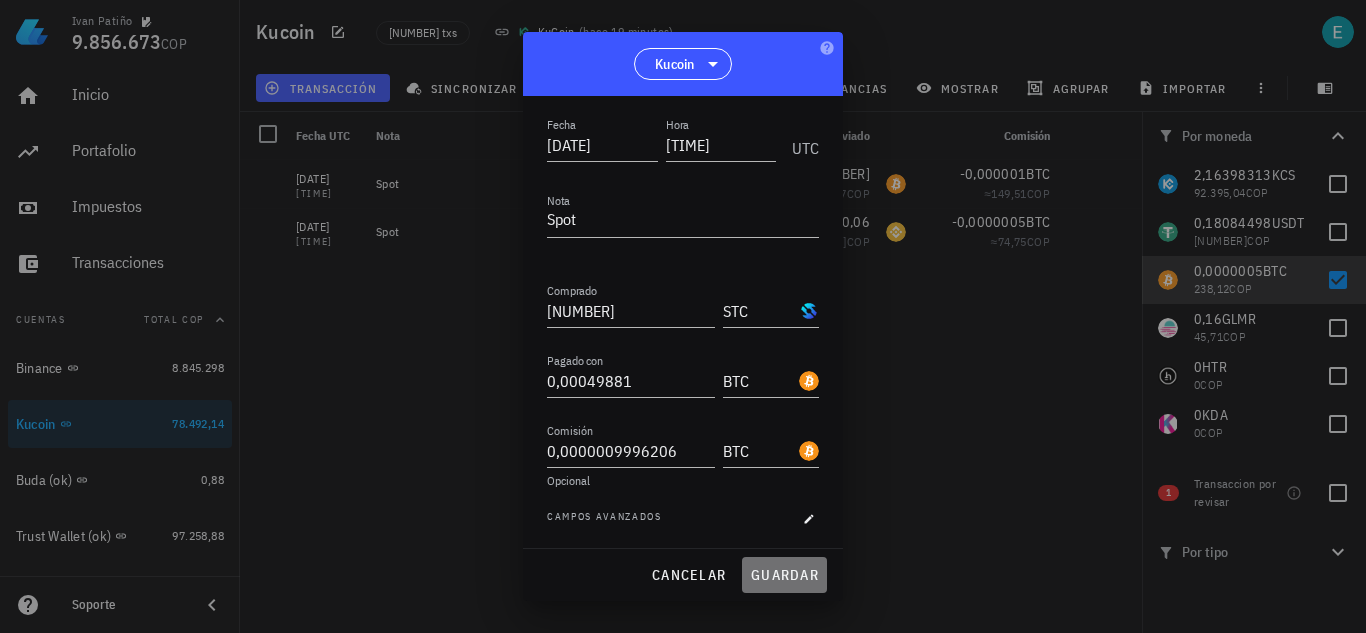 click on "guardar" at bounding box center [784, 575] 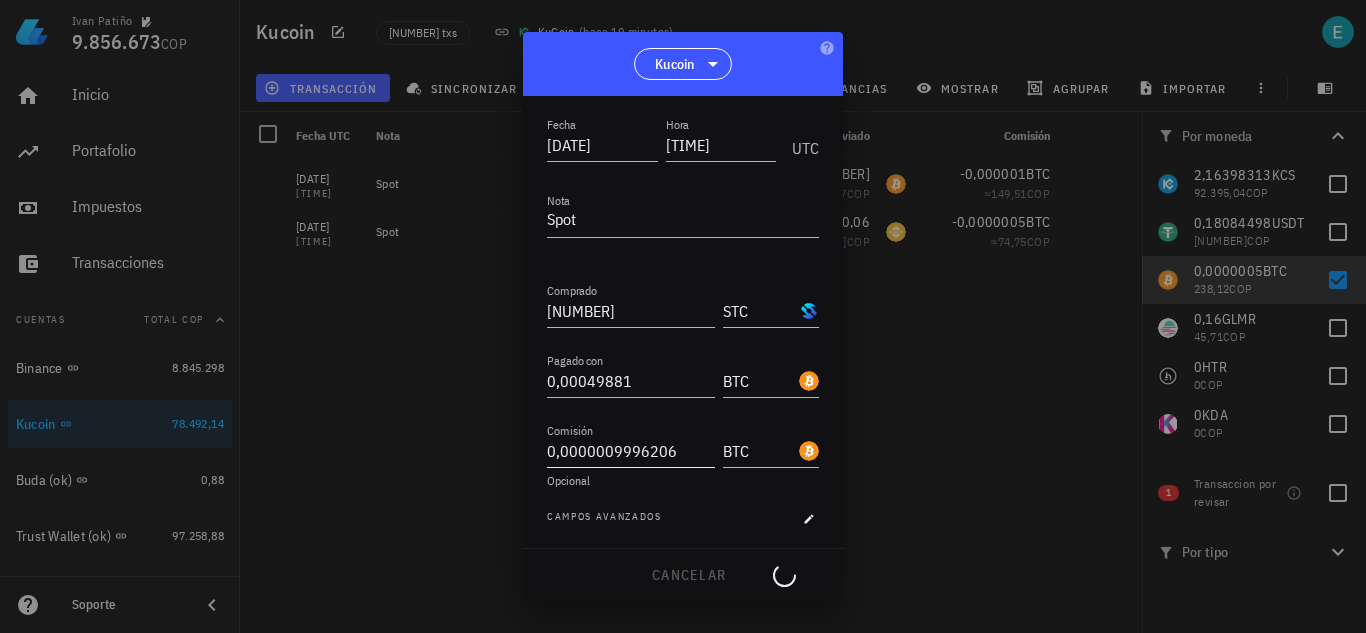 type on "0,0004988107" 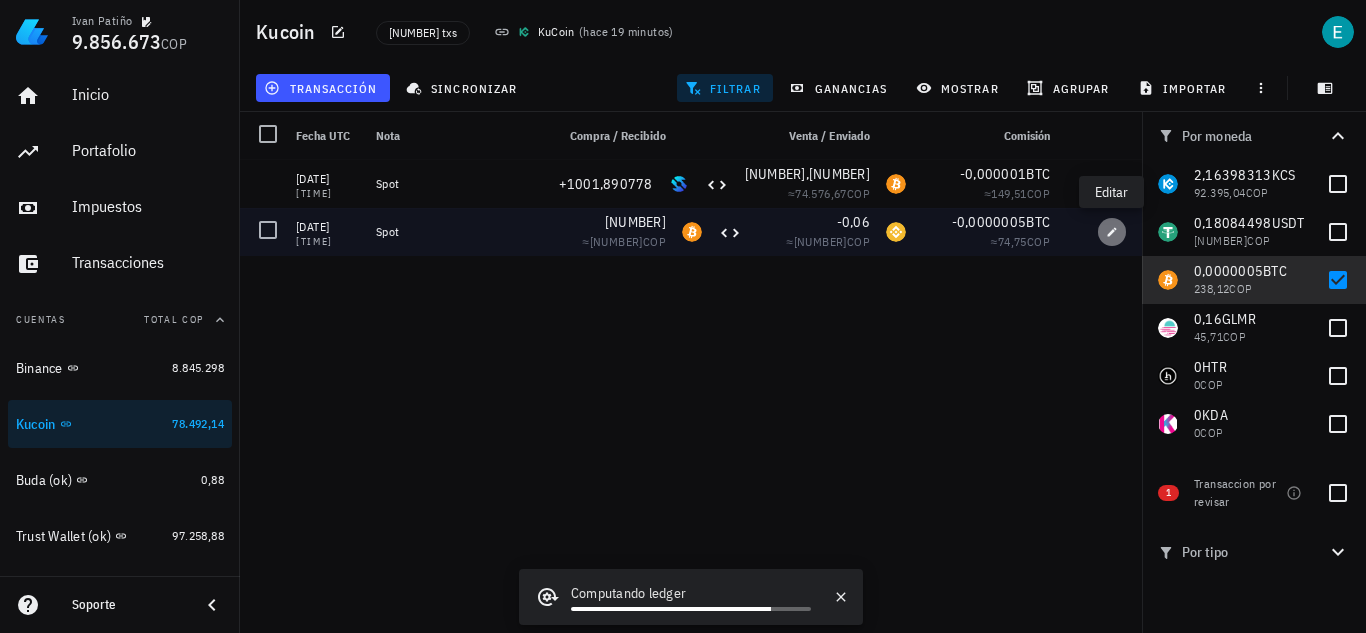 click 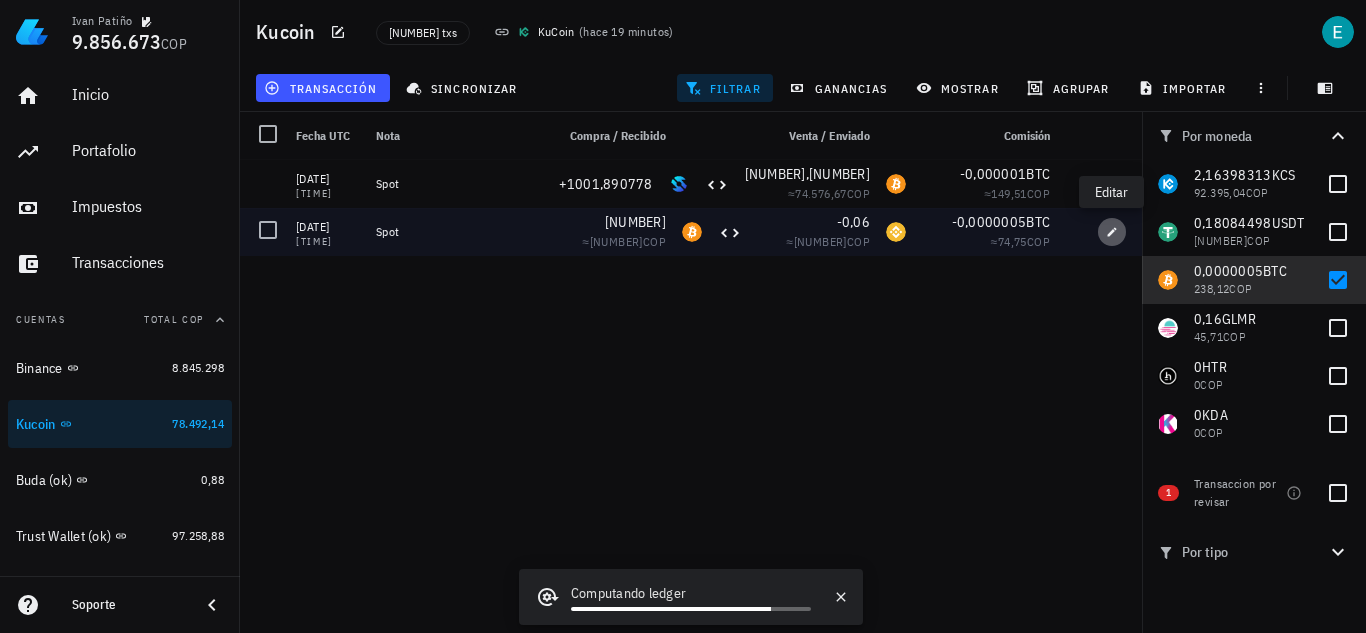 type on "[TIME]" 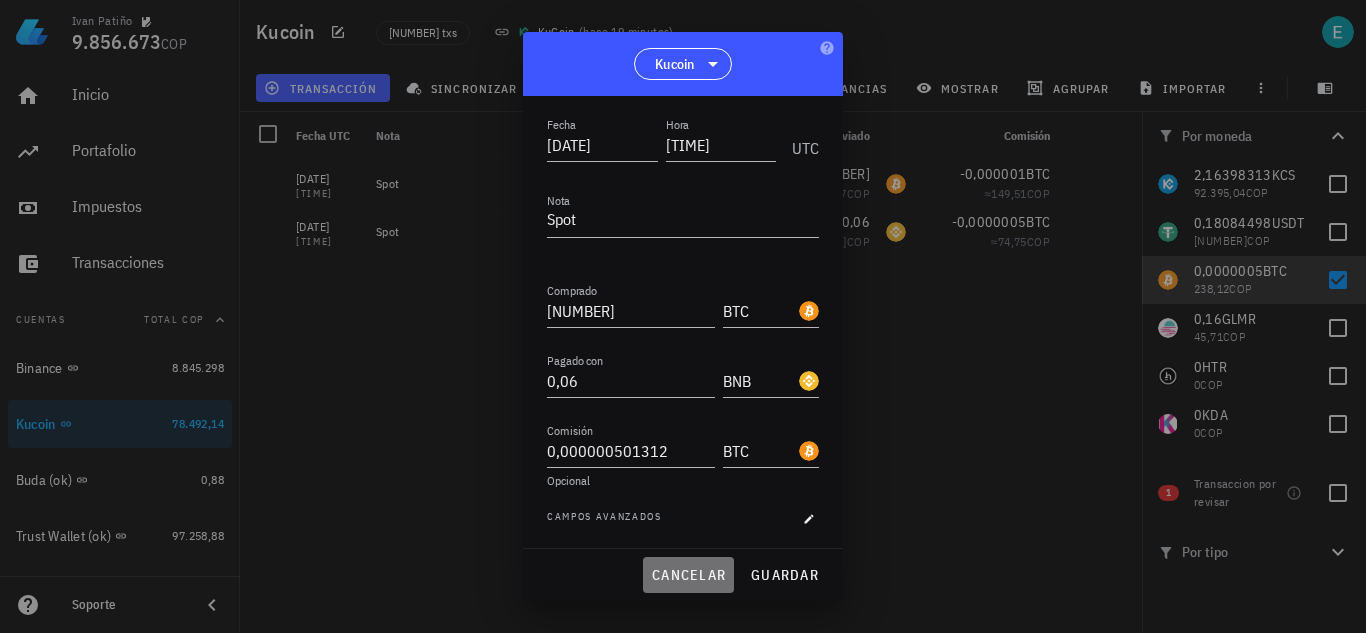 click on "cancelar" at bounding box center [688, 575] 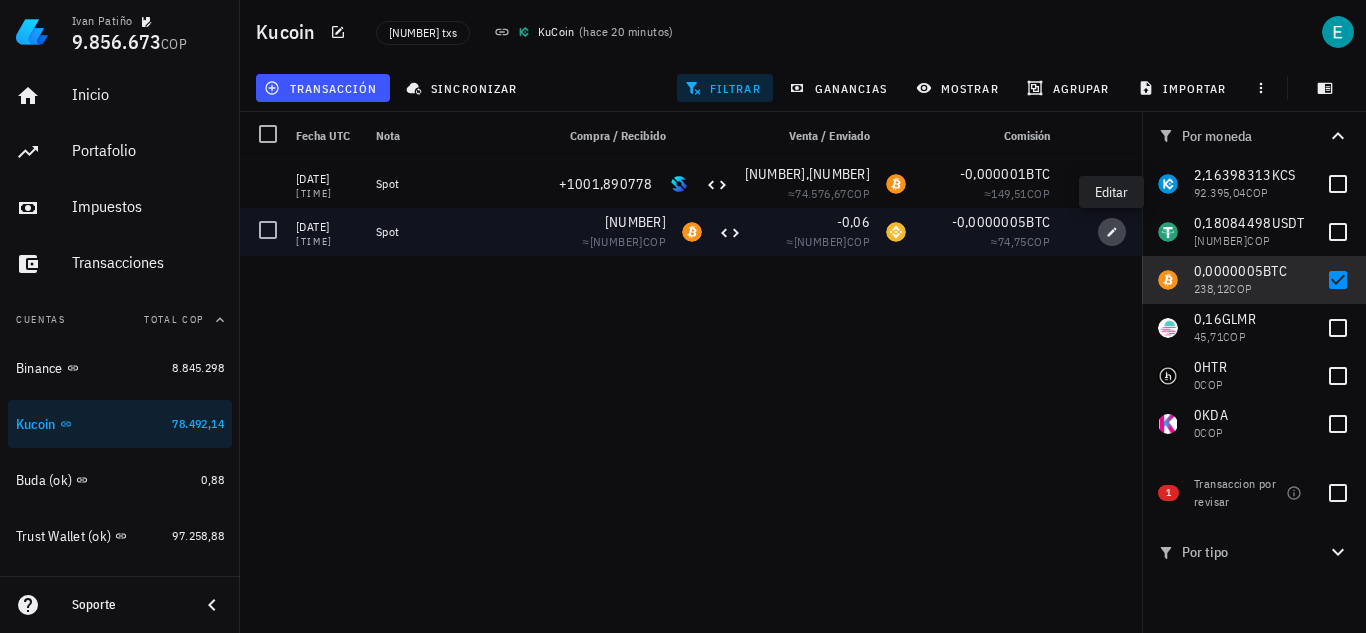 click 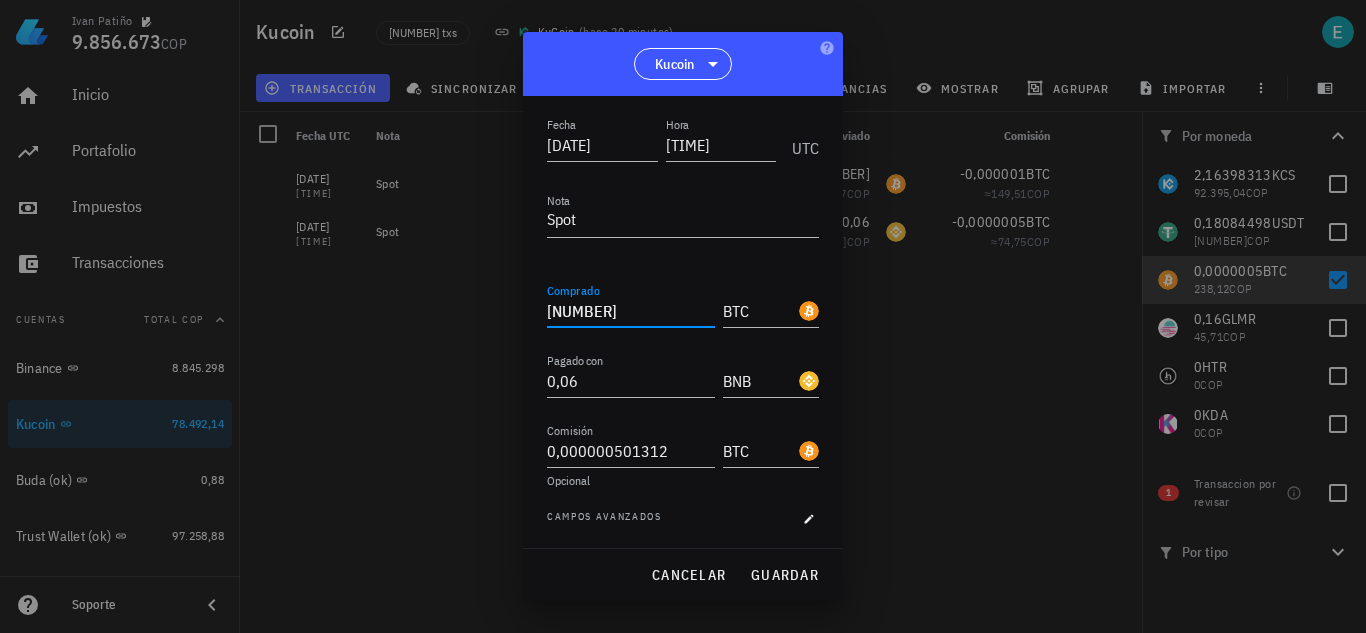 drag, startPoint x: 618, startPoint y: 305, endPoint x: 639, endPoint y: 314, distance: 22.847319 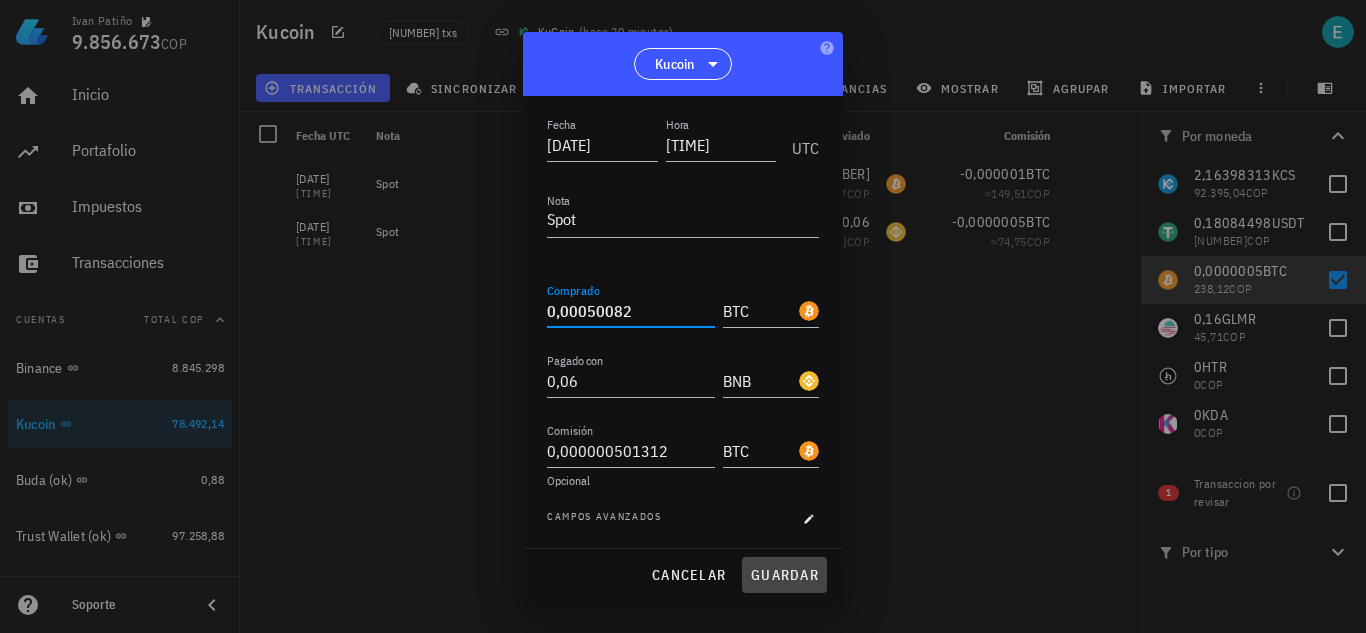 click on "guardar" at bounding box center (784, 575) 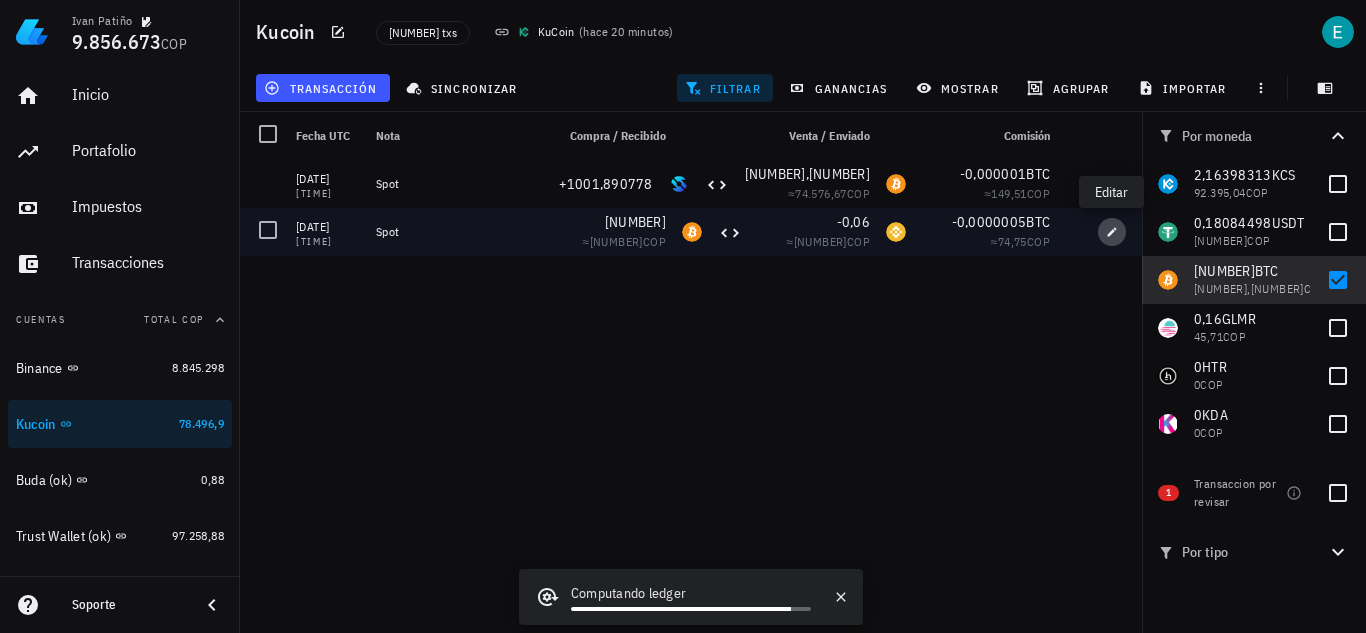click 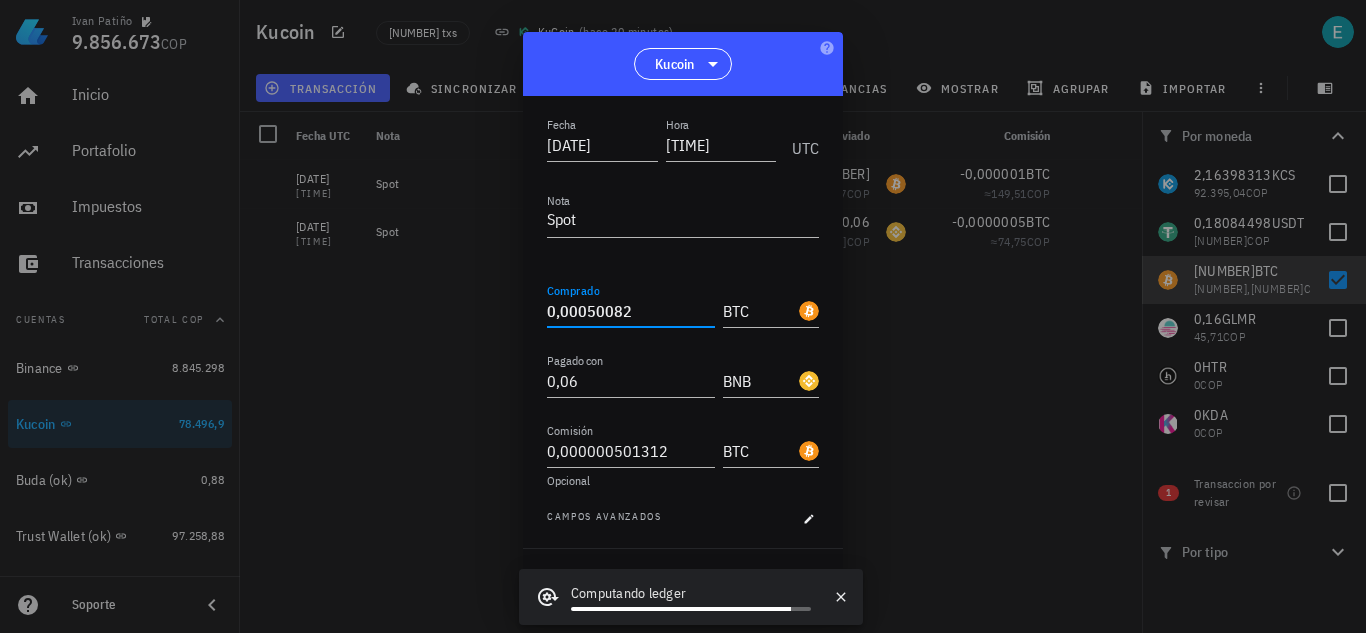 click on "0,00050082" at bounding box center (631, 311) 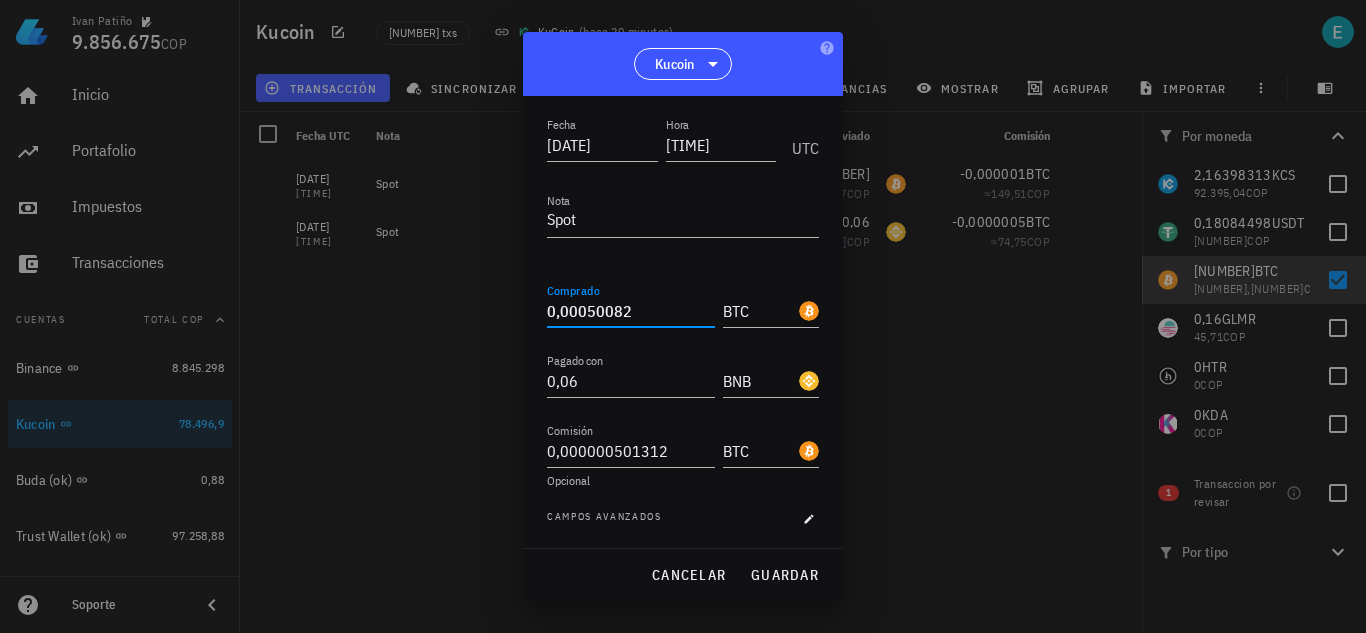 drag, startPoint x: 644, startPoint y: 309, endPoint x: 612, endPoint y: 310, distance: 32.01562 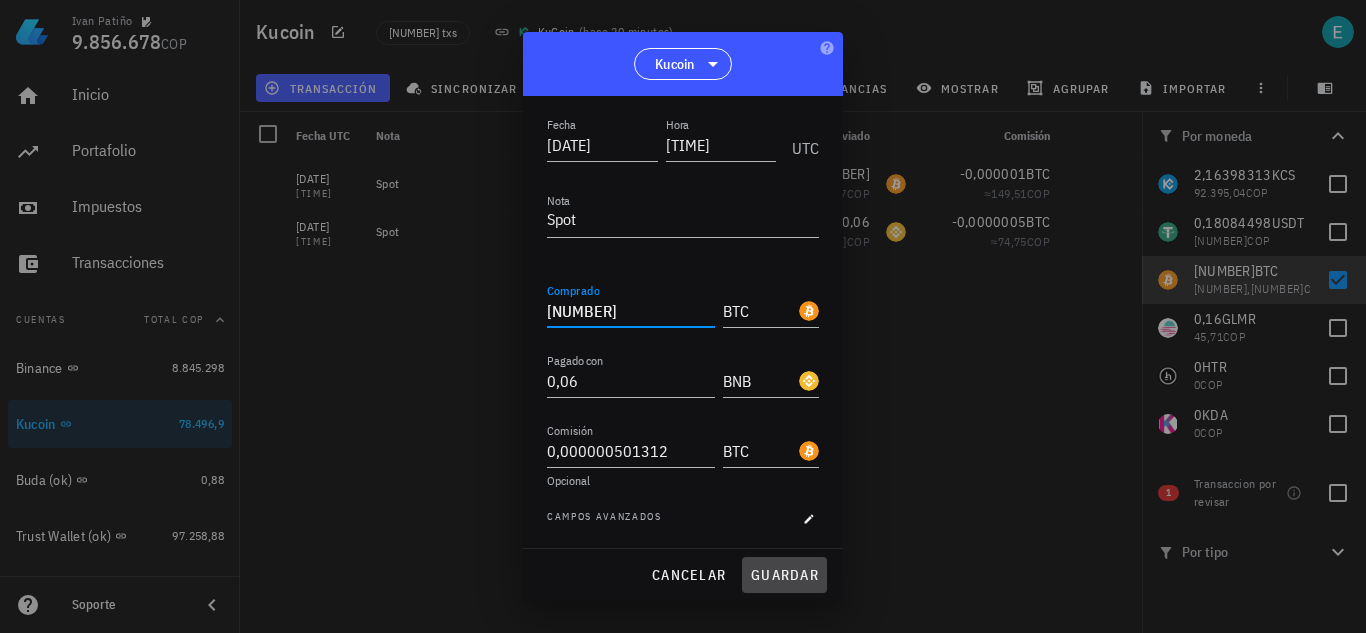 drag, startPoint x: 801, startPoint y: 569, endPoint x: 732, endPoint y: 484, distance: 109.48059 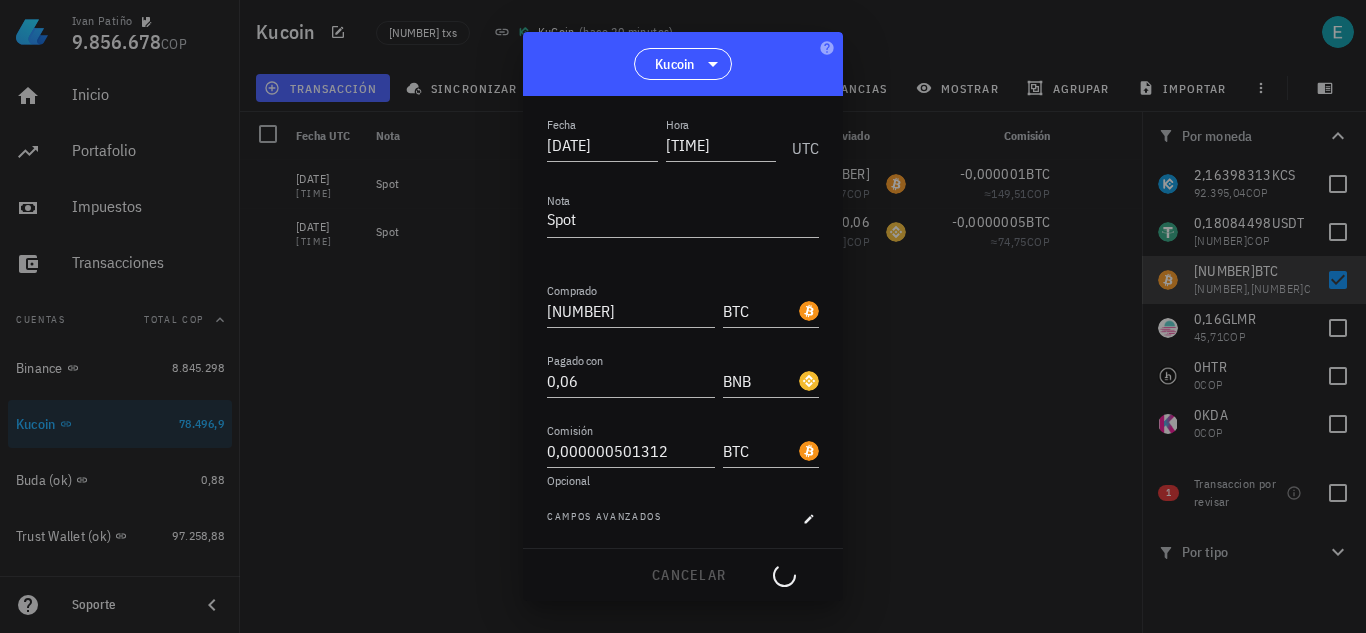 type on "0,00050082" 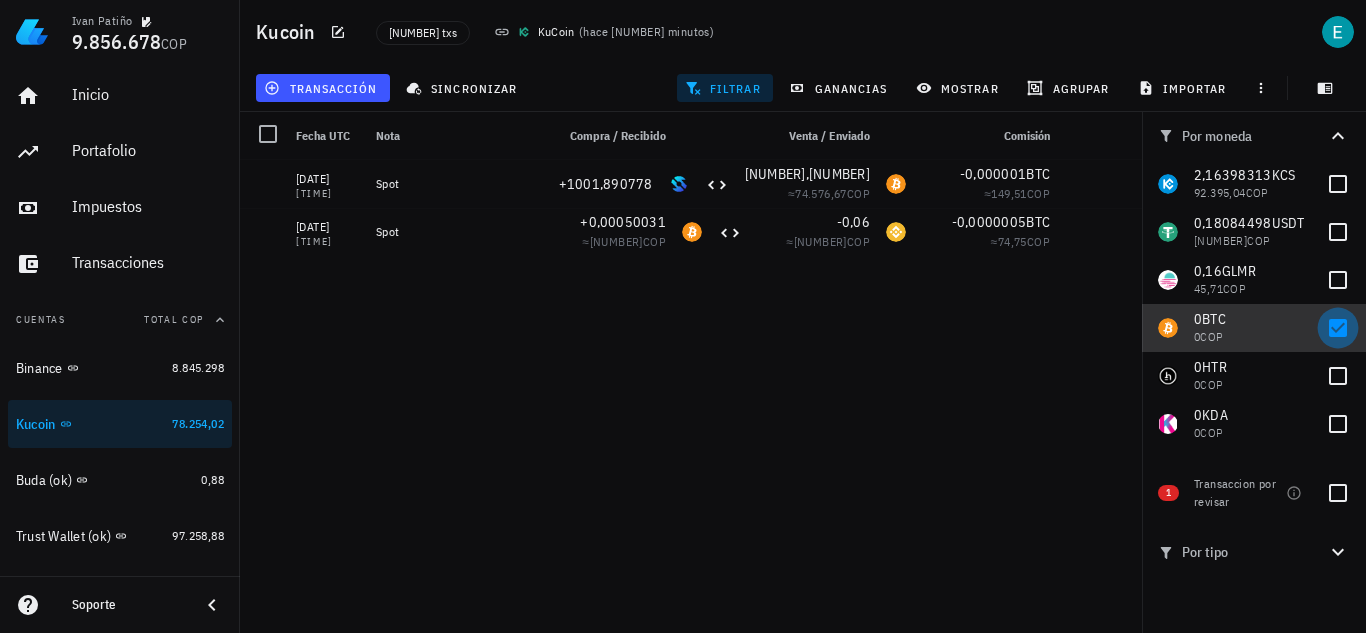 click at bounding box center (1338, 328) 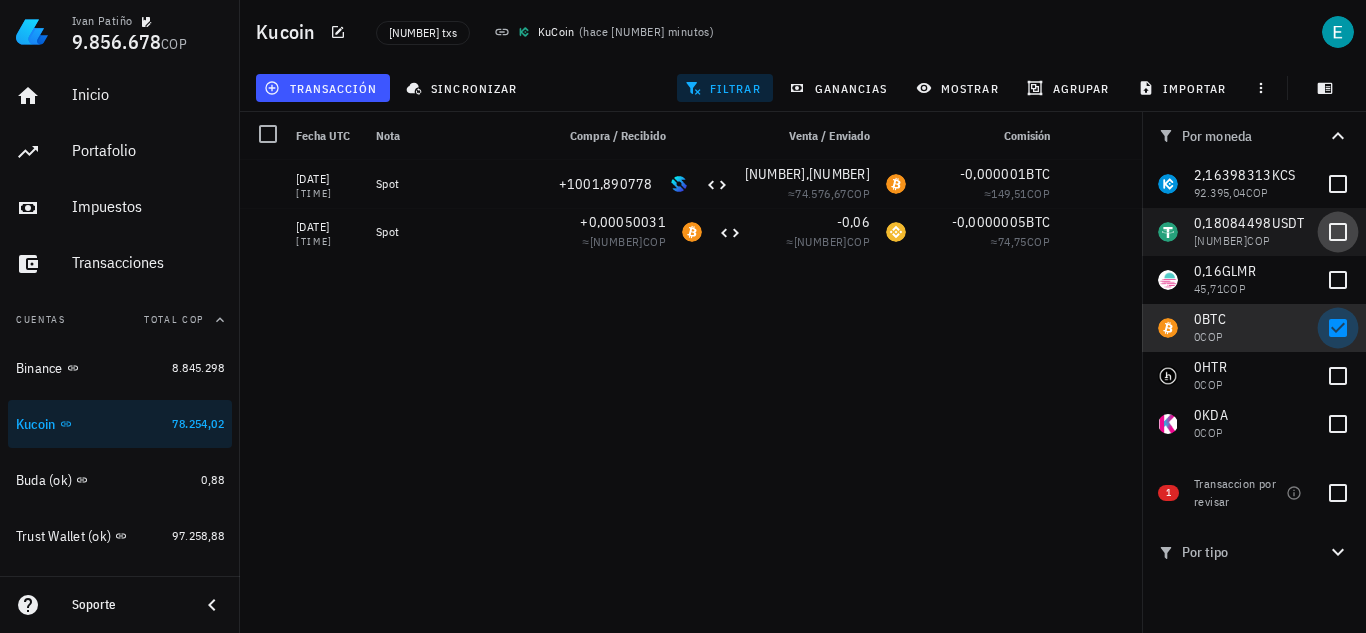 checkbox on "false" 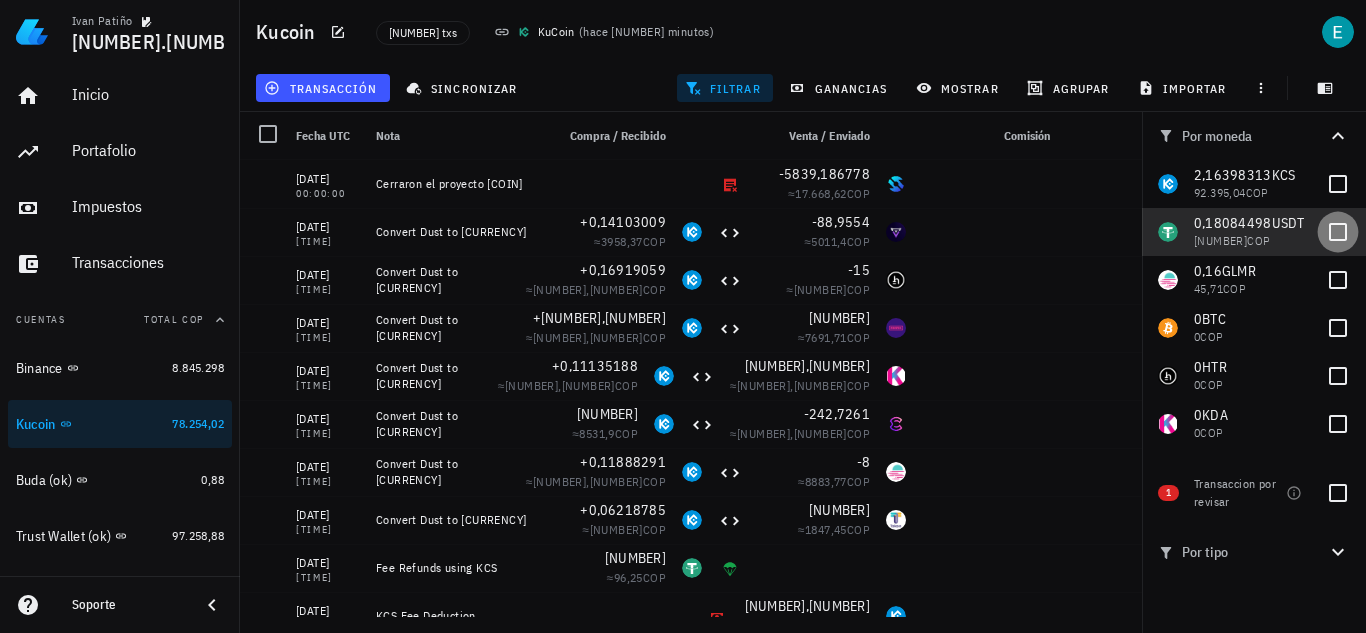 click at bounding box center (1338, 232) 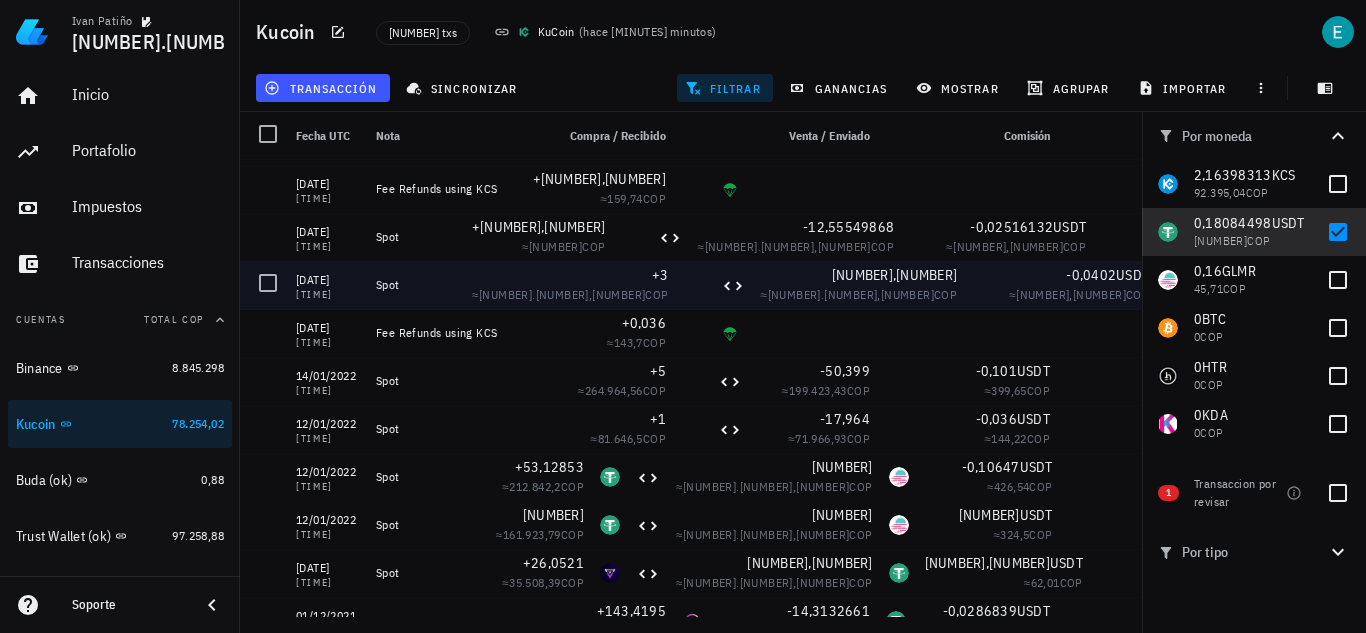 scroll, scrollTop: 0, scrollLeft: 0, axis: both 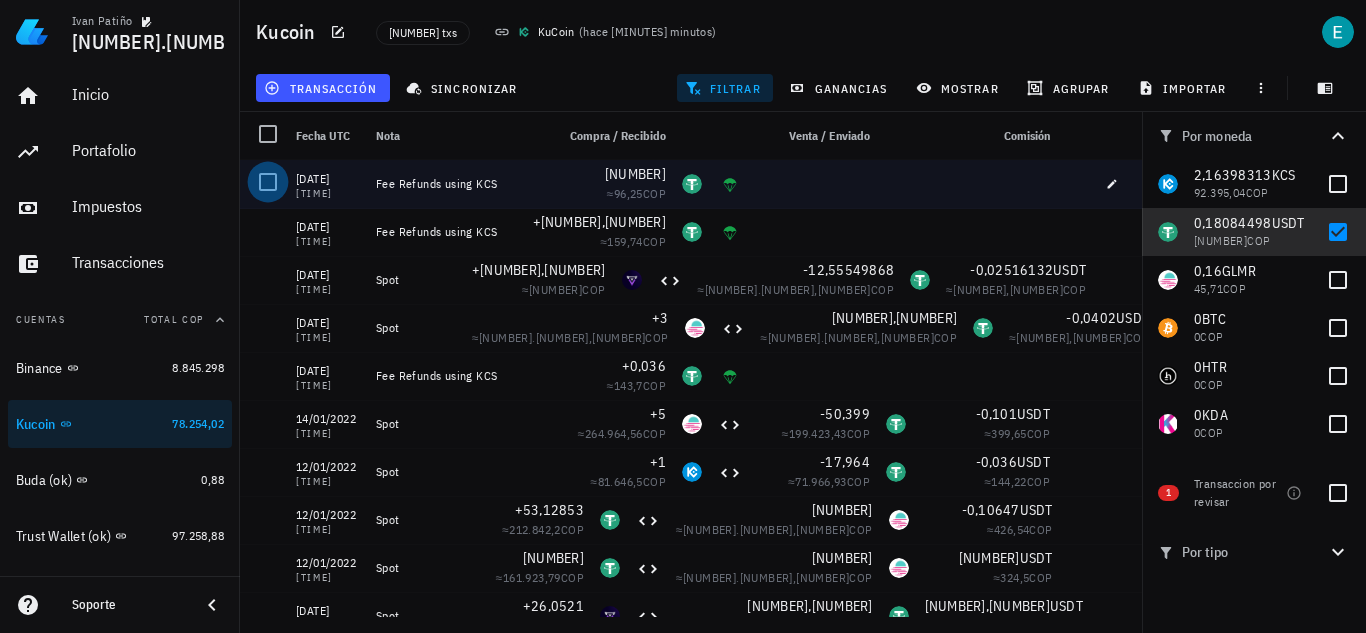 click at bounding box center [268, 182] 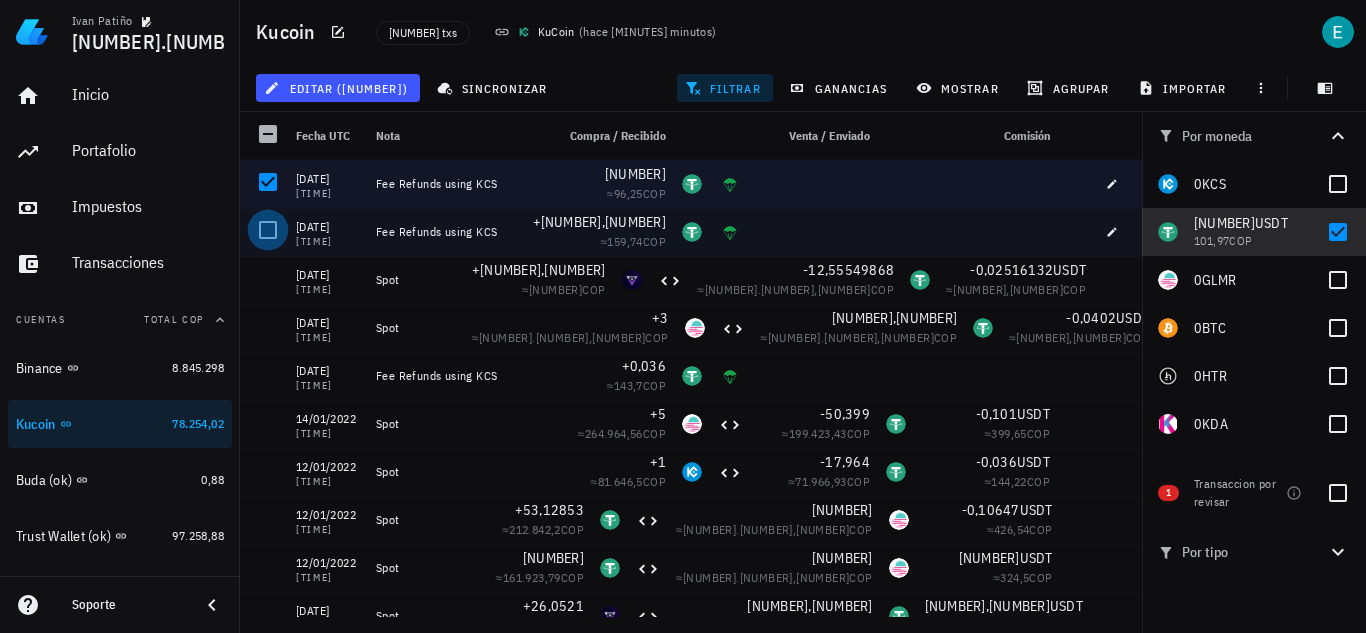 click at bounding box center [268, 230] 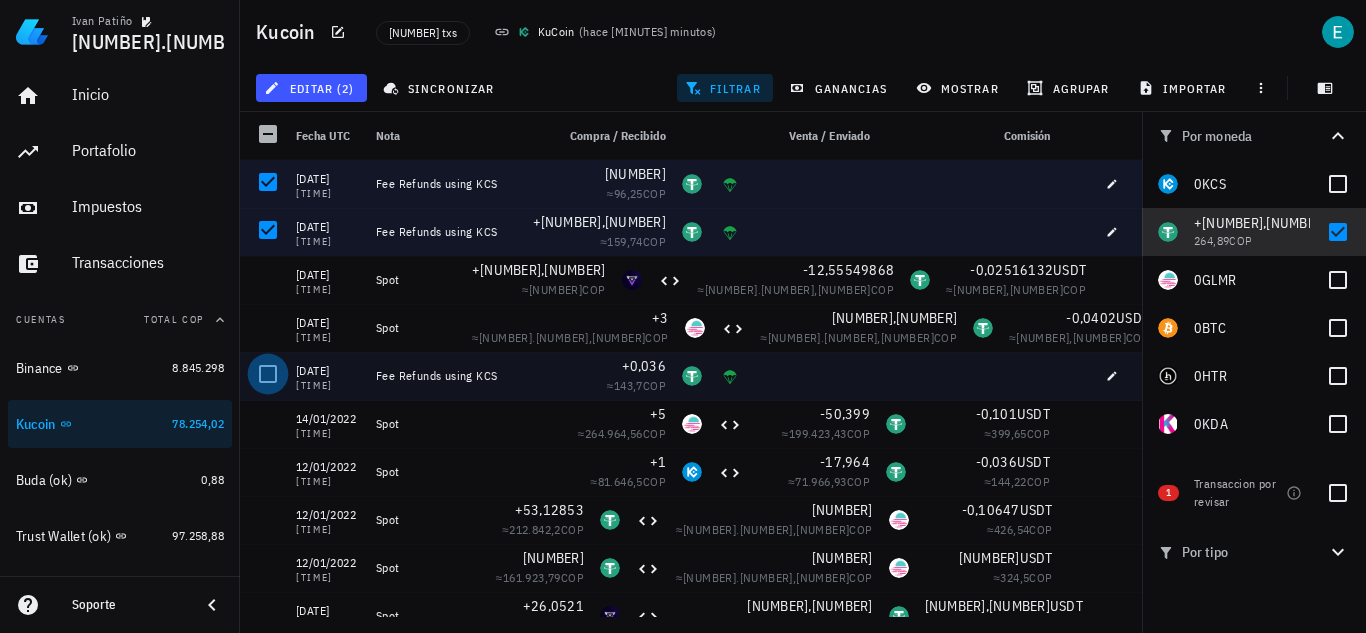 click at bounding box center [268, 374] 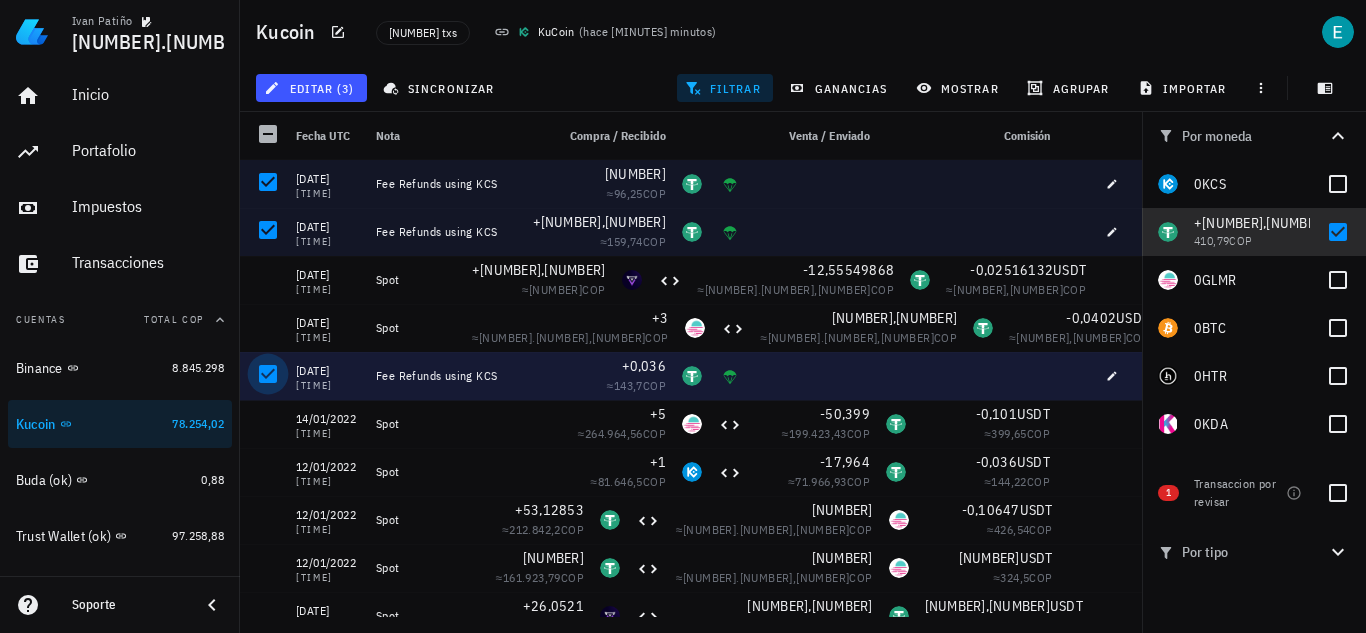 click at bounding box center (268, 374) 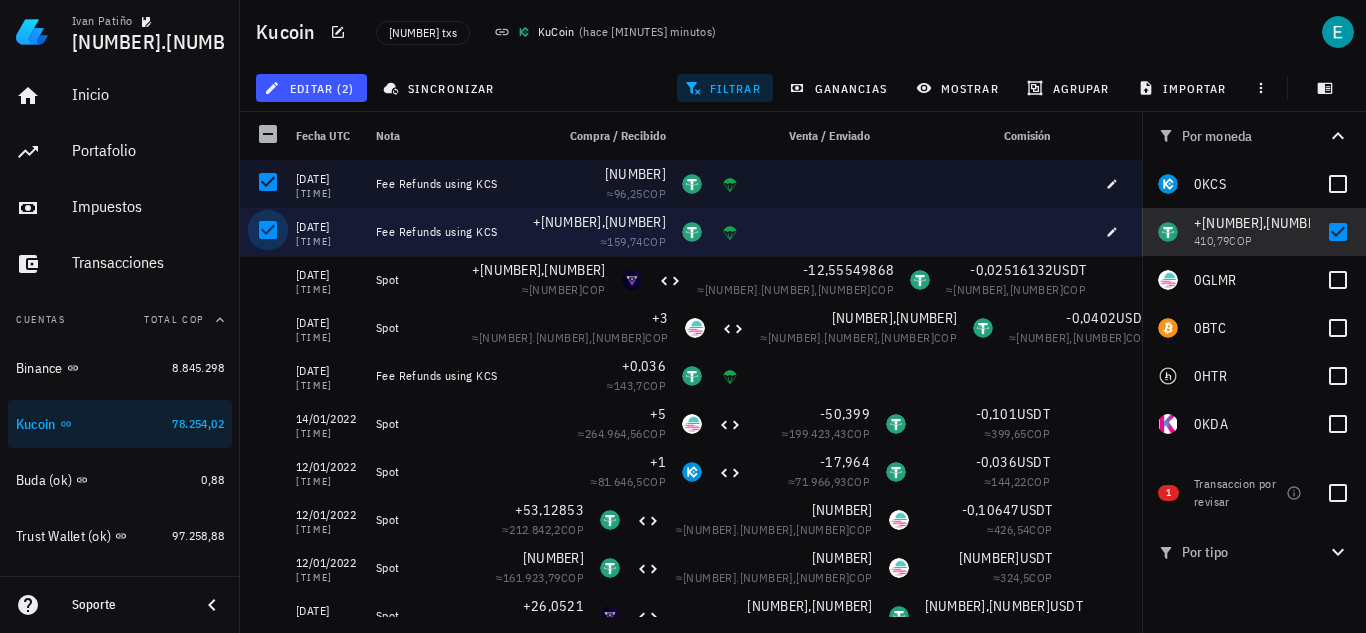 click at bounding box center [268, 230] 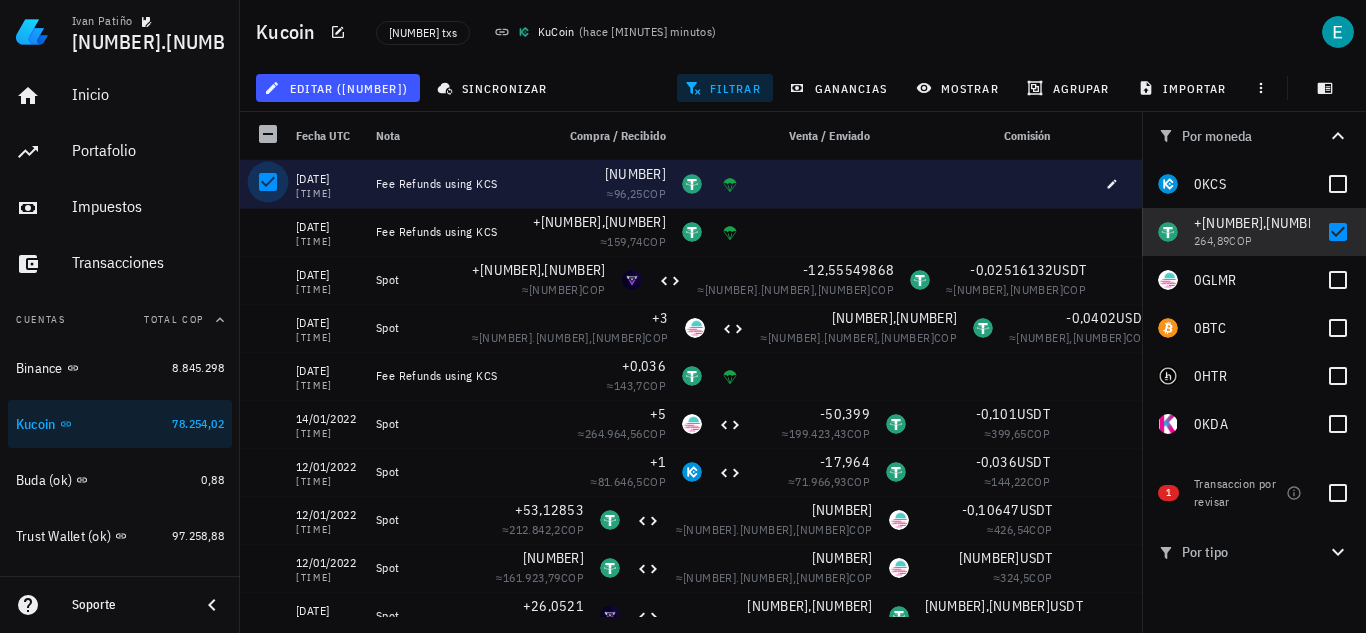 click at bounding box center [268, 182] 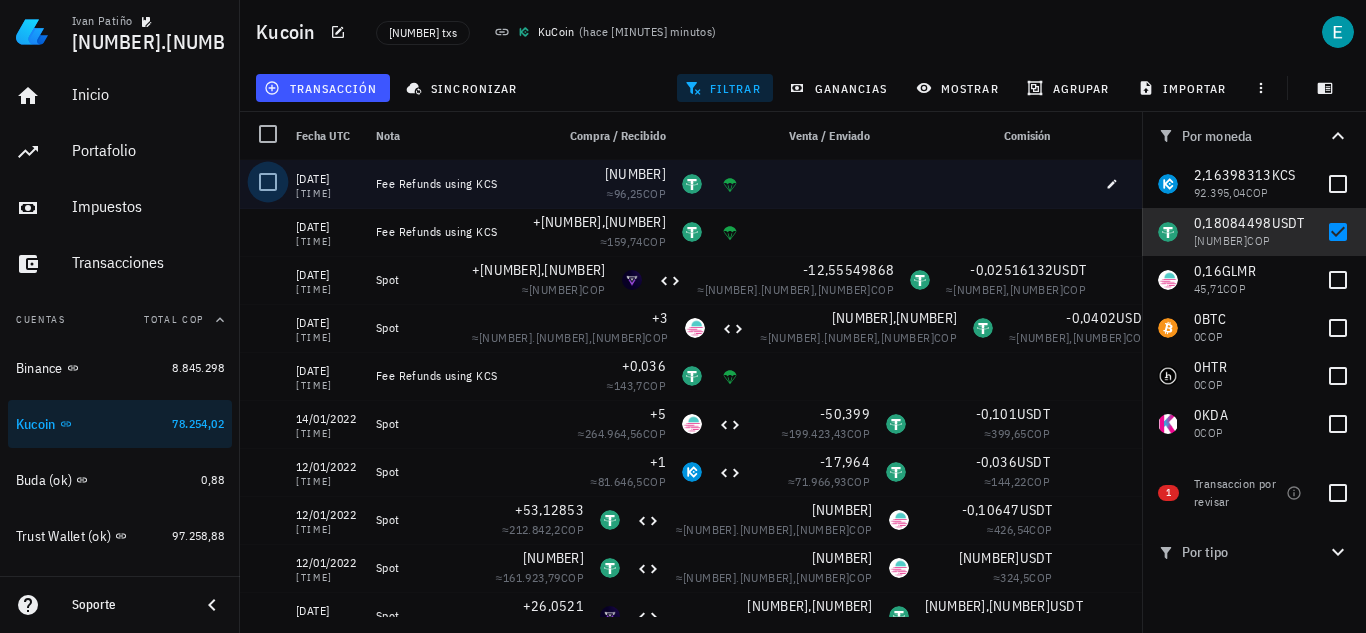 click at bounding box center [268, 182] 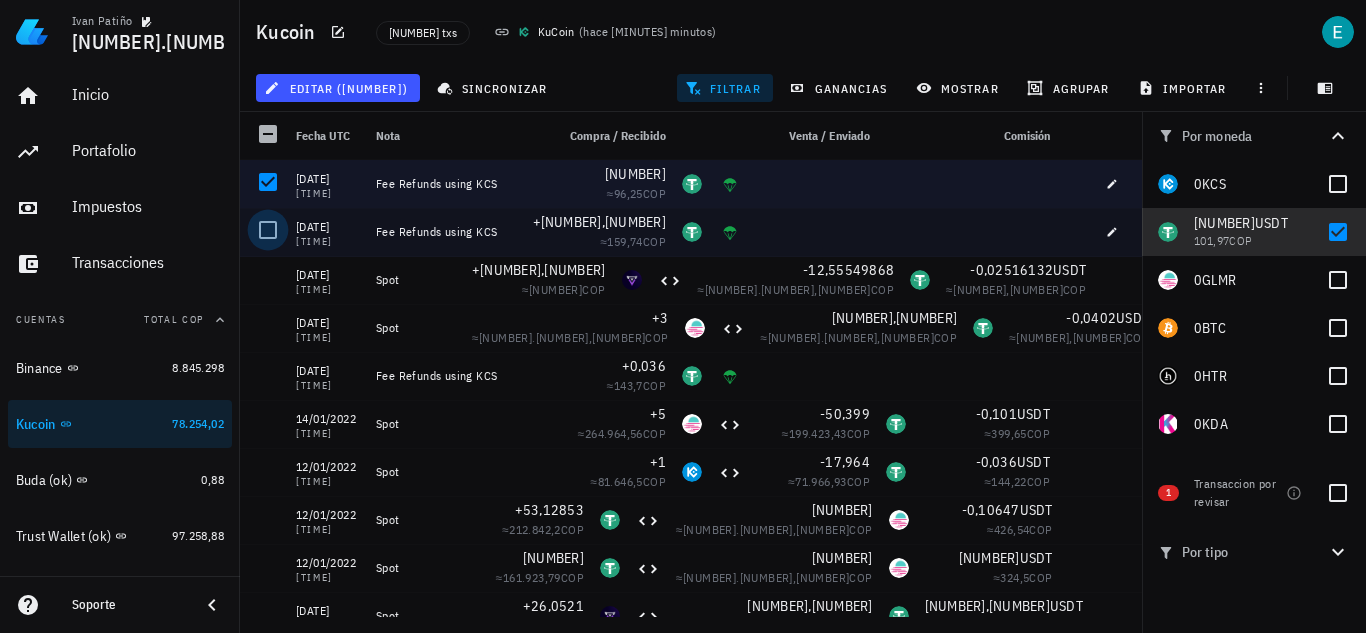 click at bounding box center (268, 230) 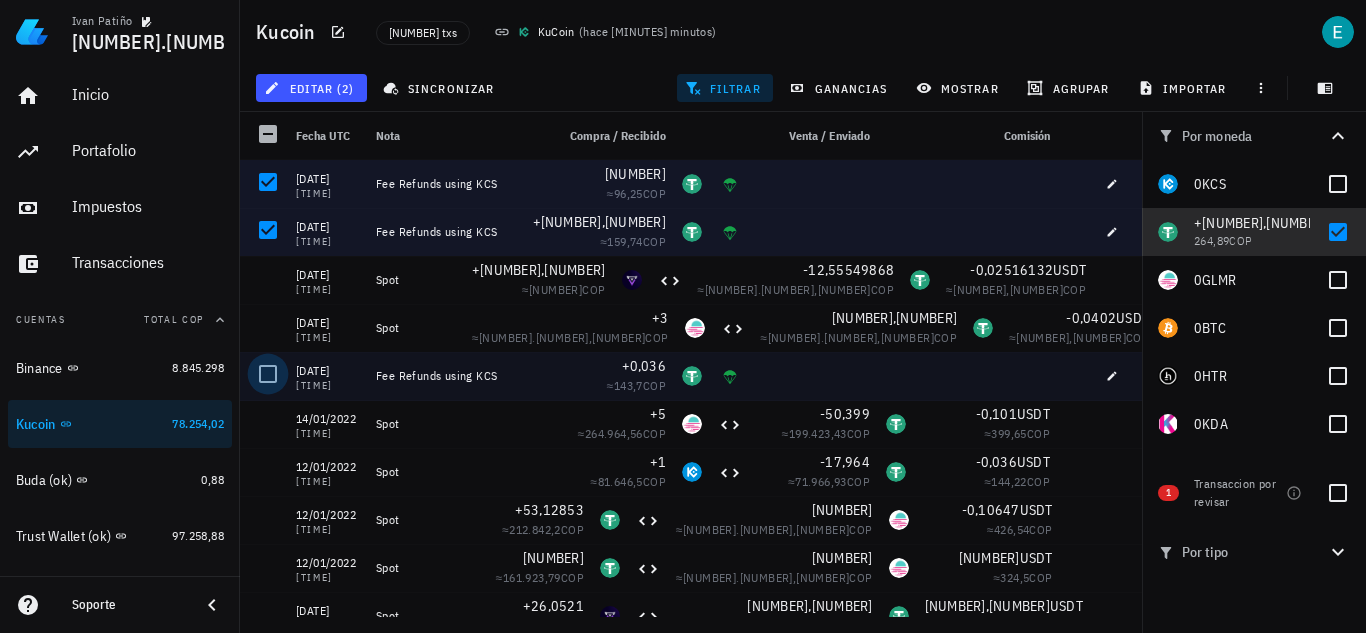 click at bounding box center [268, 374] 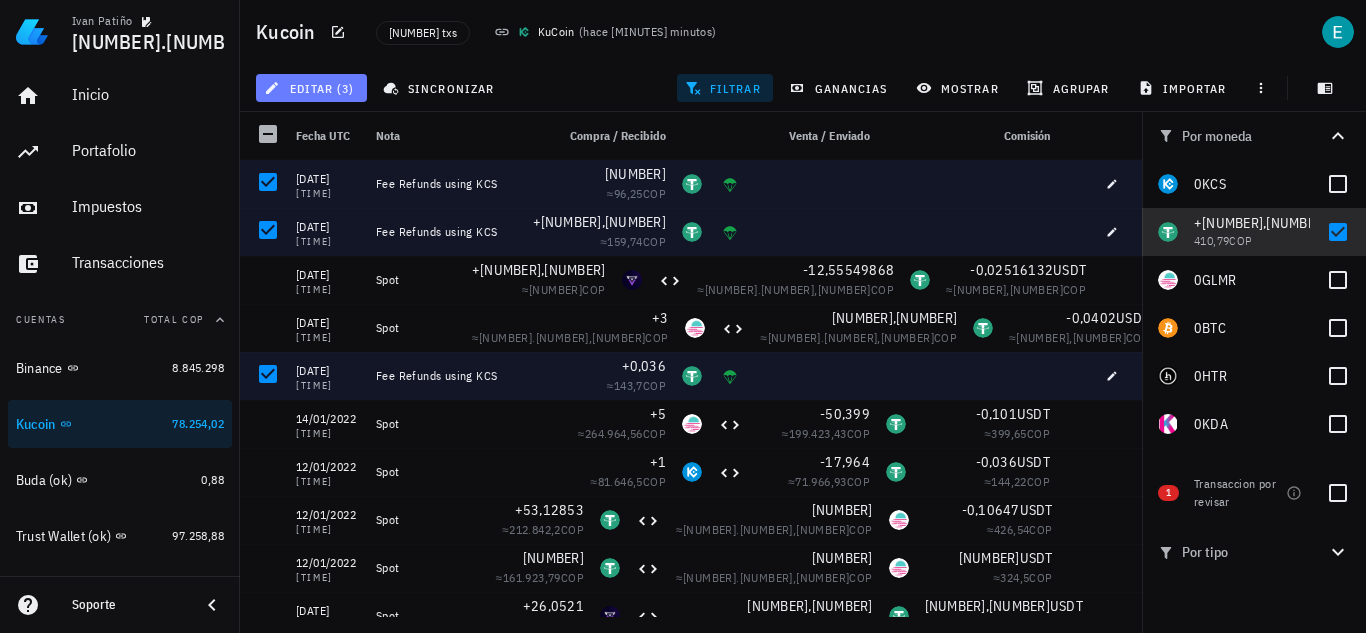 click on "editar (3)" at bounding box center (311, 88) 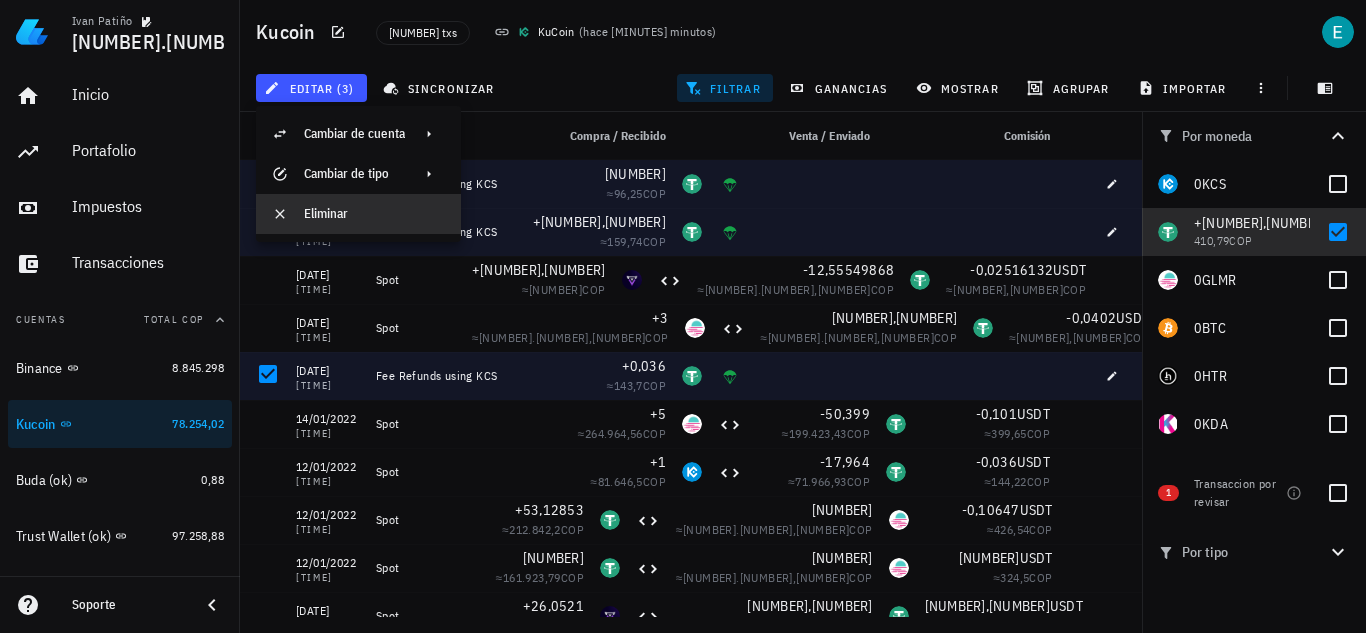 click on "Eliminar" at bounding box center (374, 214) 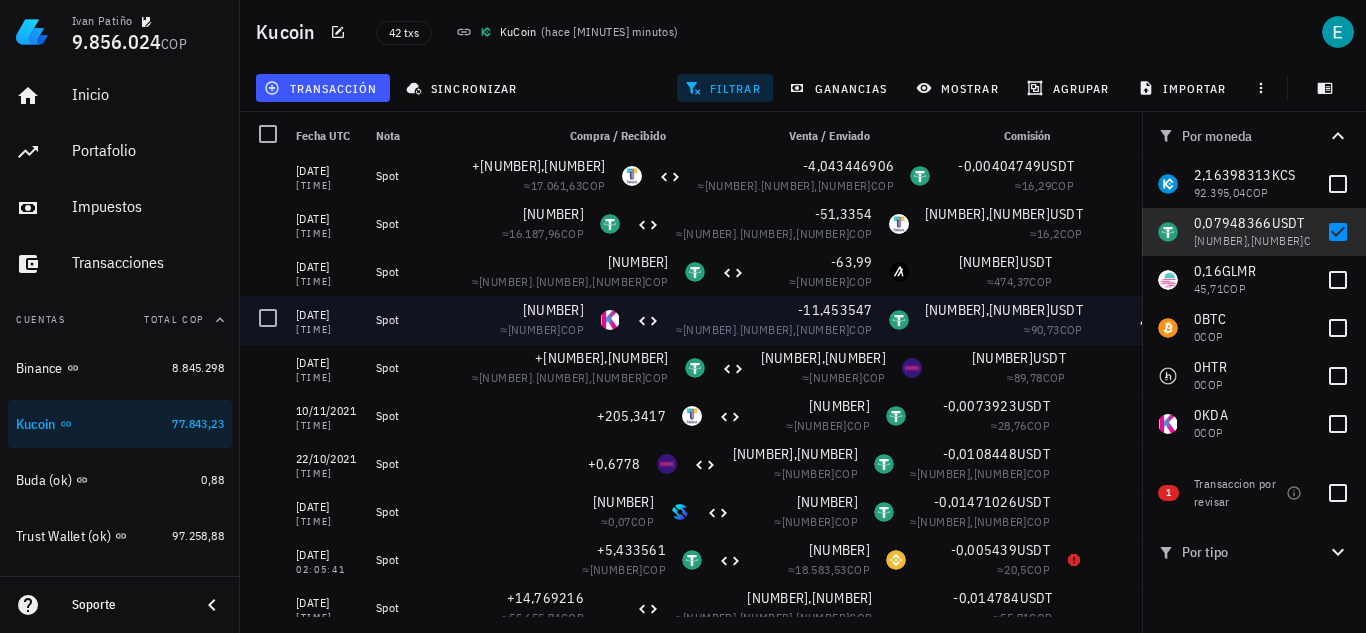 scroll, scrollTop: 695, scrollLeft: 0, axis: vertical 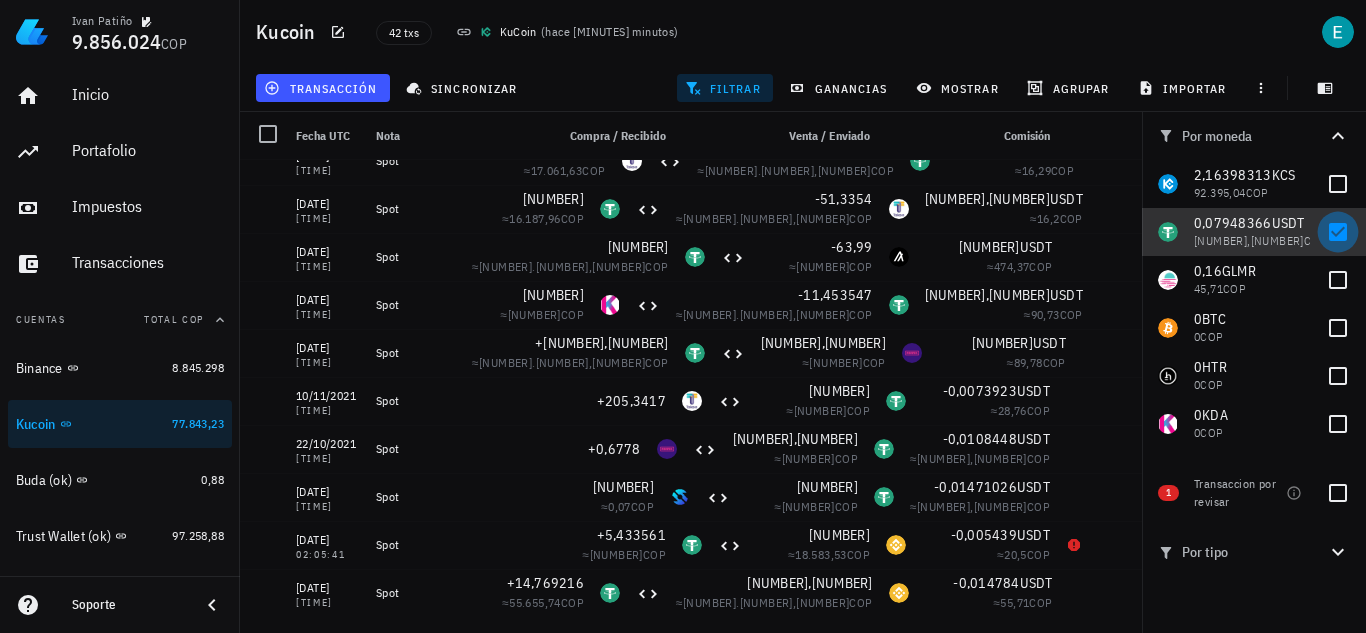 click at bounding box center (1338, 232) 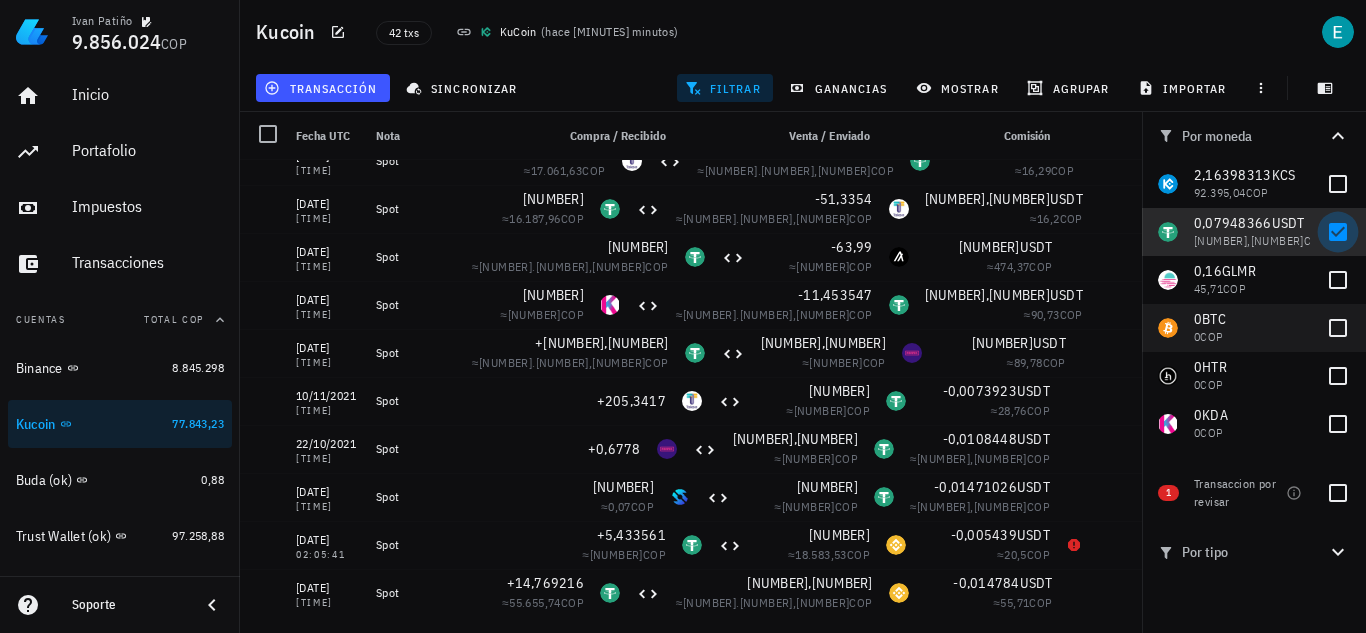 checkbox on "false" 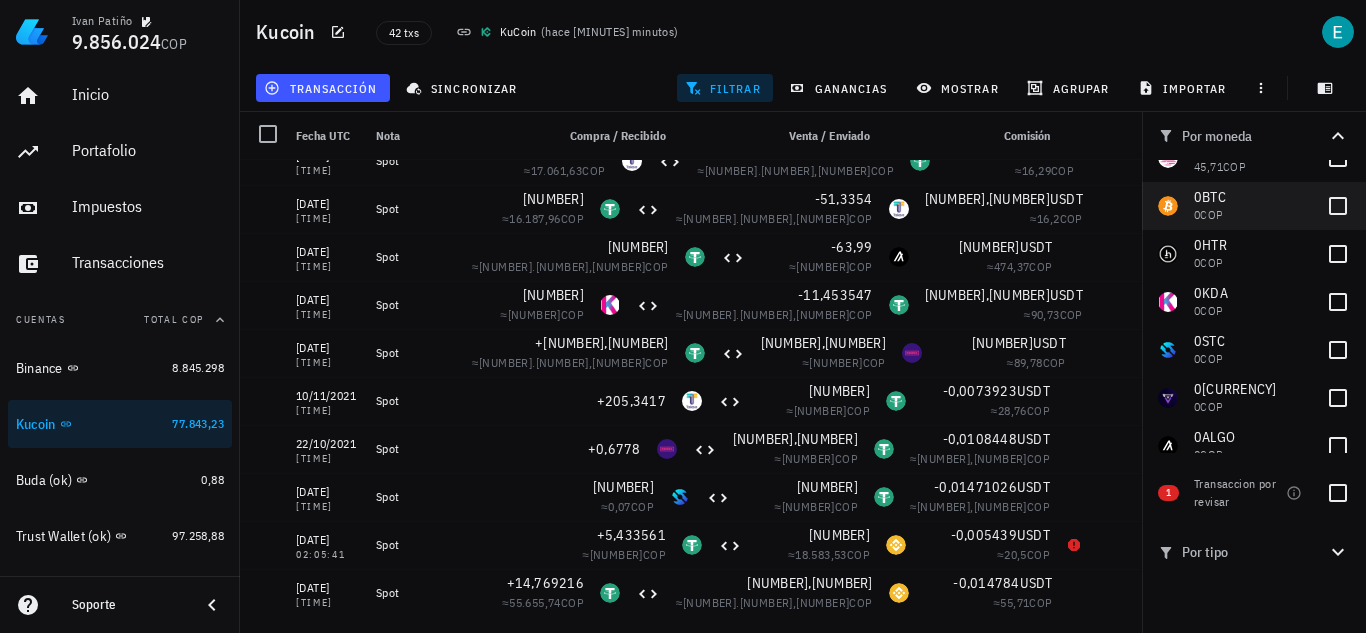 scroll, scrollTop: 339, scrollLeft: 0, axis: vertical 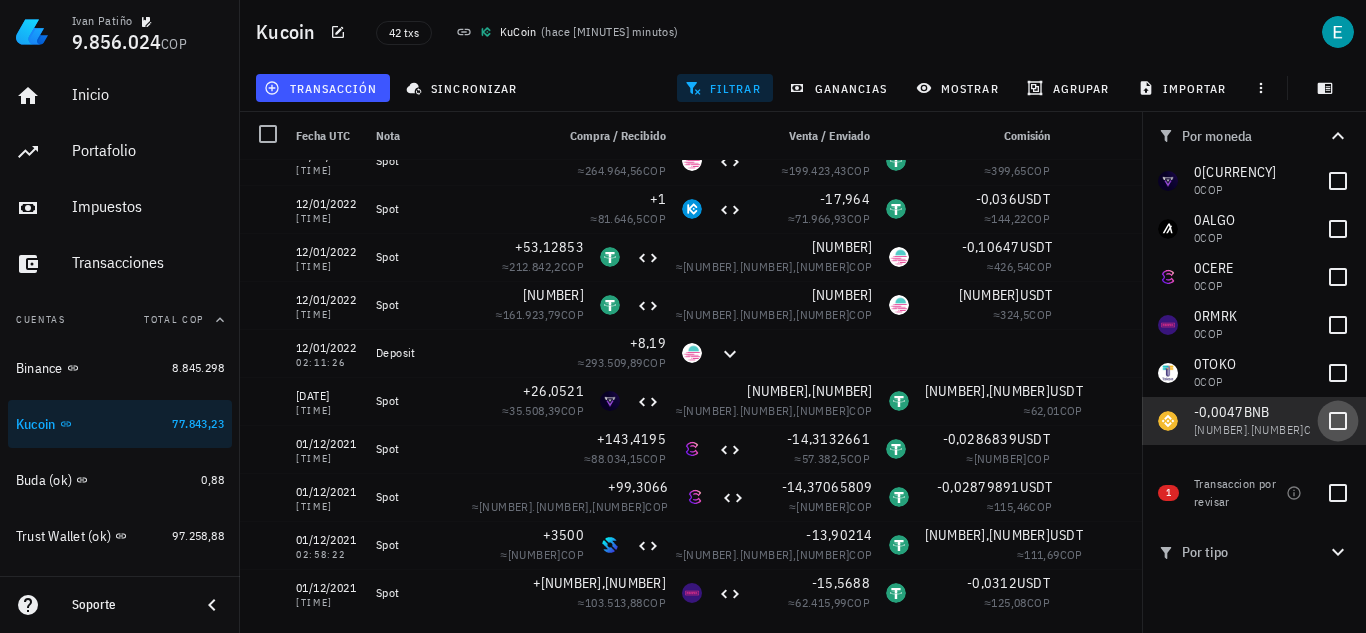 click at bounding box center [1338, 421] 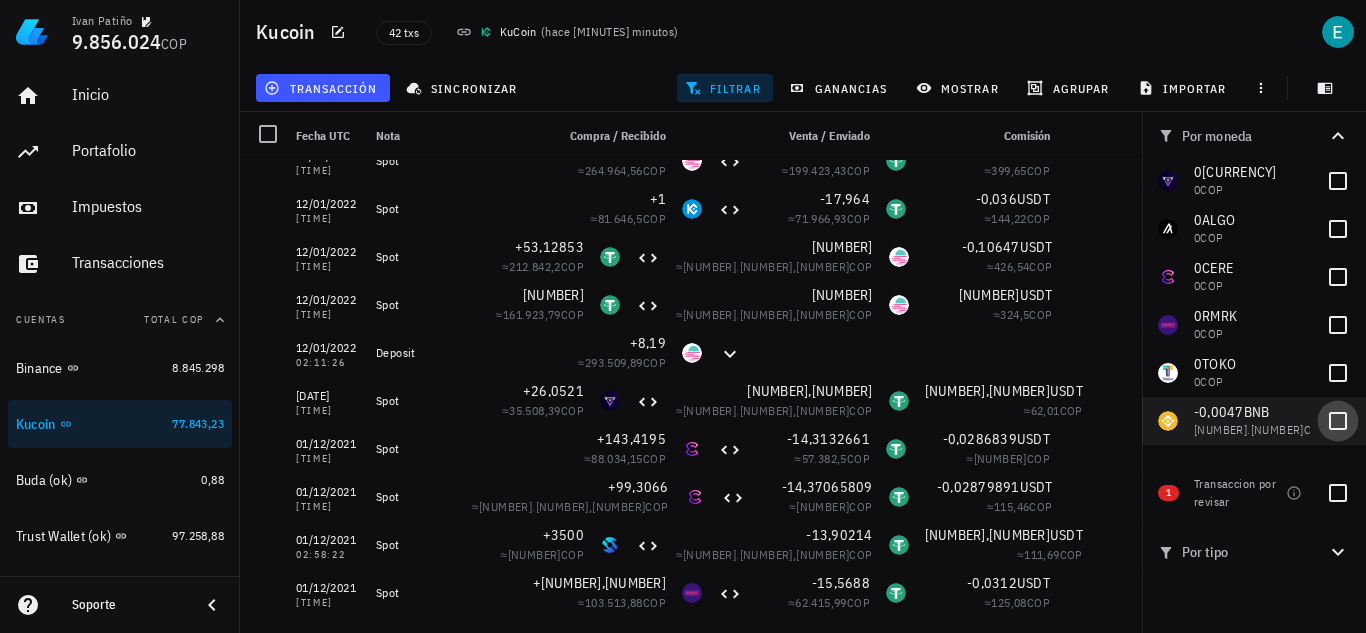 checkbox on "true" 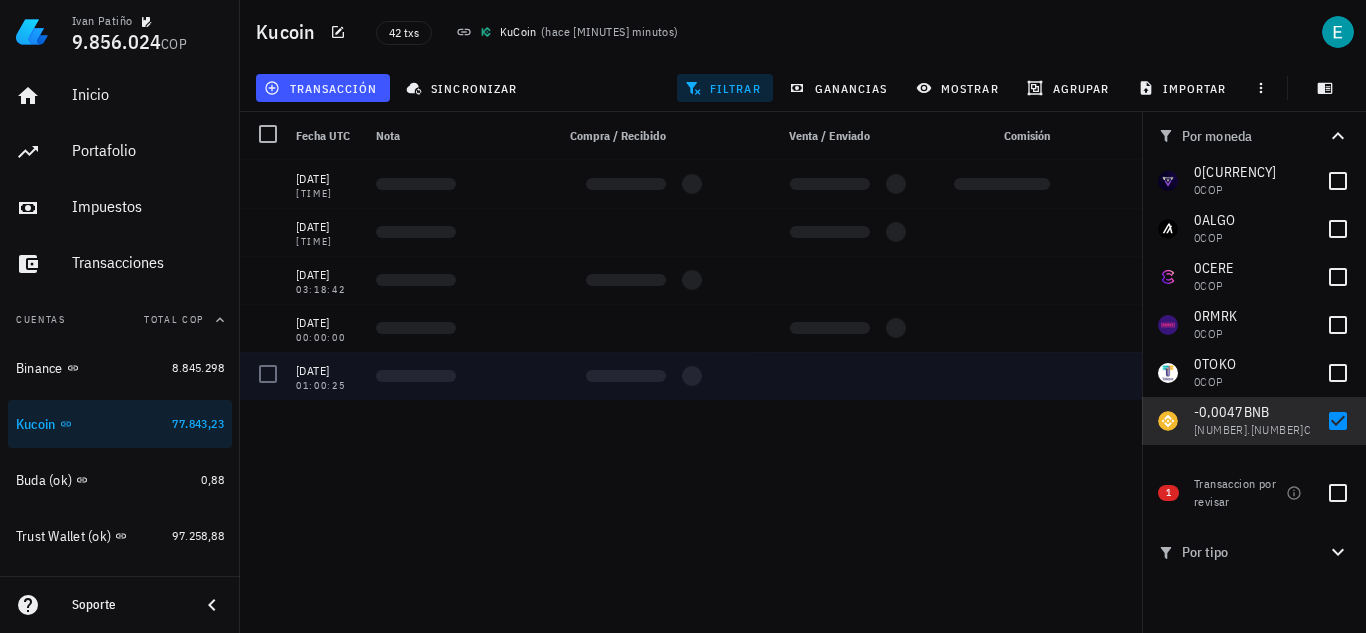 scroll, scrollTop: 0, scrollLeft: 0, axis: both 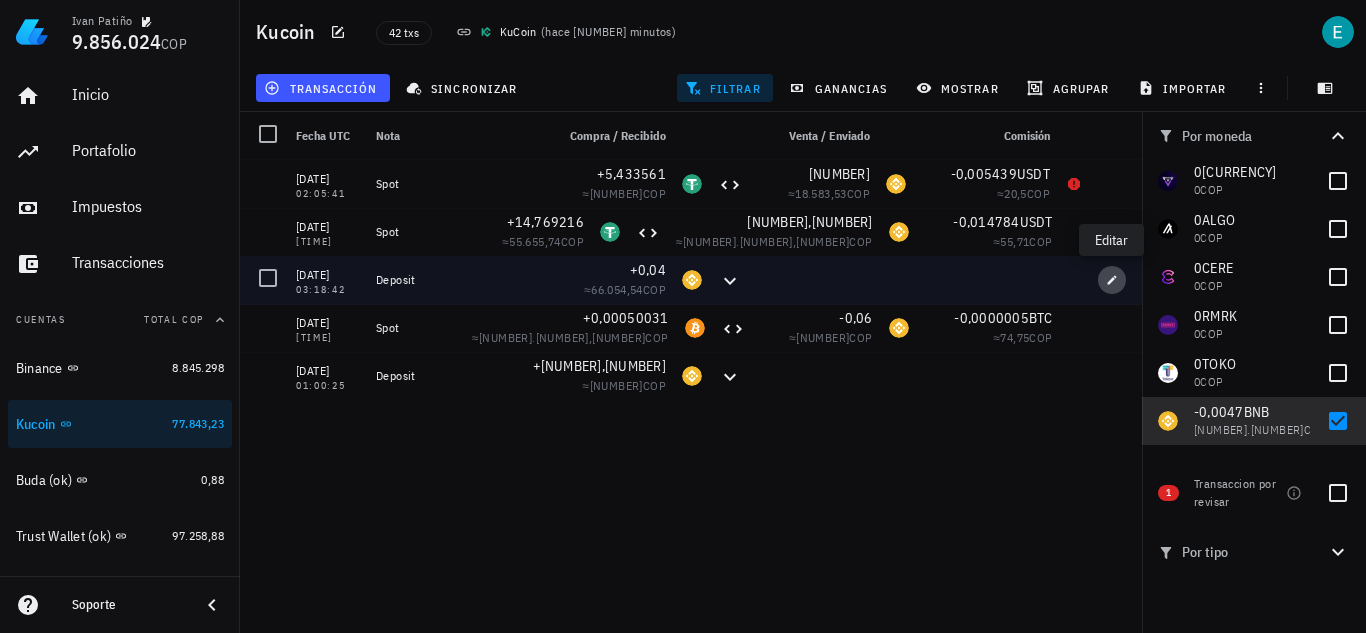 click 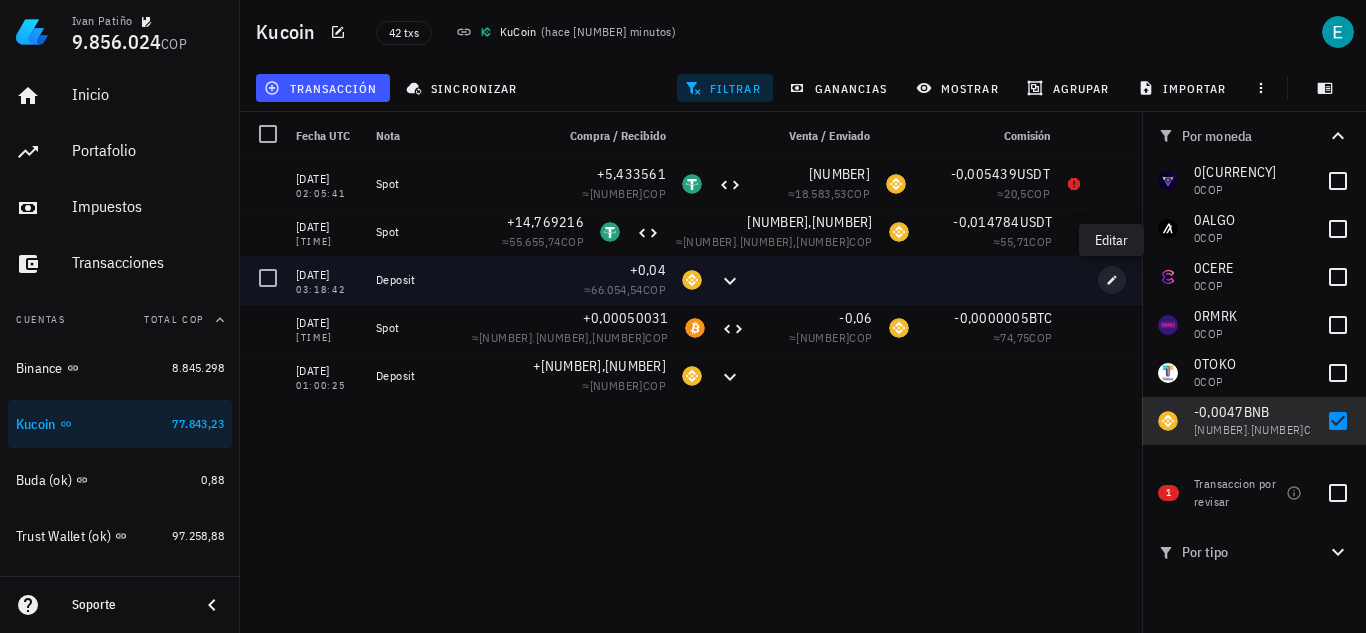 type on "[DATE]" 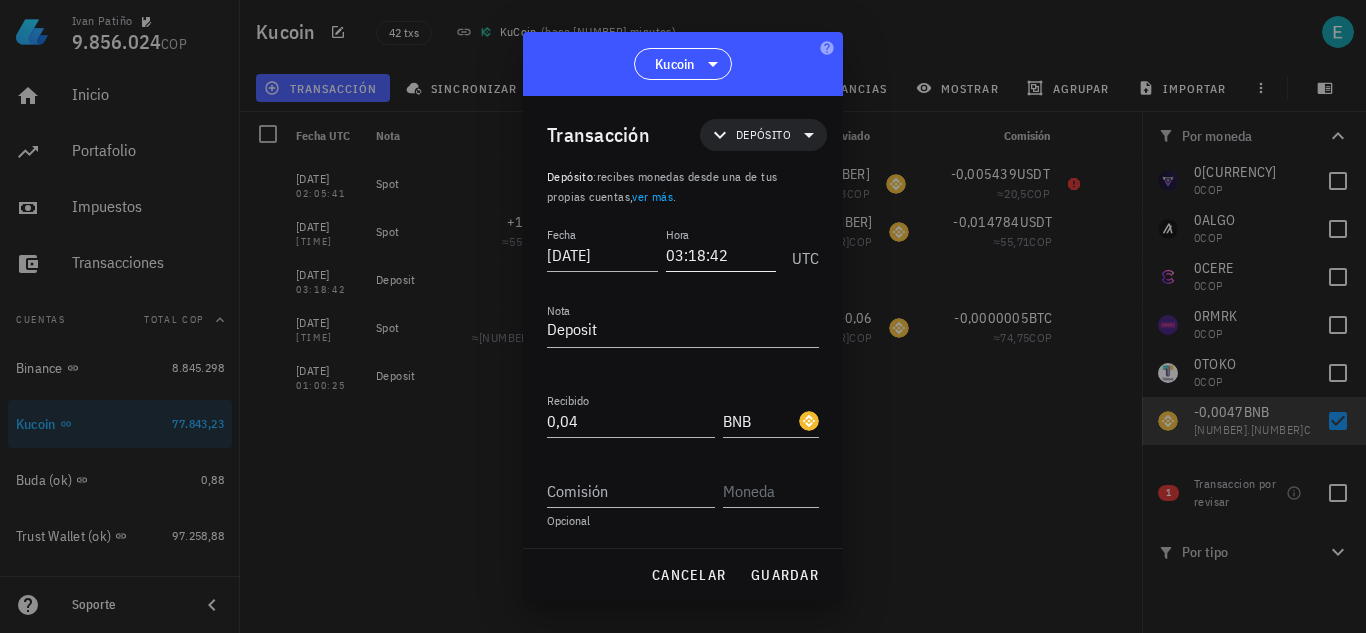 scroll, scrollTop: 1, scrollLeft: 0, axis: vertical 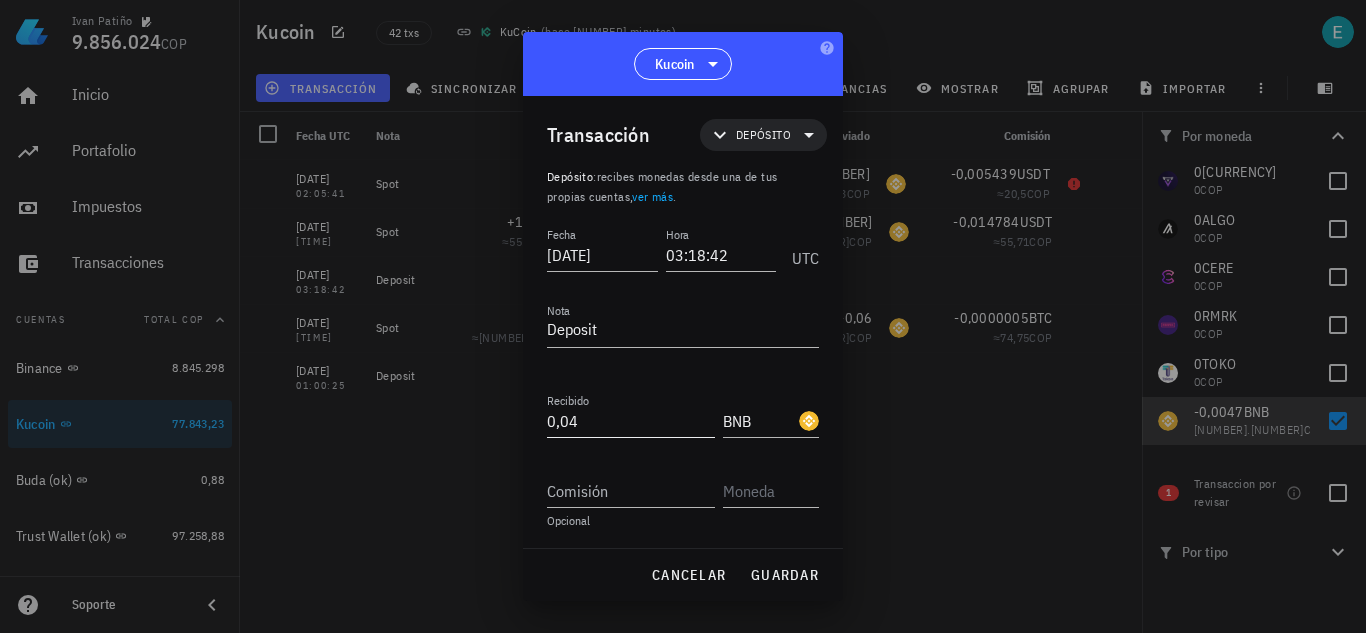 click on "0,04" at bounding box center [631, 421] 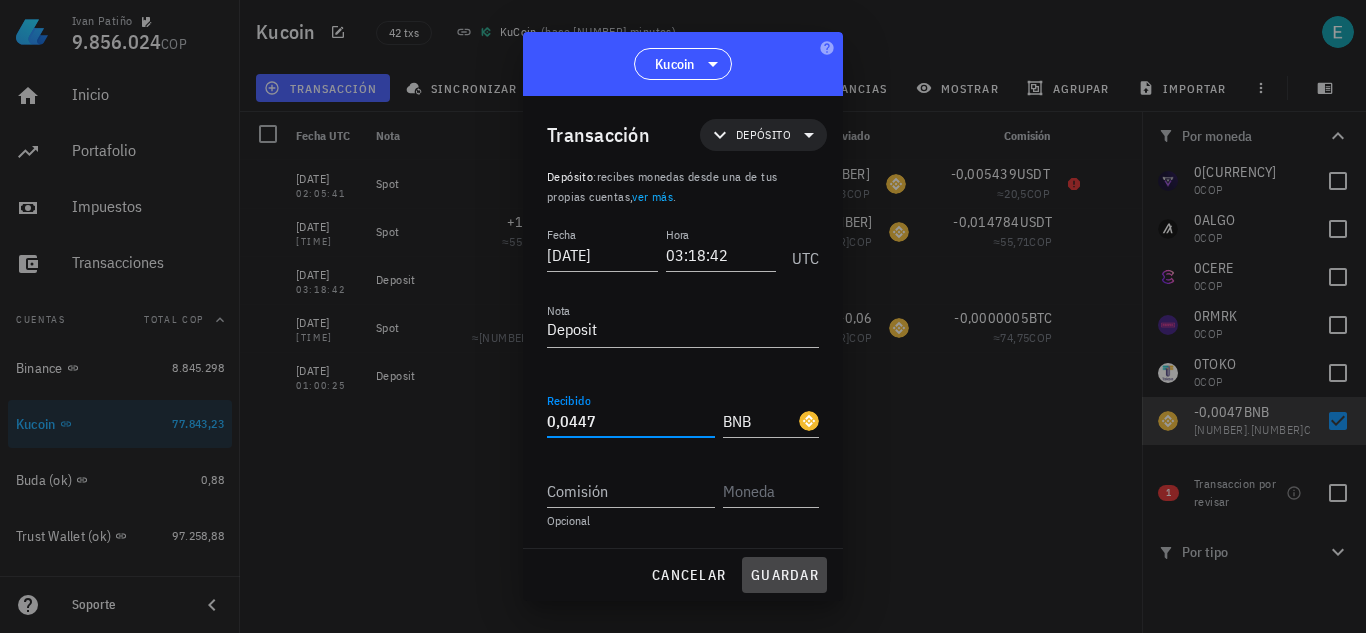 click on "guardar" at bounding box center [784, 575] 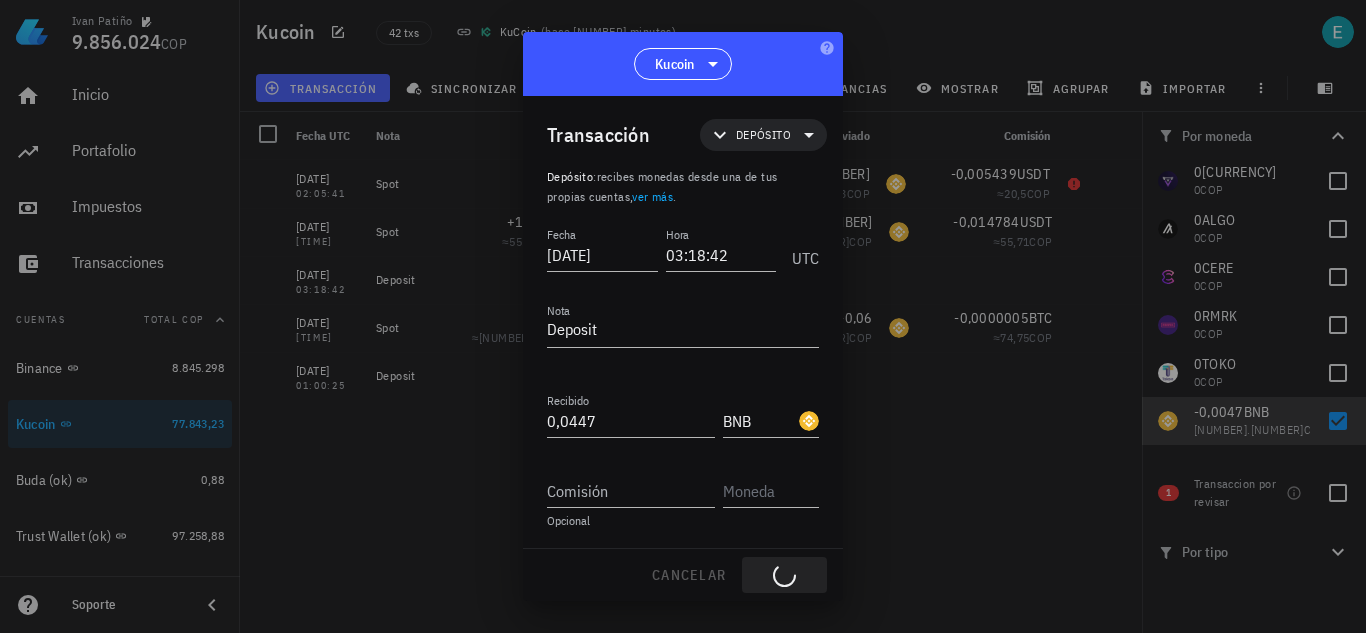 type on "0,04" 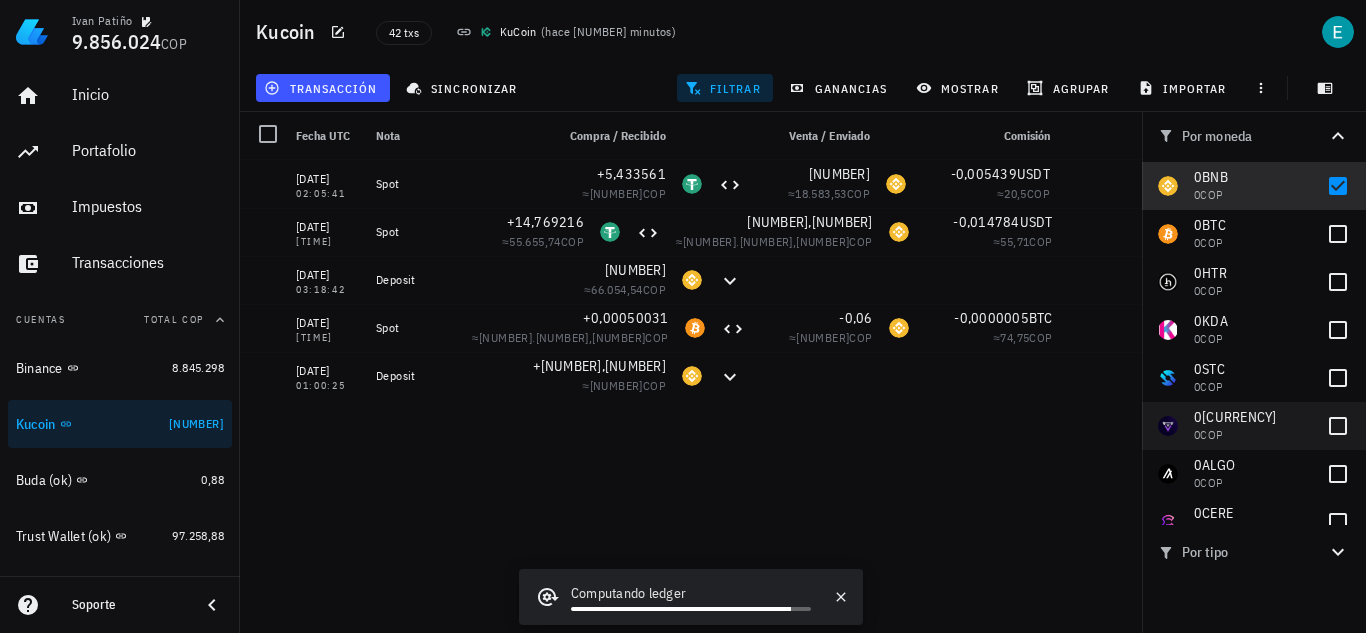 scroll, scrollTop: 0, scrollLeft: 0, axis: both 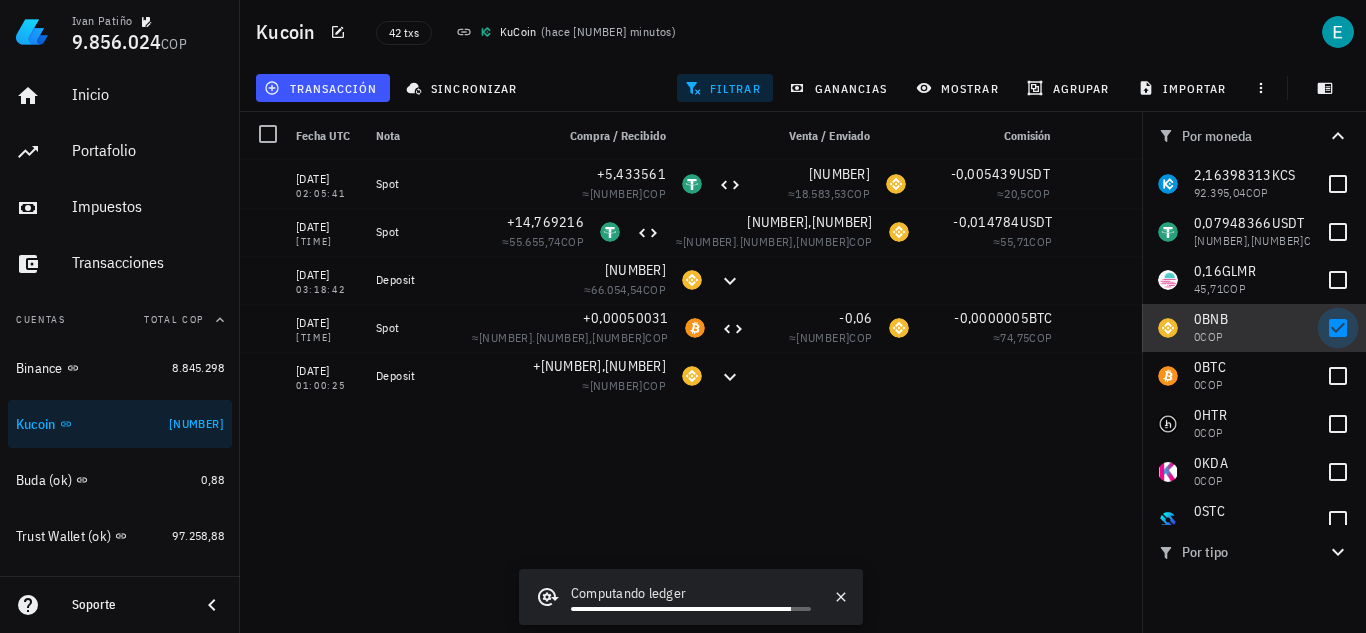 click at bounding box center [1338, 328] 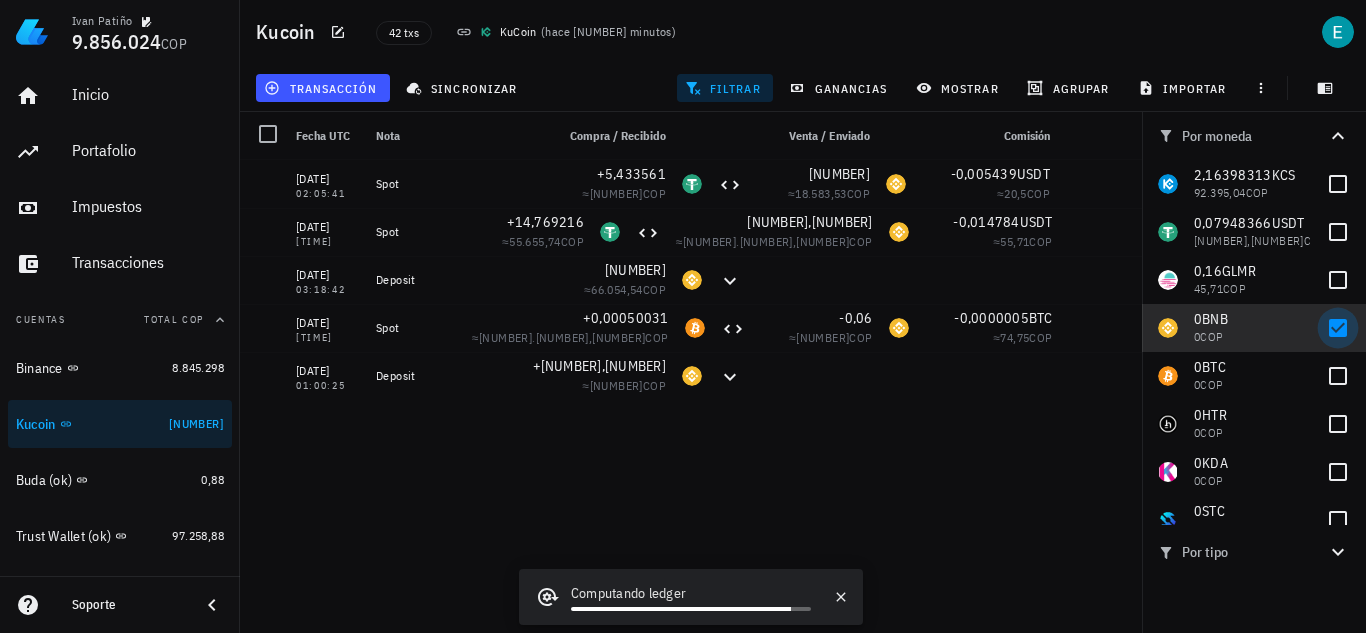 checkbox on "false" 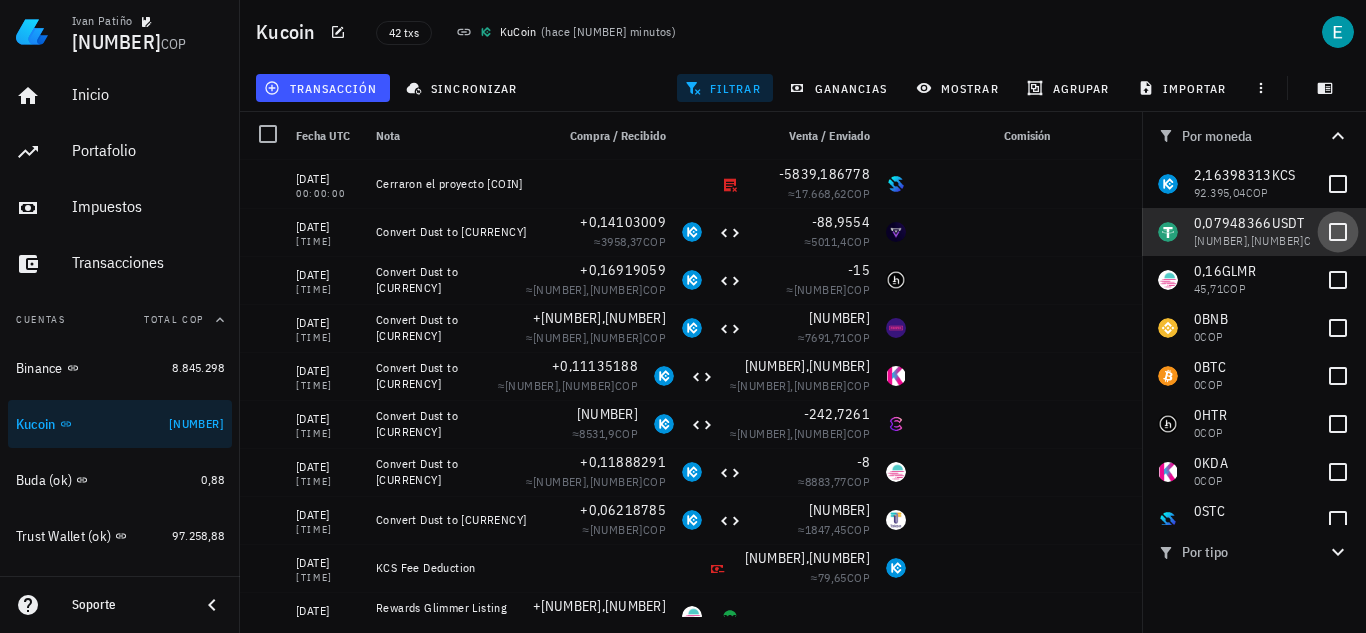 click at bounding box center [1338, 232] 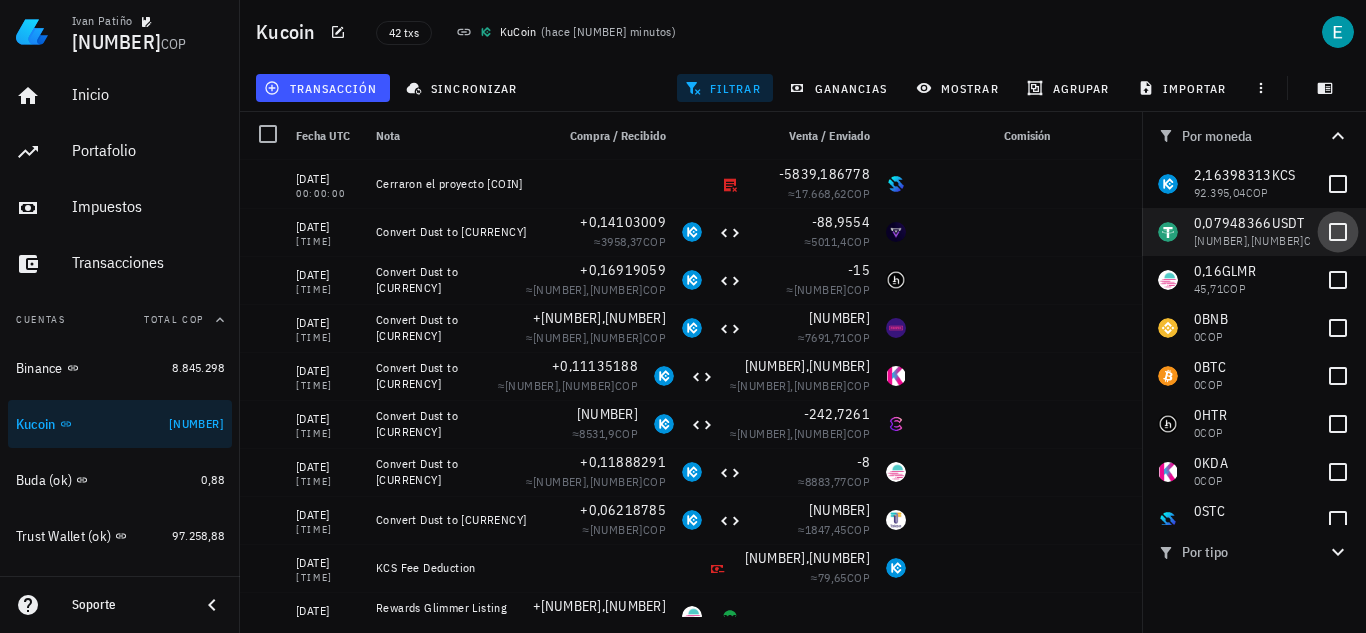 checkbox on "true" 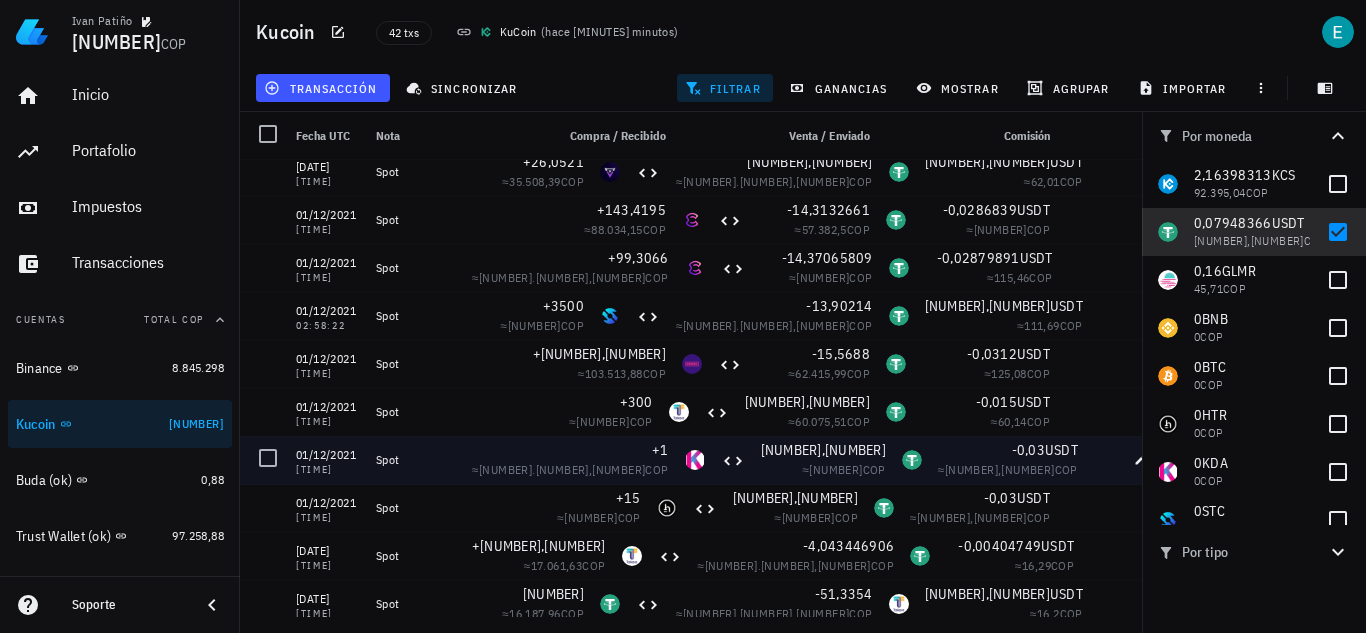 scroll, scrollTop: 500, scrollLeft: 0, axis: vertical 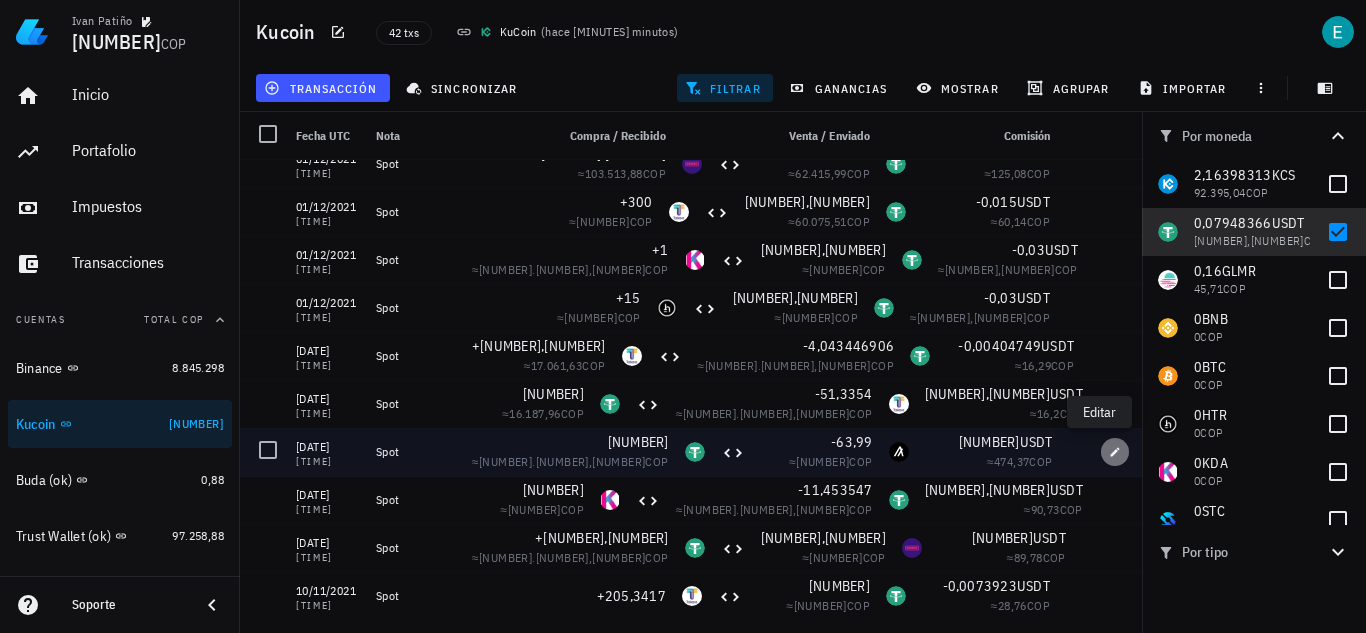 click 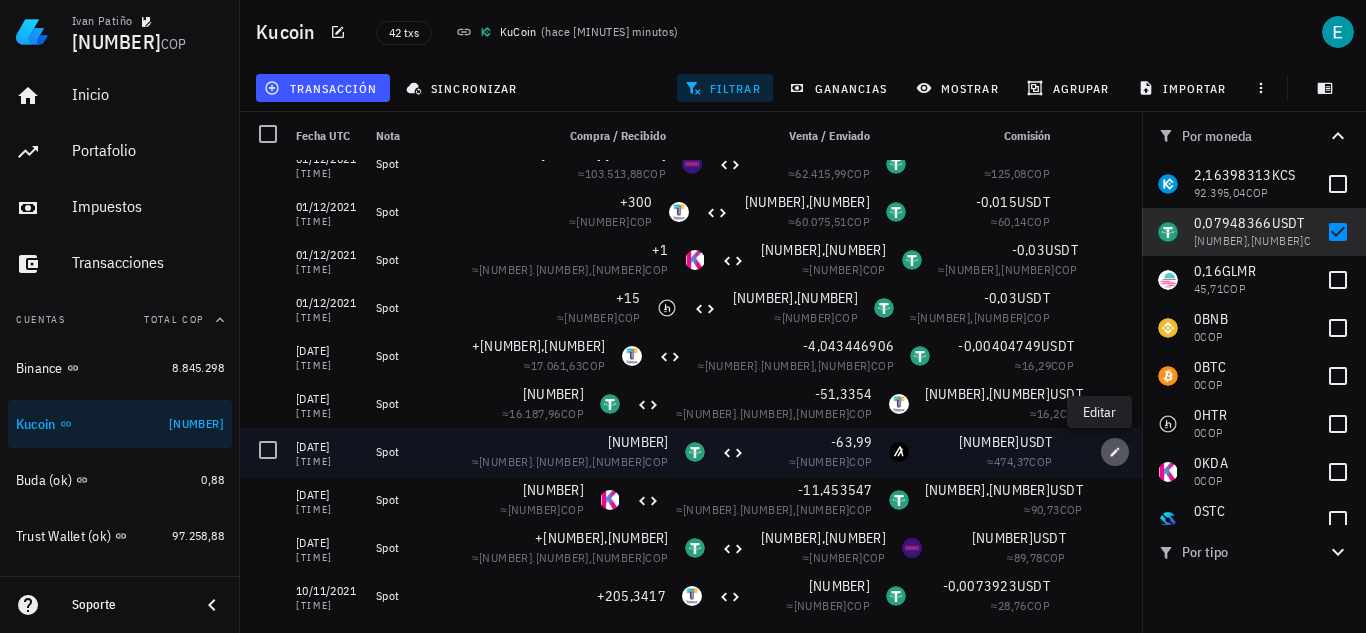 type on "[DATE]" 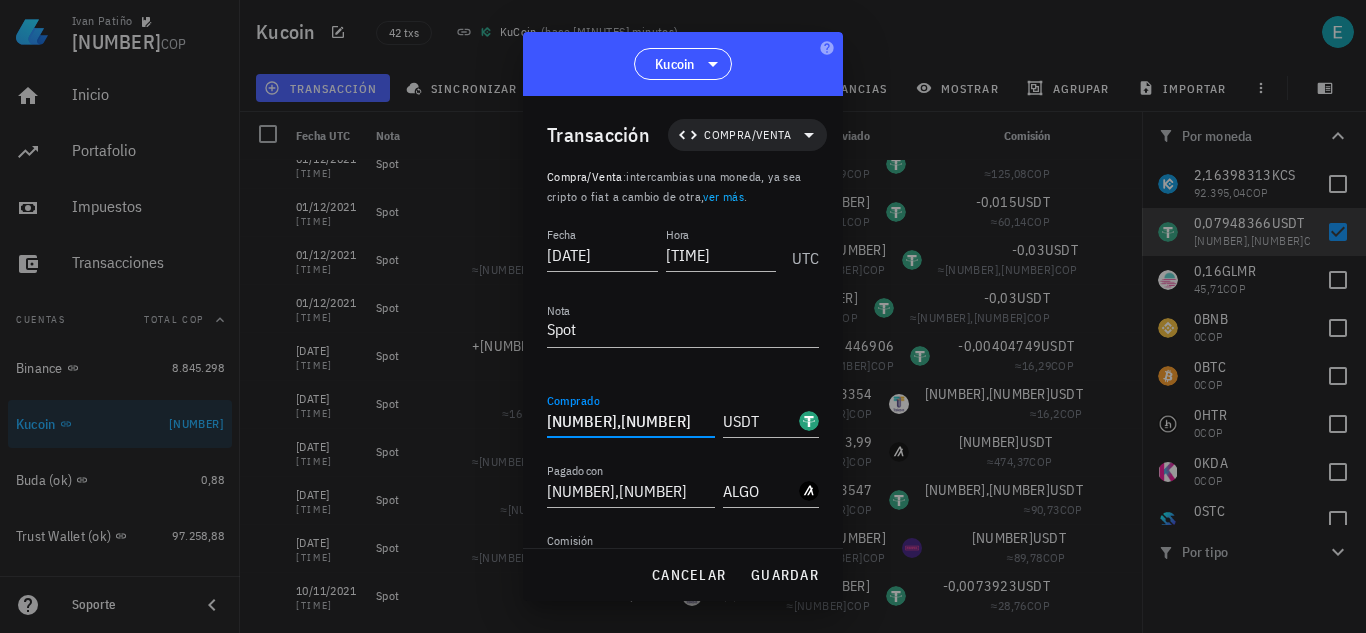 click on "[NUMBER],[NUMBER]" at bounding box center [631, 421] 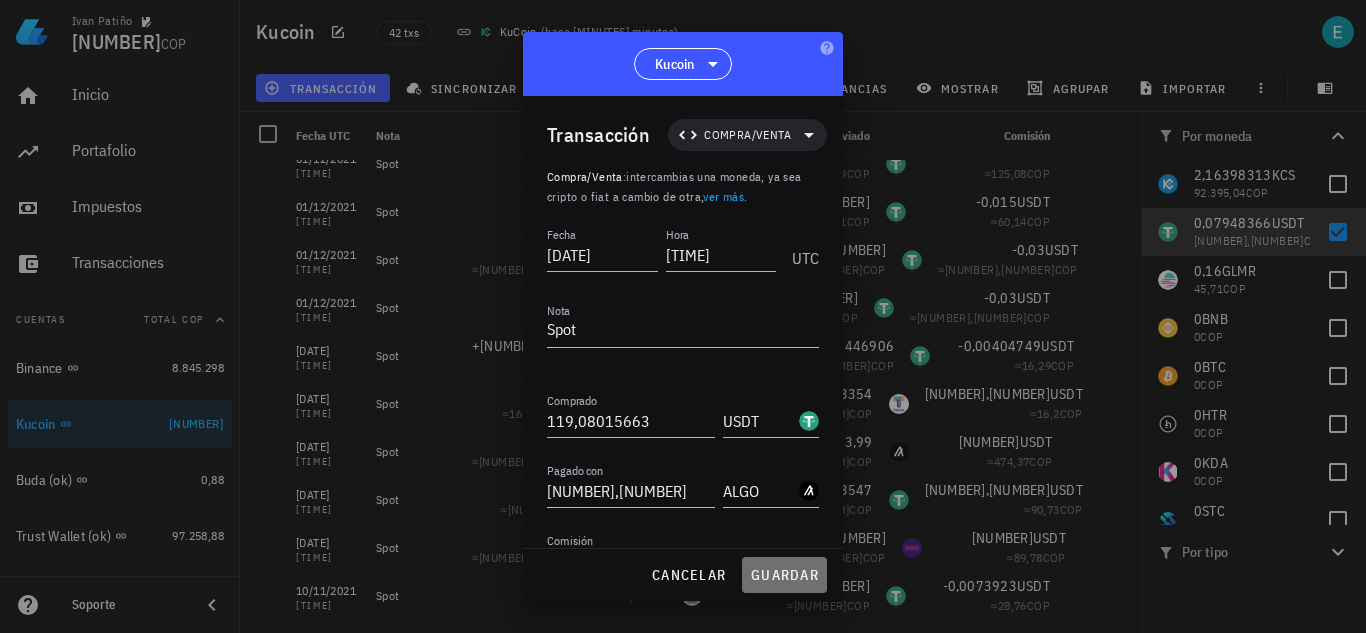 click on "guardar" at bounding box center [784, 575] 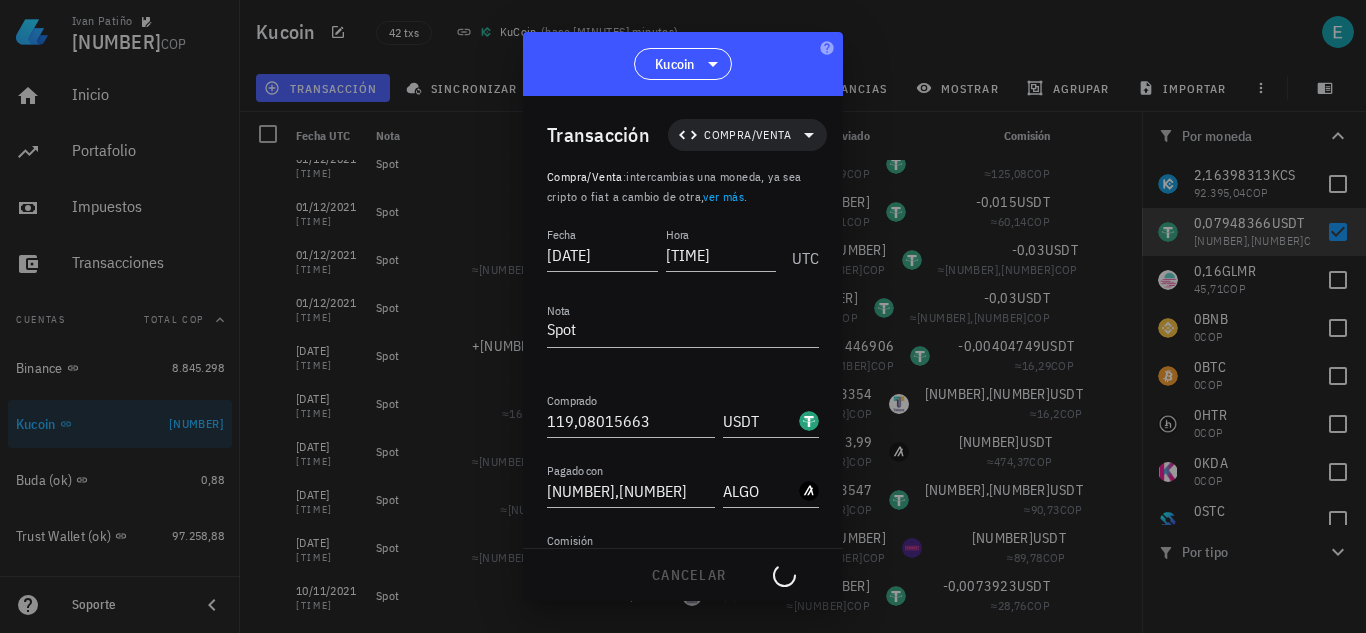 type on "[NUMBER],[NUMBER]" 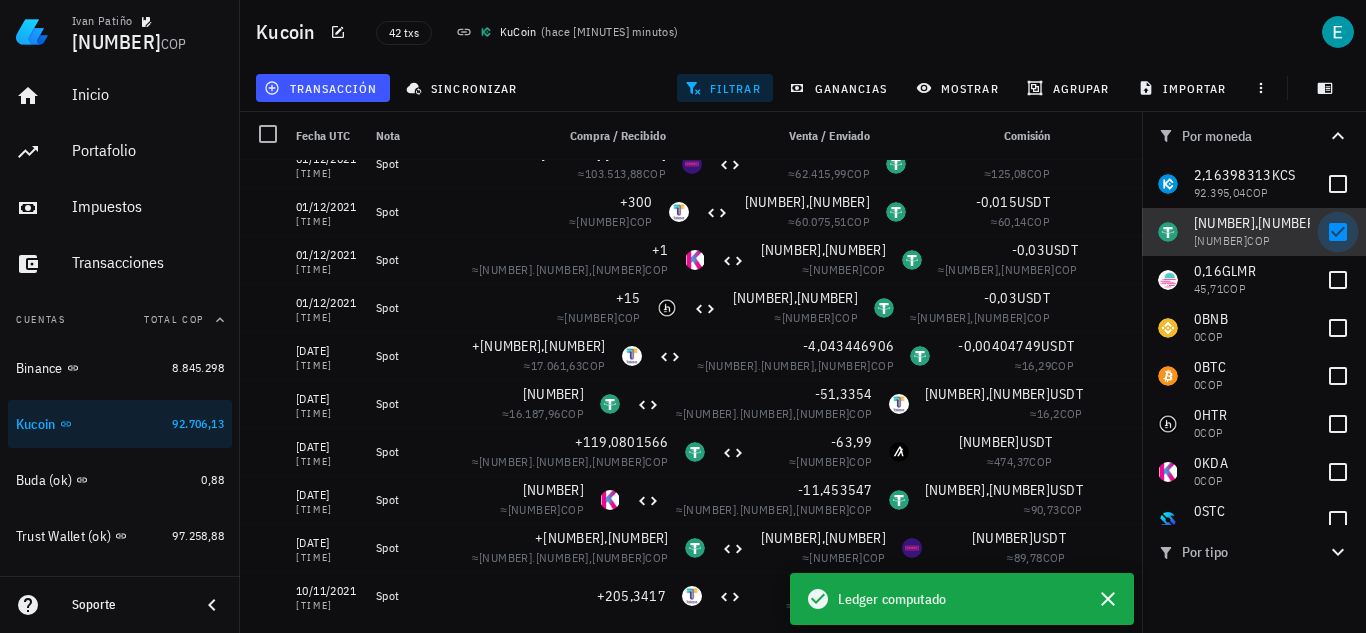 click at bounding box center (1338, 232) 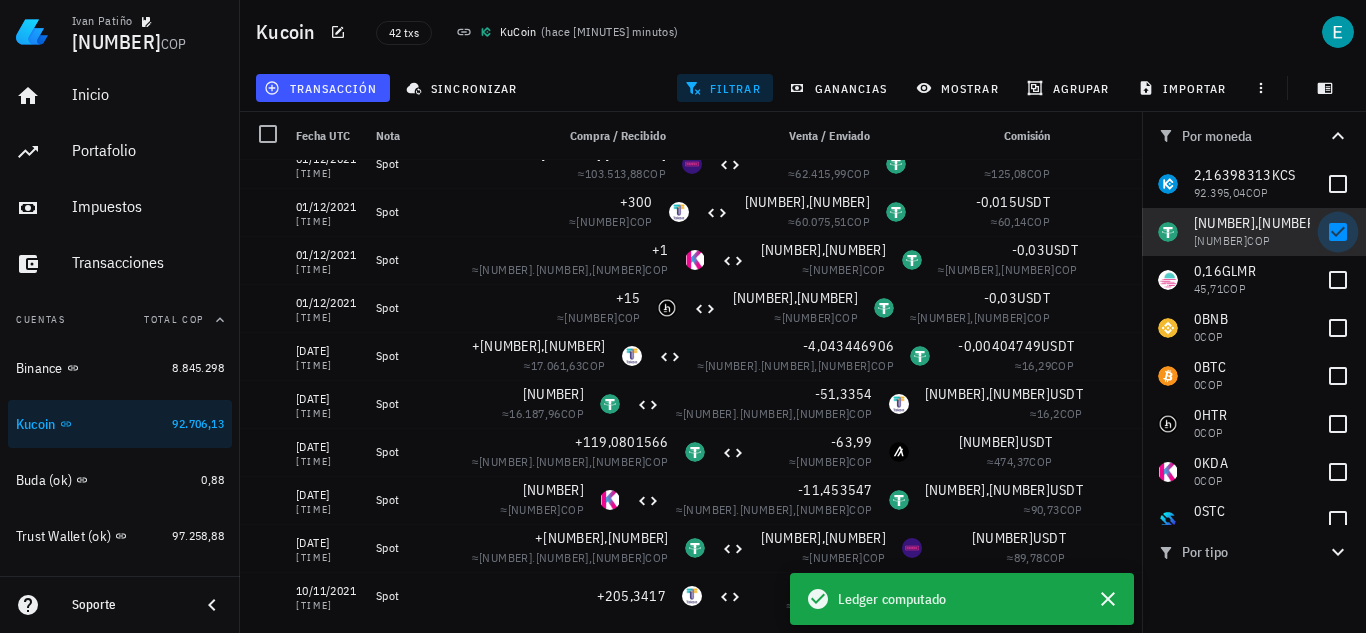 checkbox on "false" 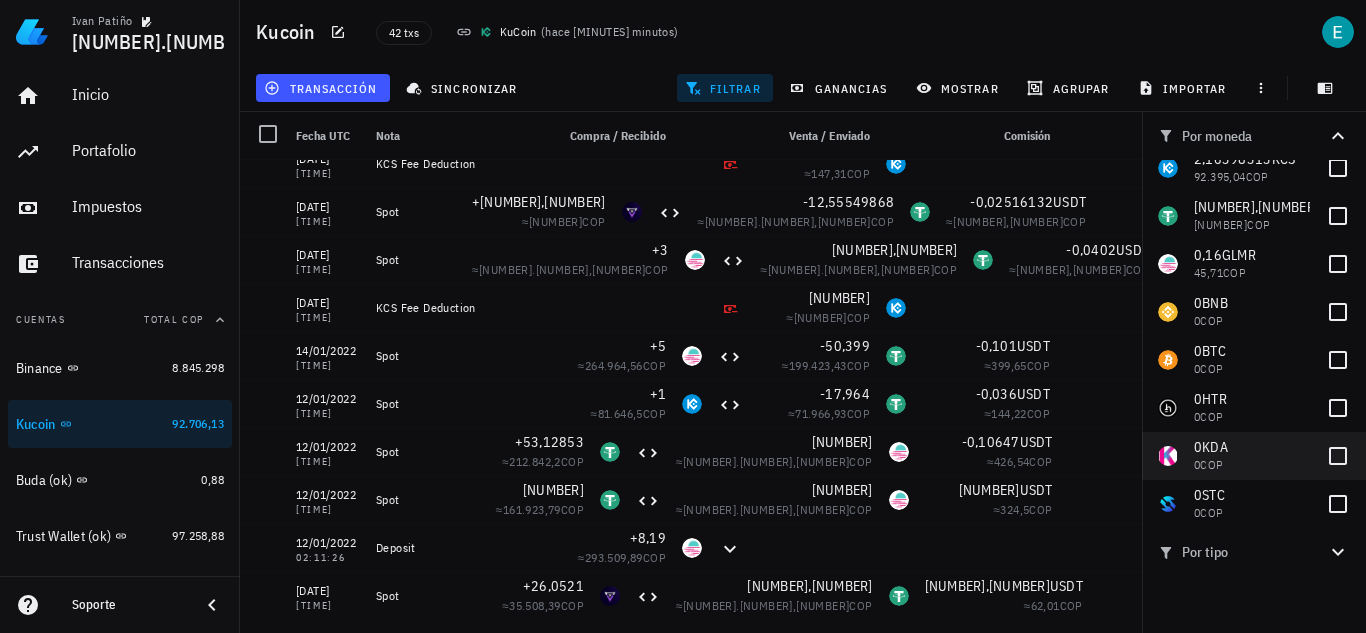 scroll, scrollTop: 0, scrollLeft: 0, axis: both 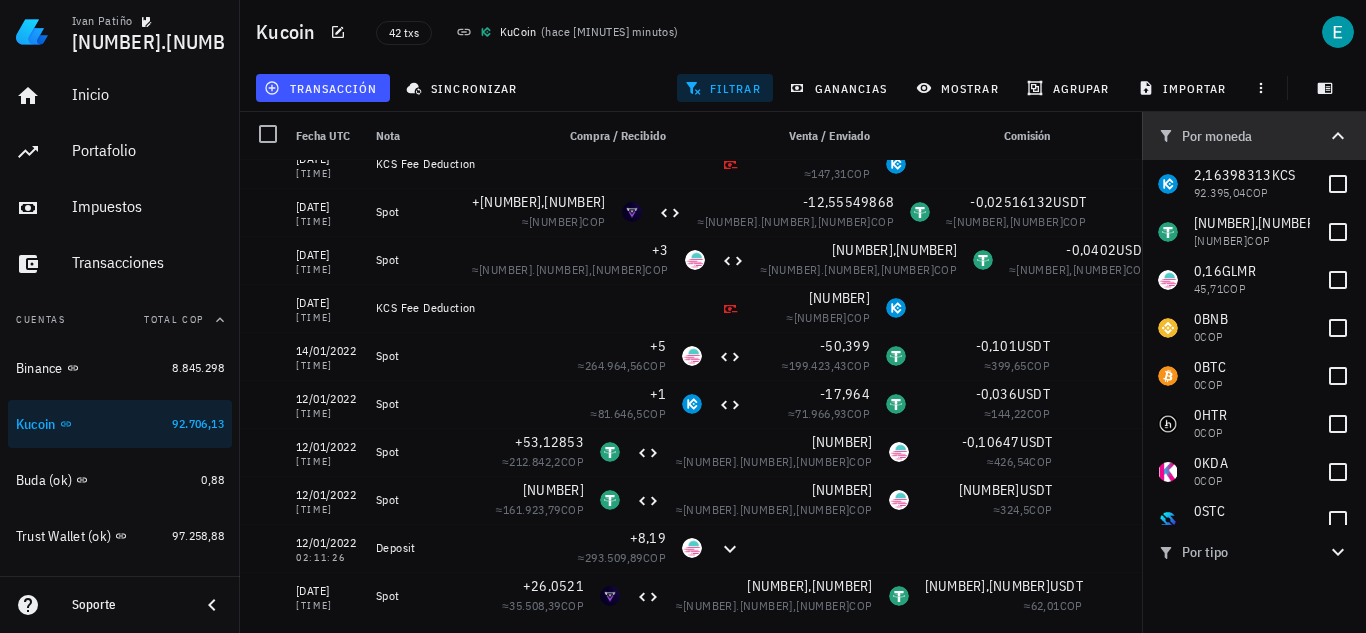click 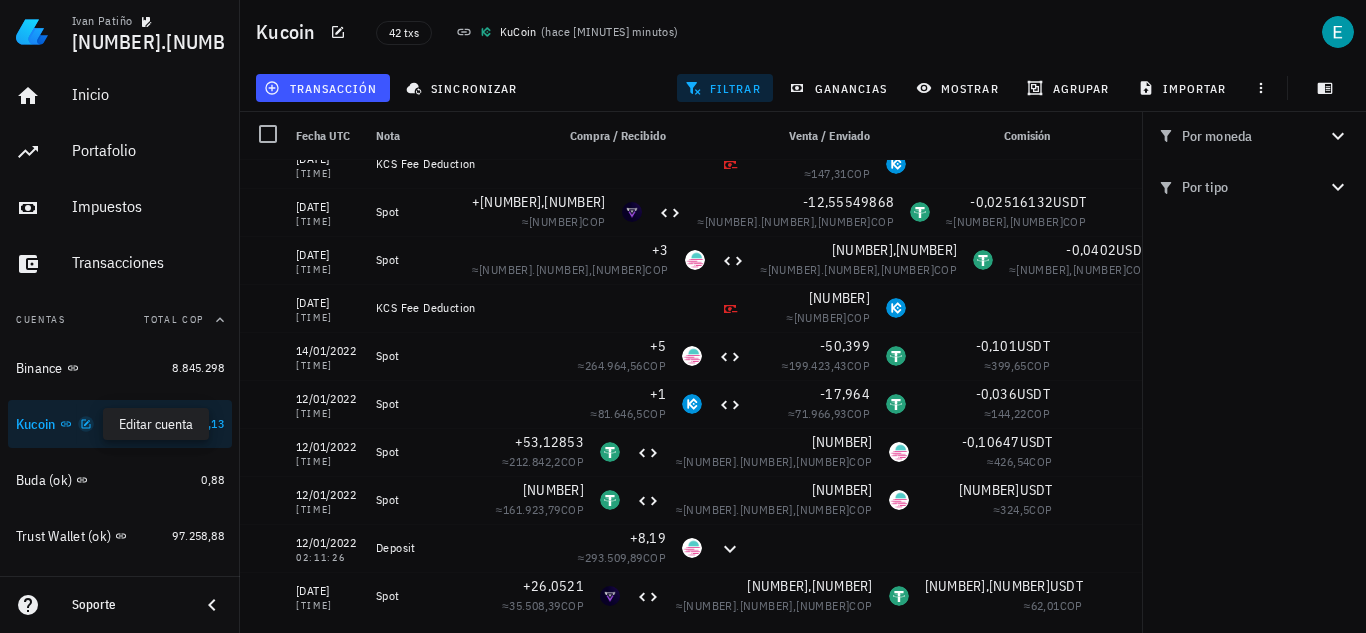 click 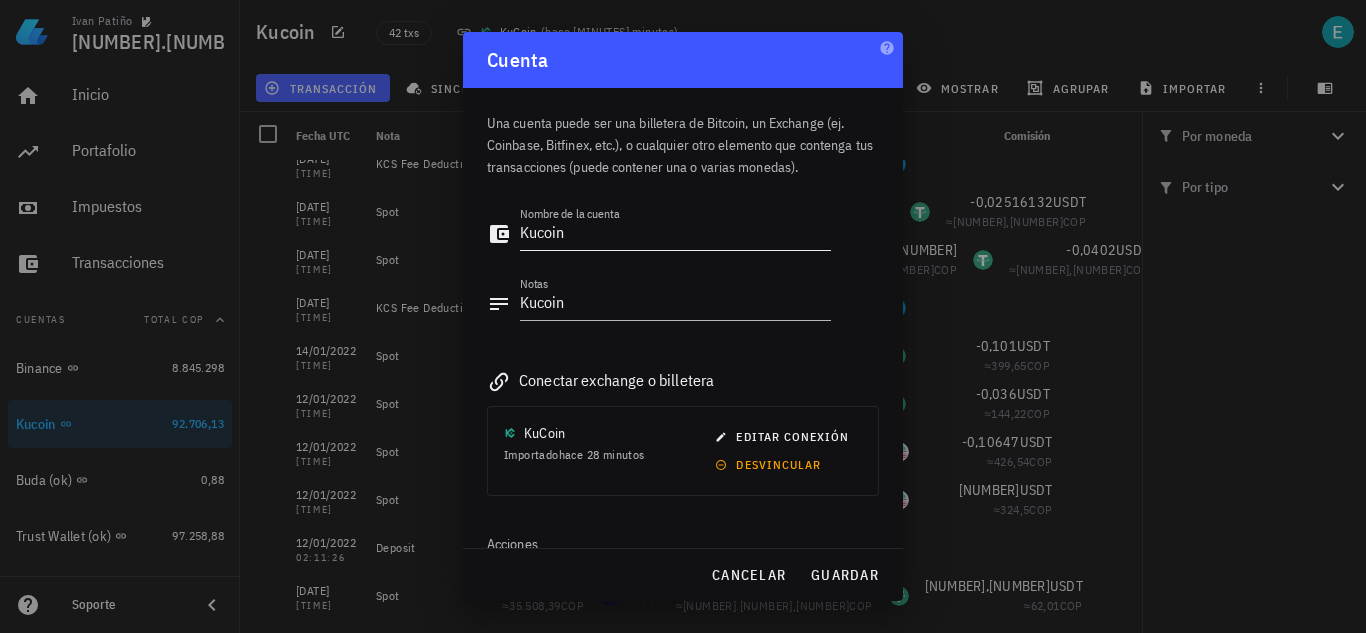 click on "Kucoin" at bounding box center (675, 234) 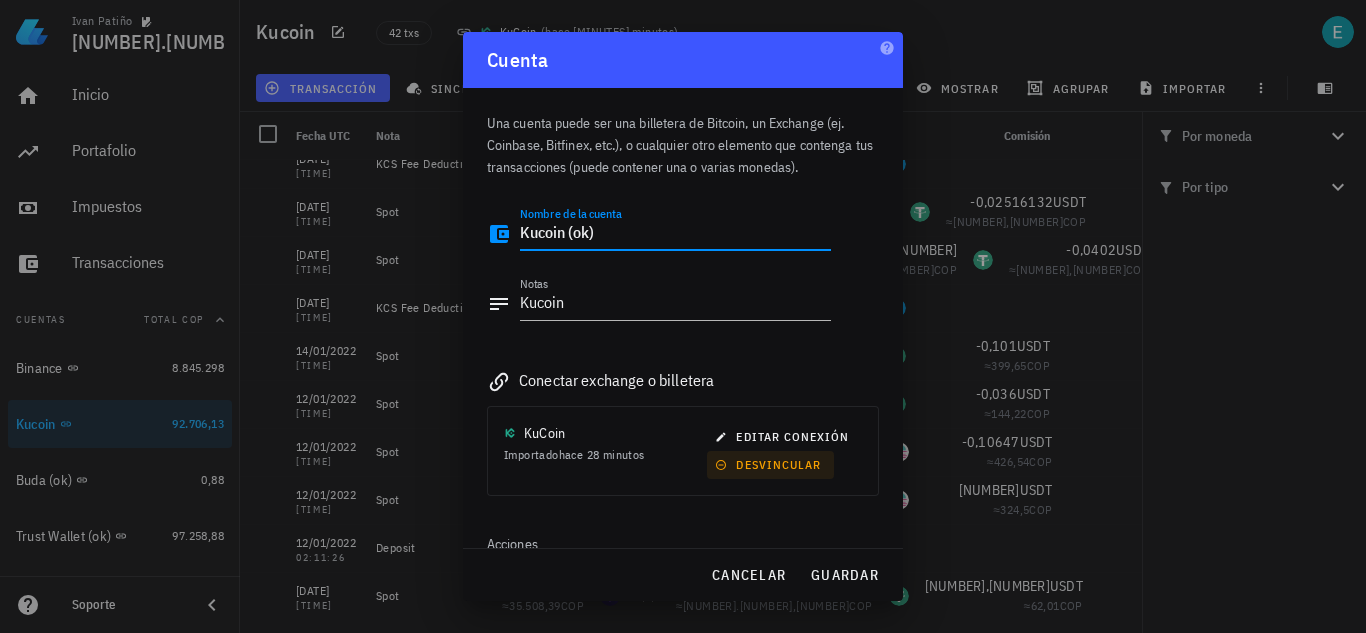 type on "Kucoin (ok)" 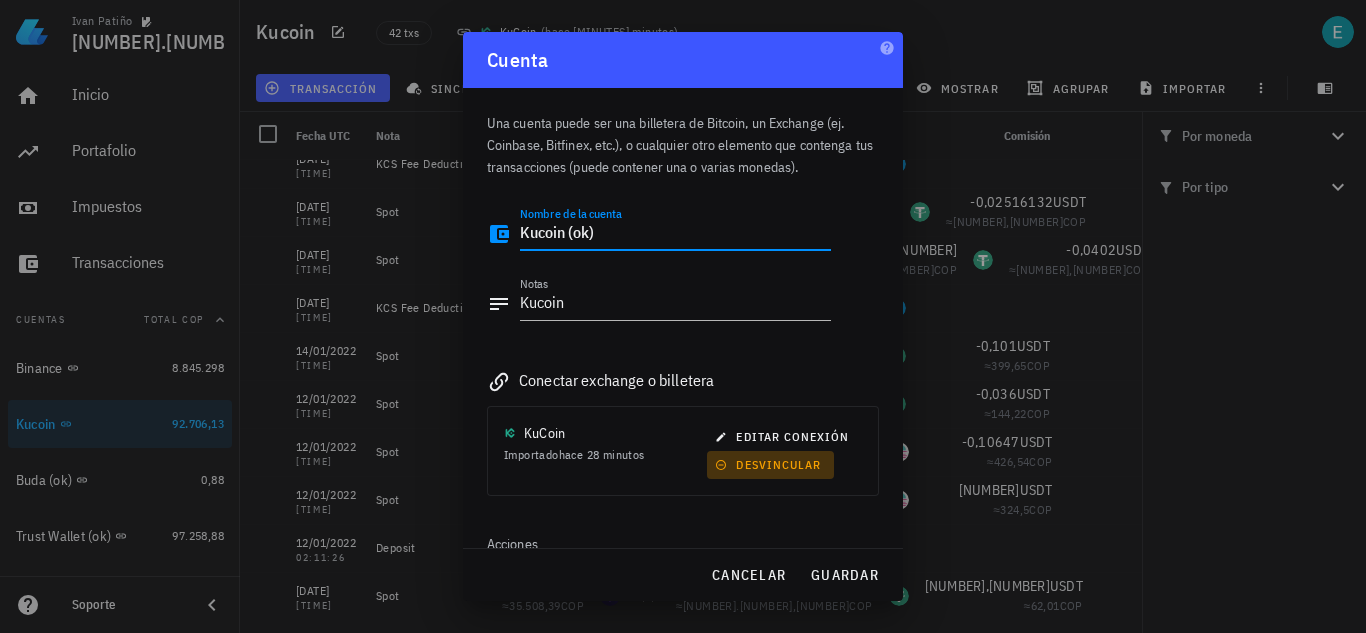 click on "desvincular" at bounding box center (770, 464) 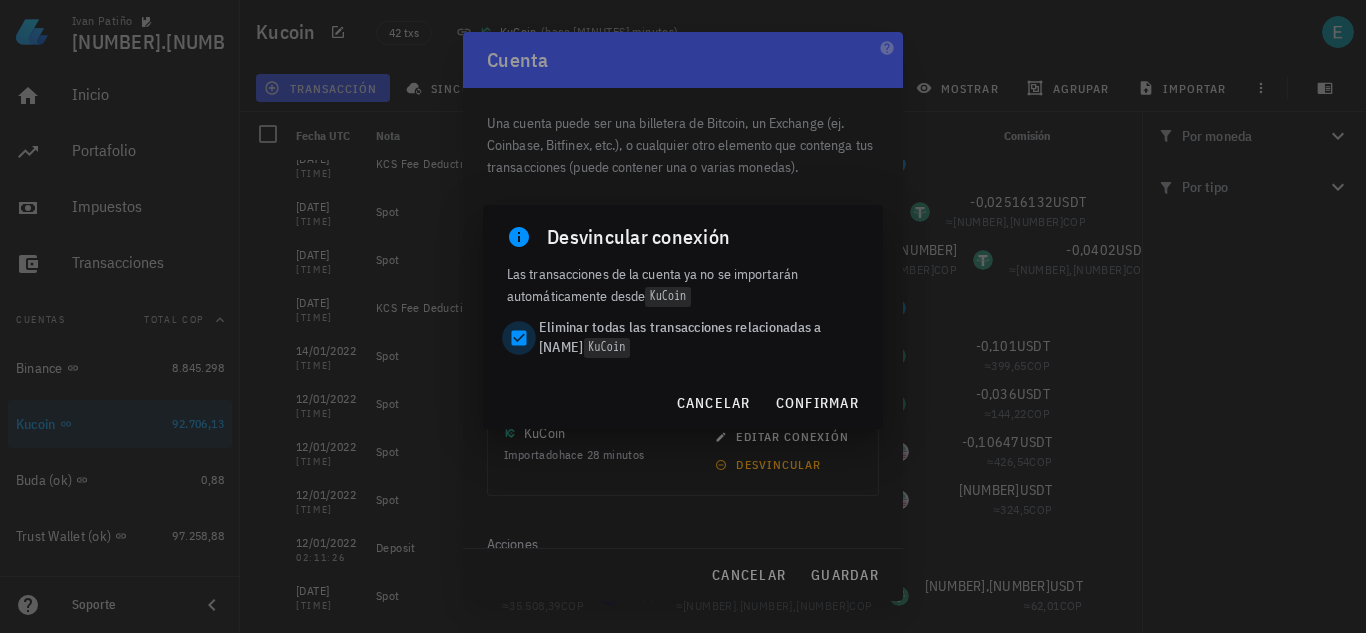 click at bounding box center [519, 338] 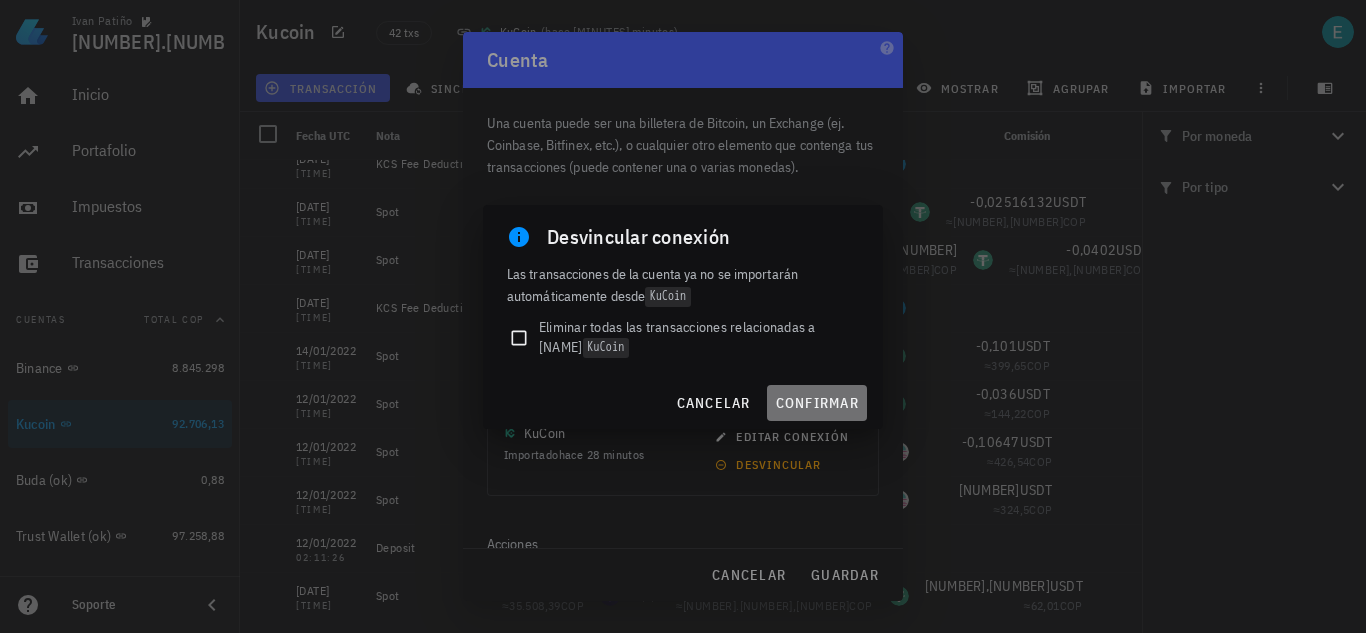 click on "confirmar" at bounding box center [817, 403] 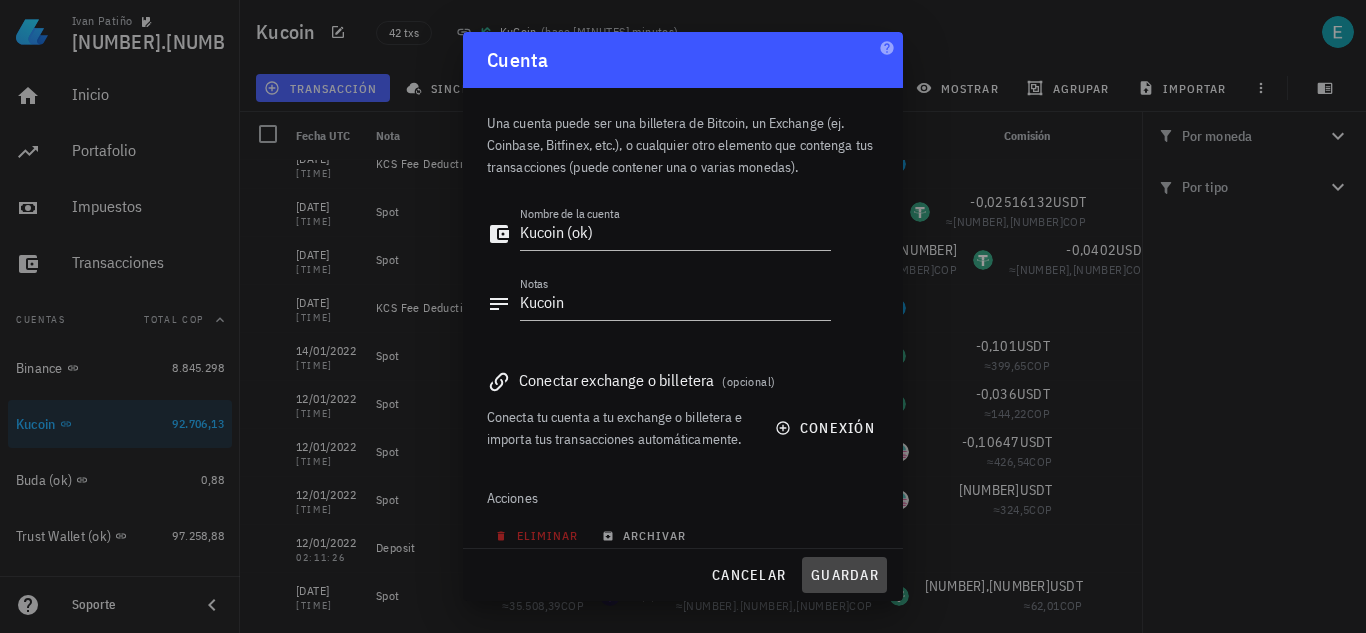 click on "guardar" at bounding box center [844, 575] 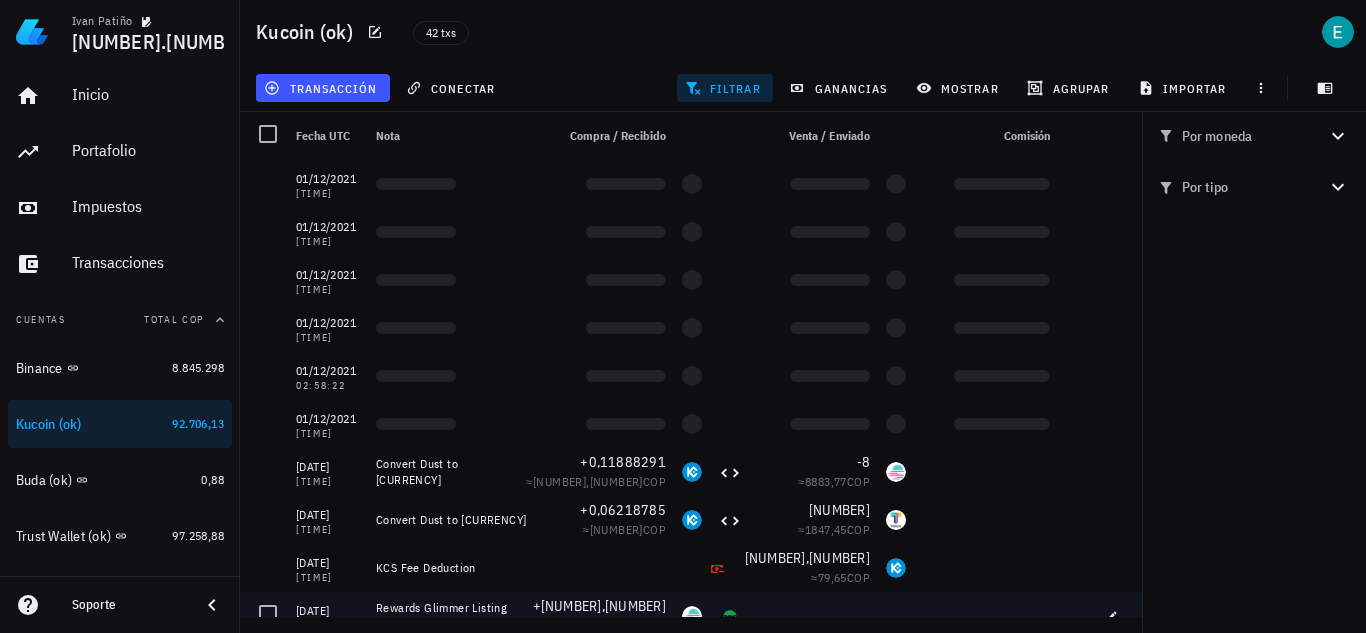 scroll, scrollTop: 200, scrollLeft: 0, axis: vertical 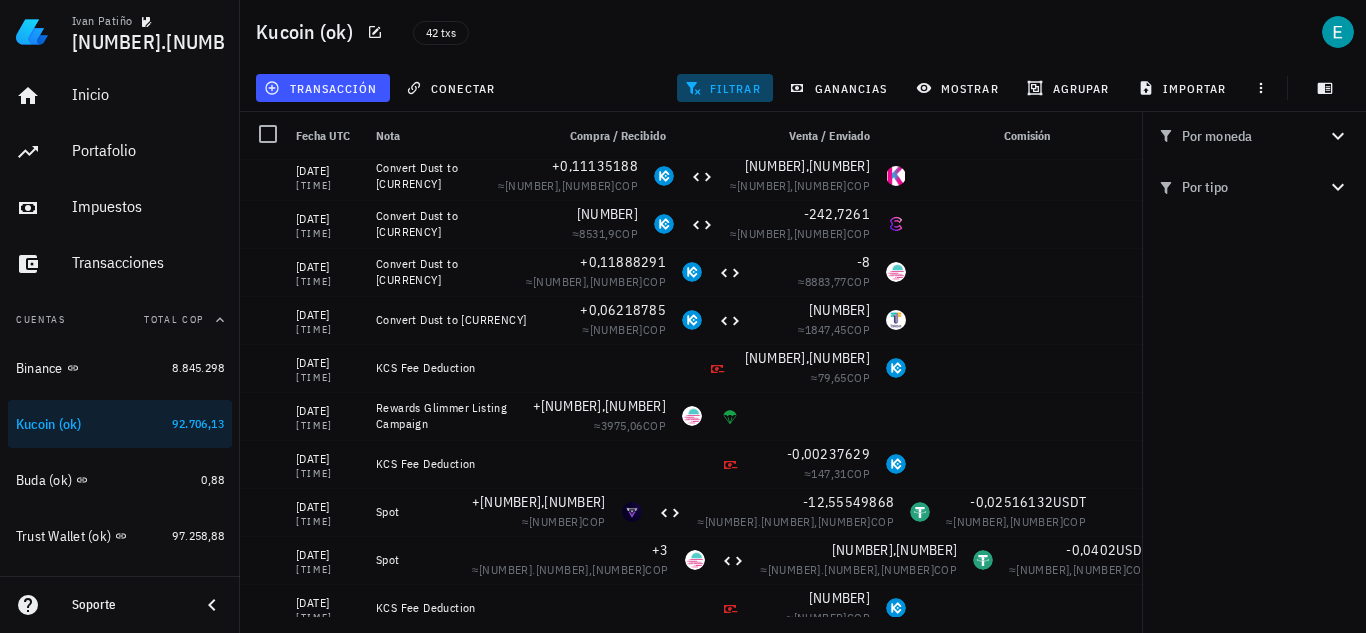 click on "filtrar" at bounding box center (725, 88) 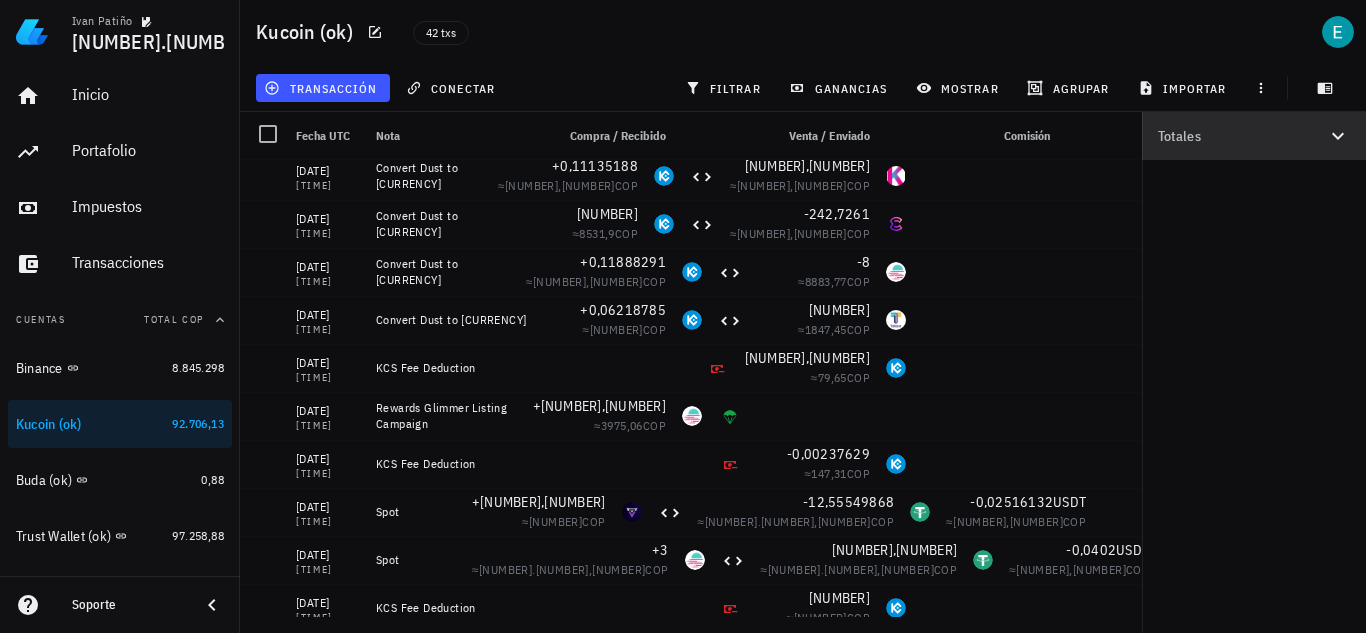 click on "Totales" at bounding box center [1242, 136] 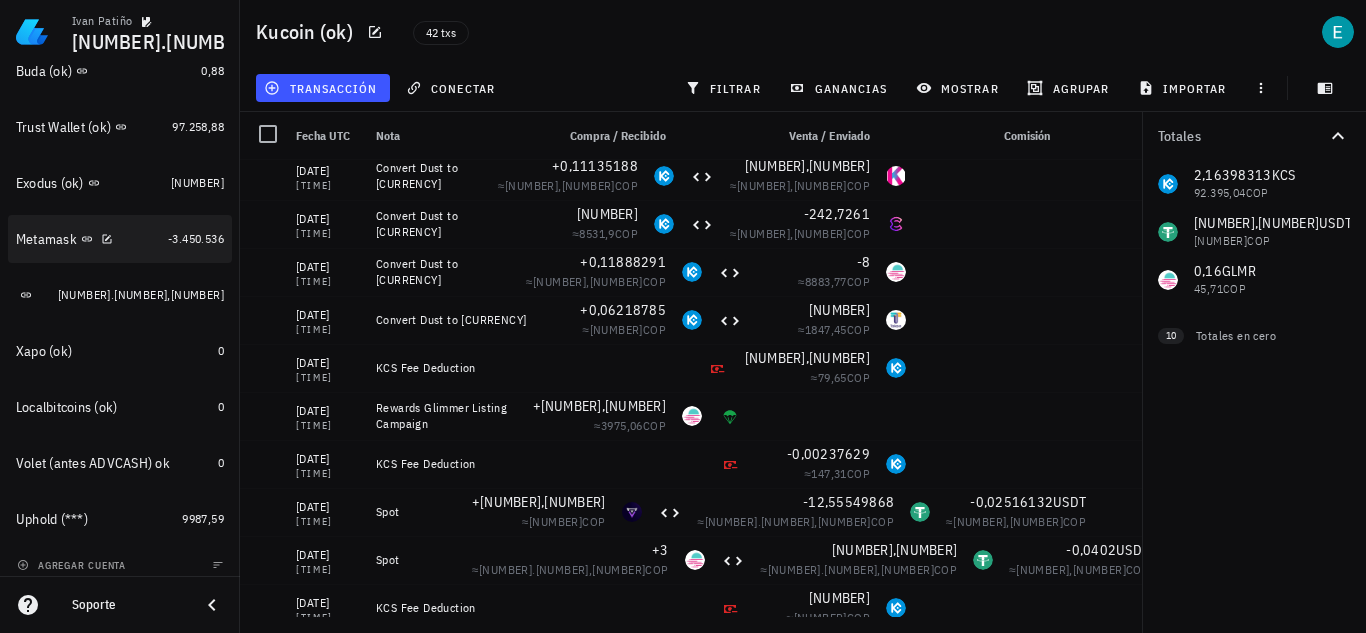 scroll, scrollTop: 420, scrollLeft: 0, axis: vertical 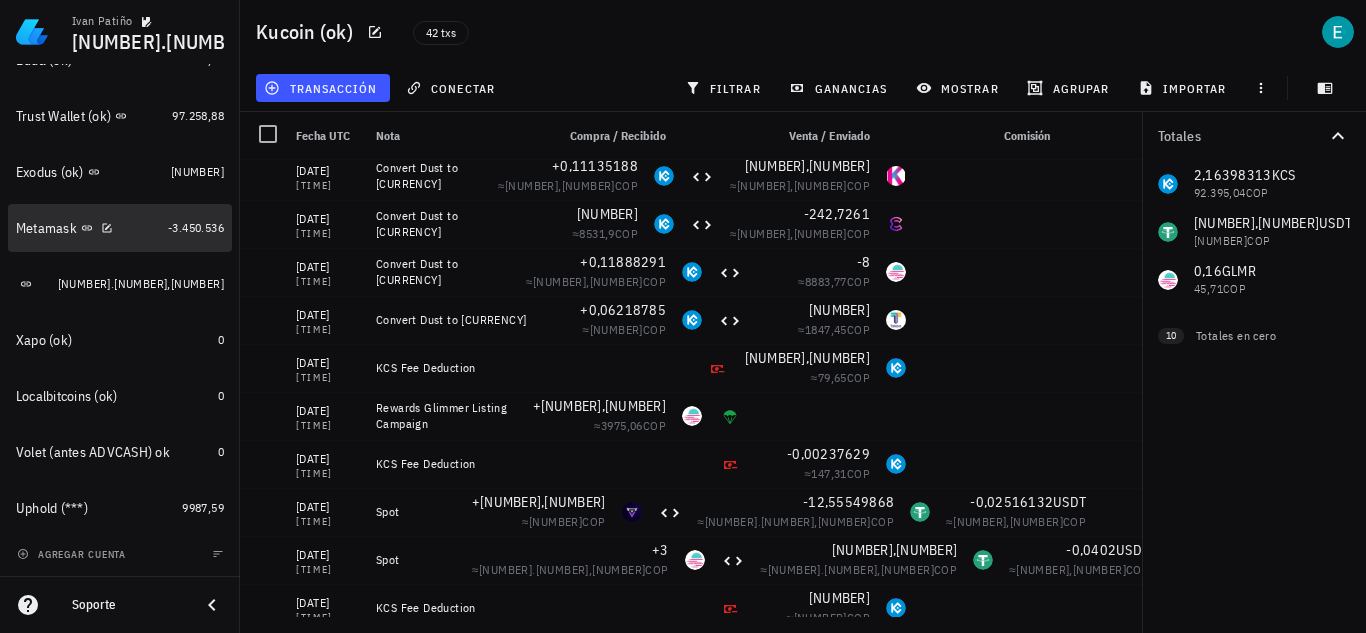 click on "Metamask" at bounding box center (88, 228) 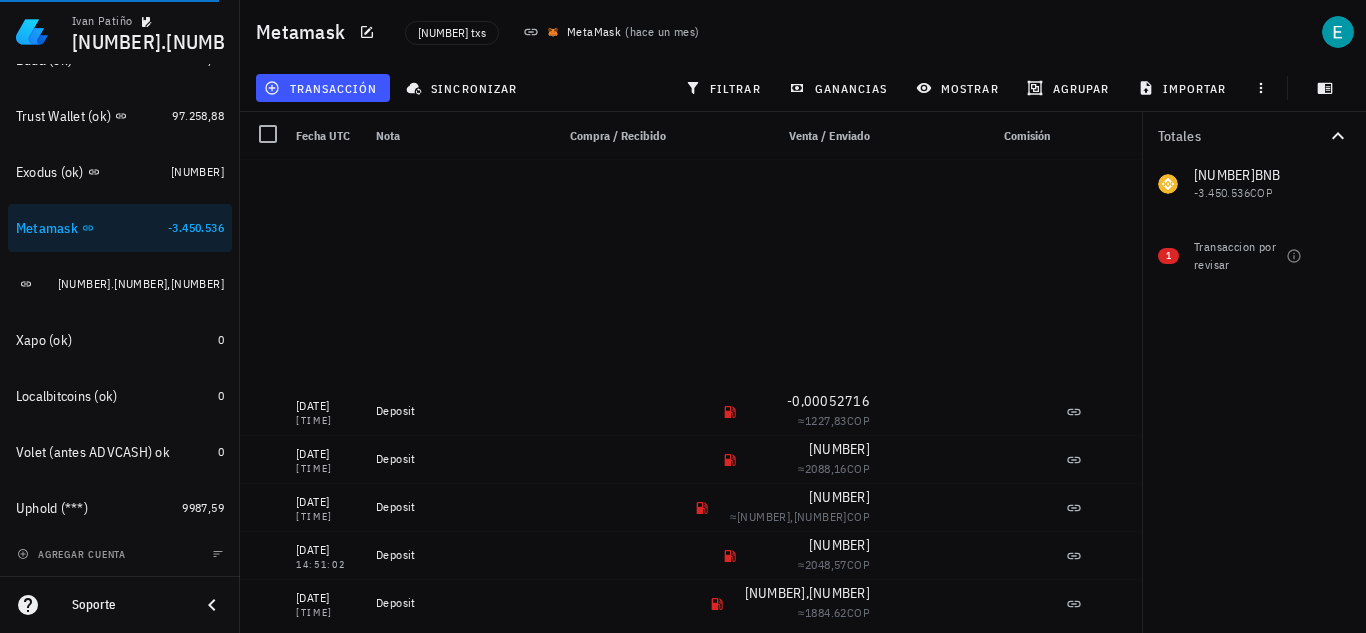 scroll, scrollTop: 9143, scrollLeft: 0, axis: vertical 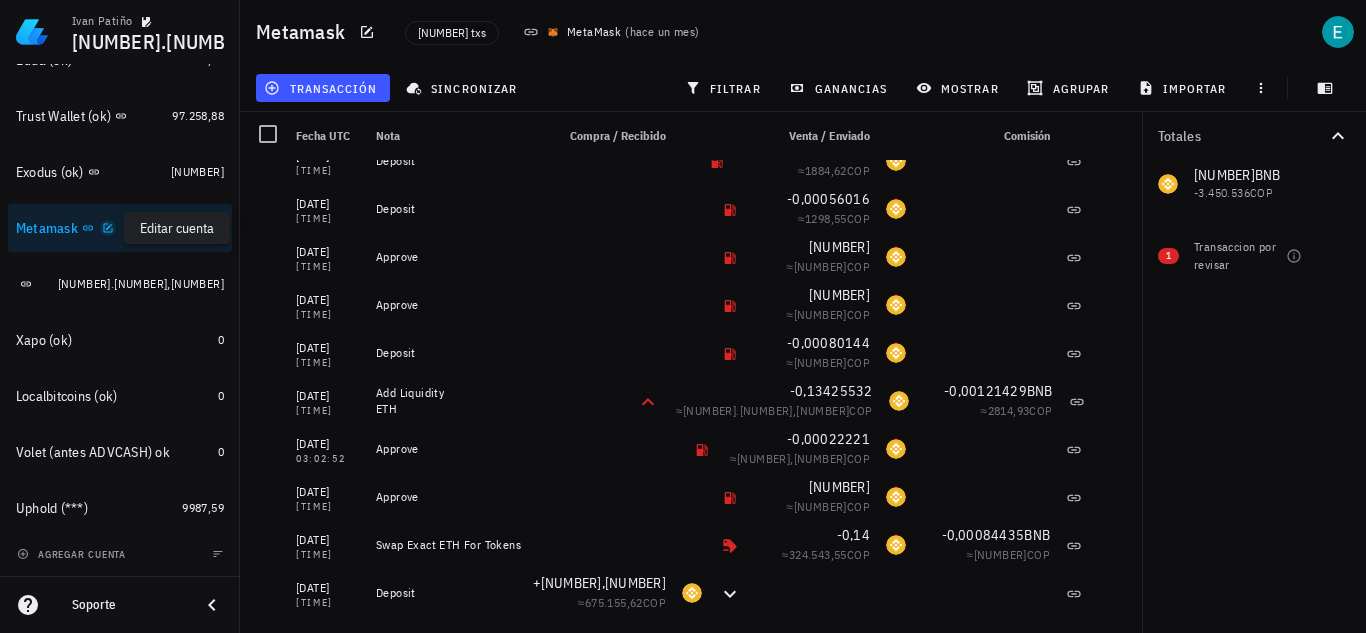 click 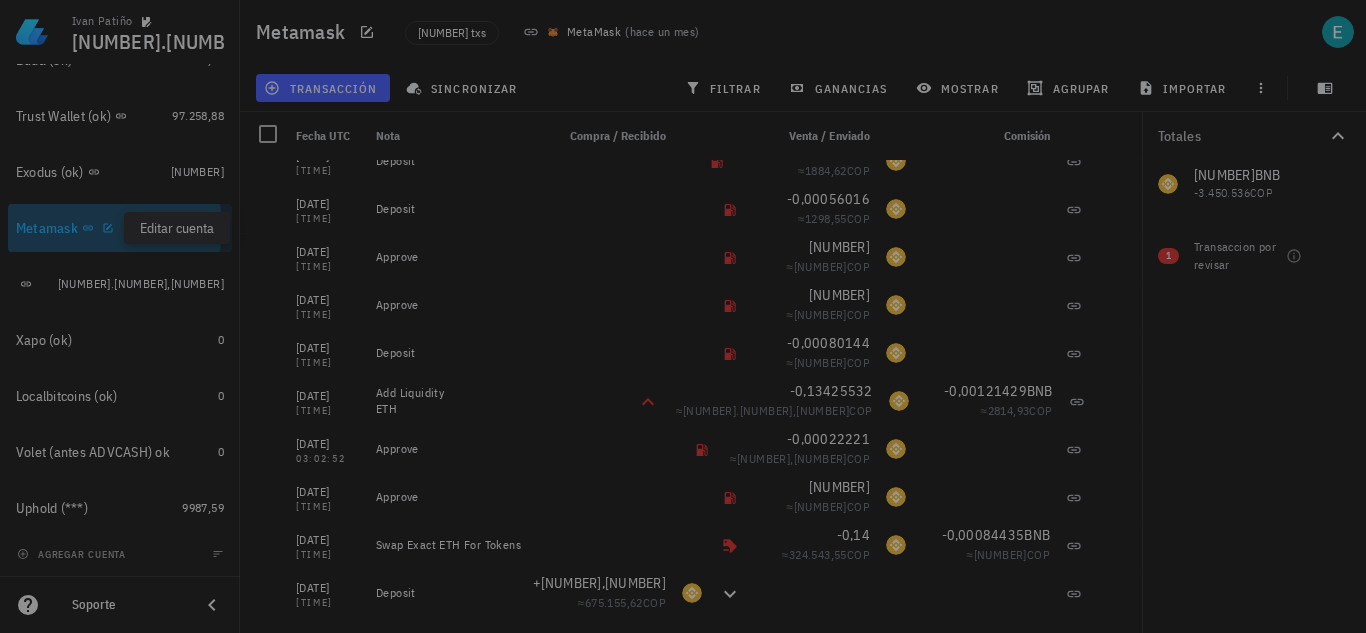 type on "Metamask" 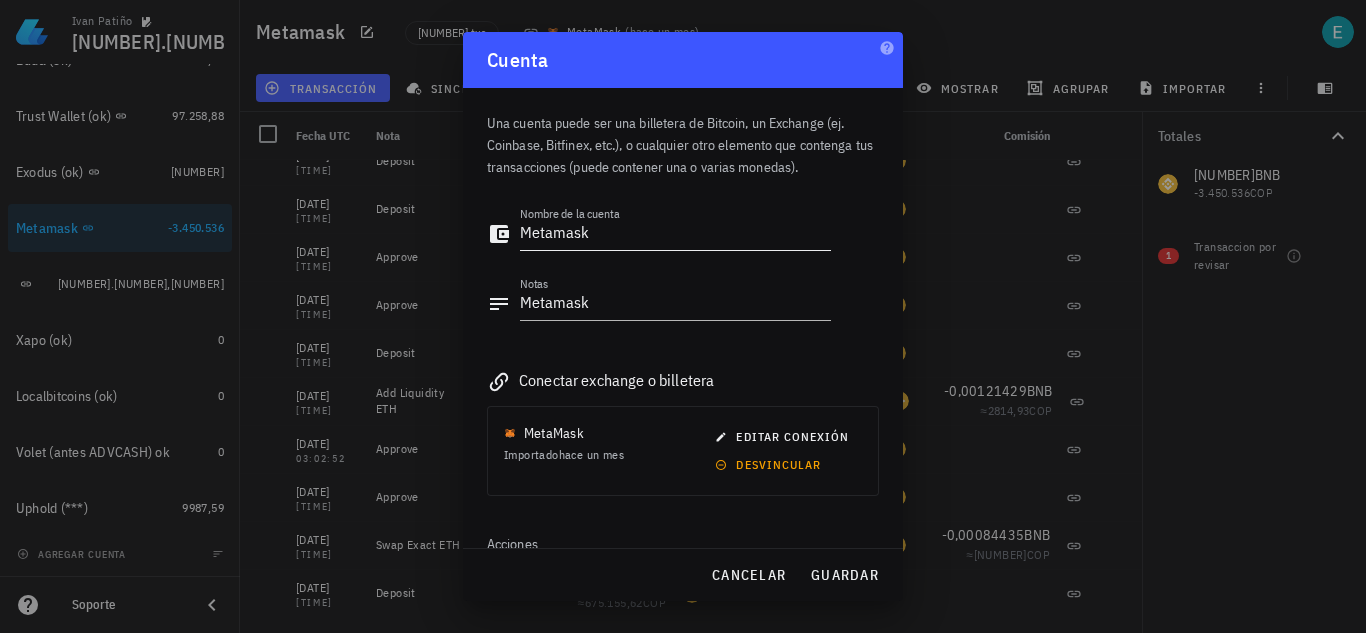 click on "Metamask" at bounding box center [675, 234] 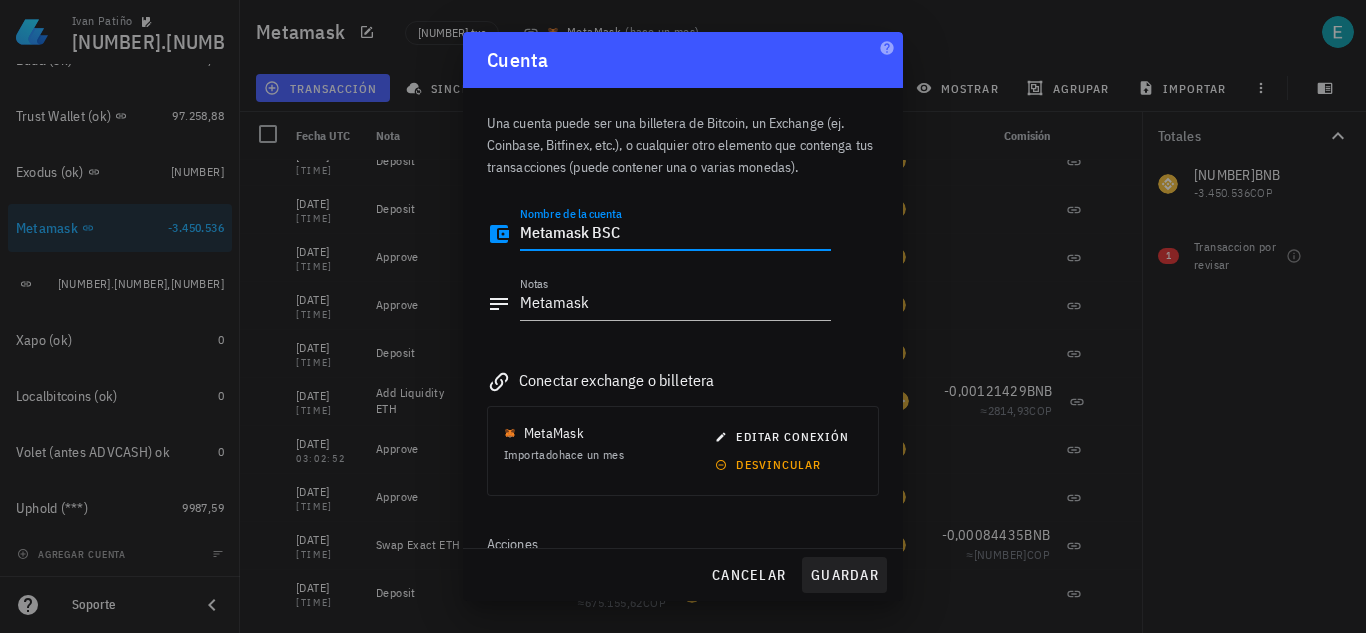 type on "Metamask BSC" 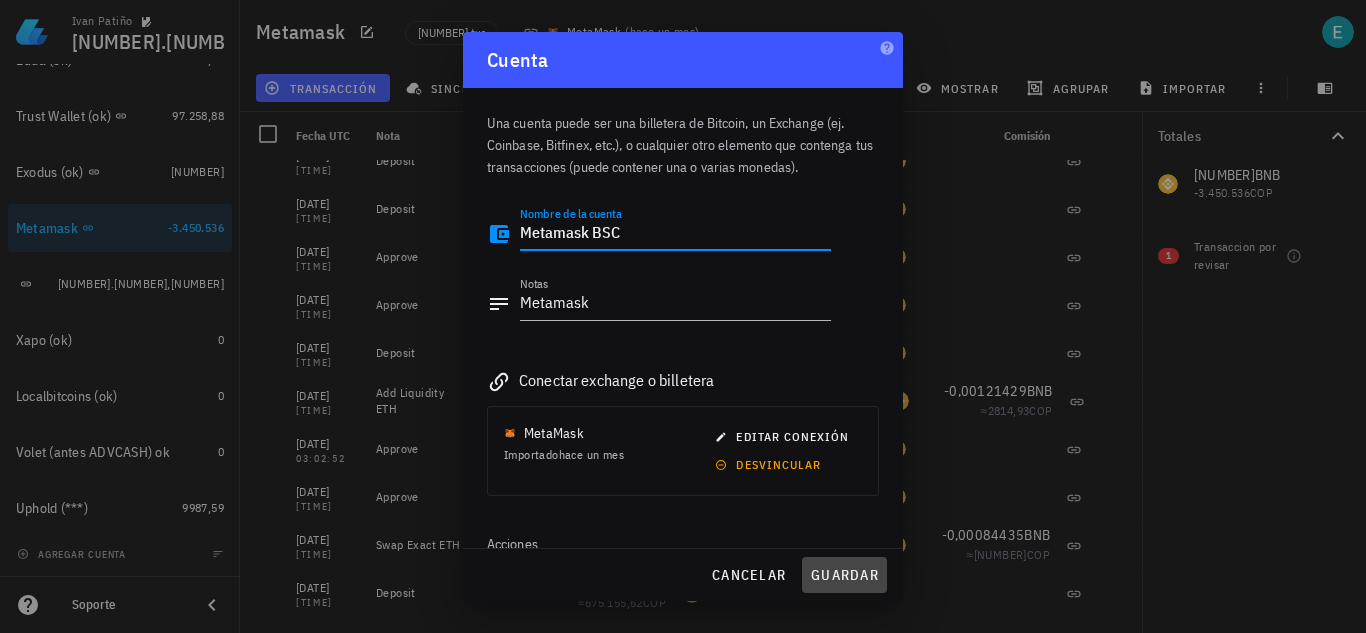 click on "guardar" at bounding box center [844, 575] 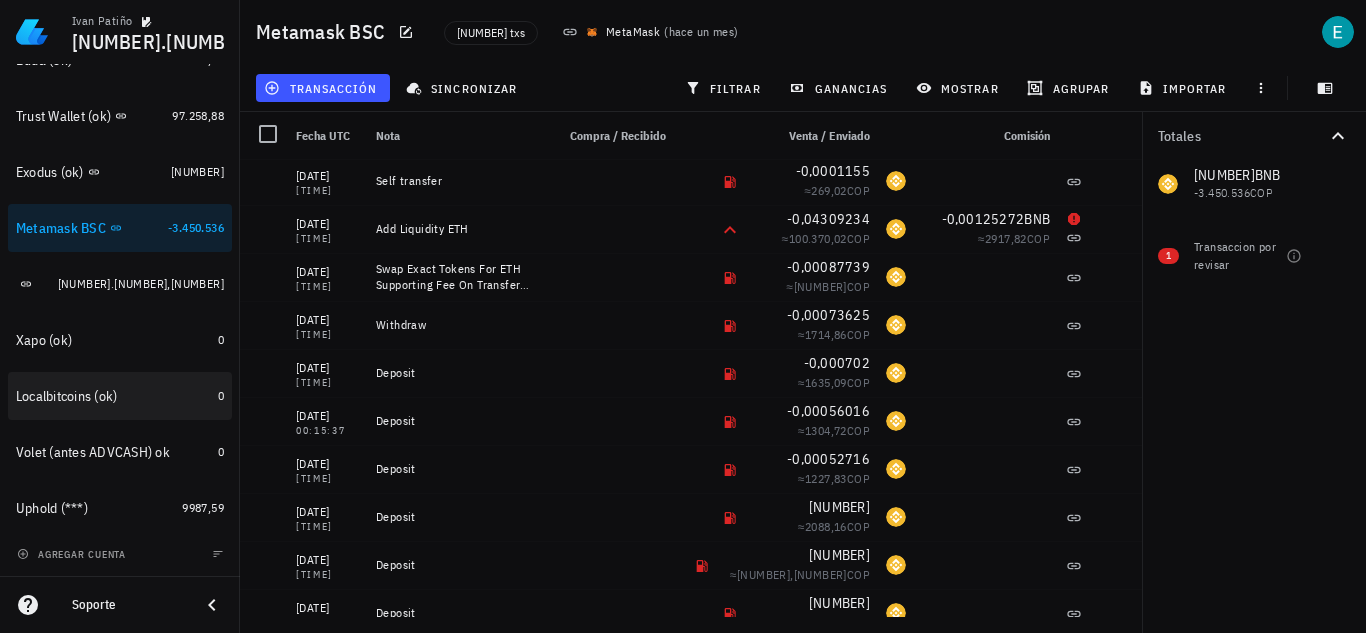 scroll, scrollTop: 8443, scrollLeft: 0, axis: vertical 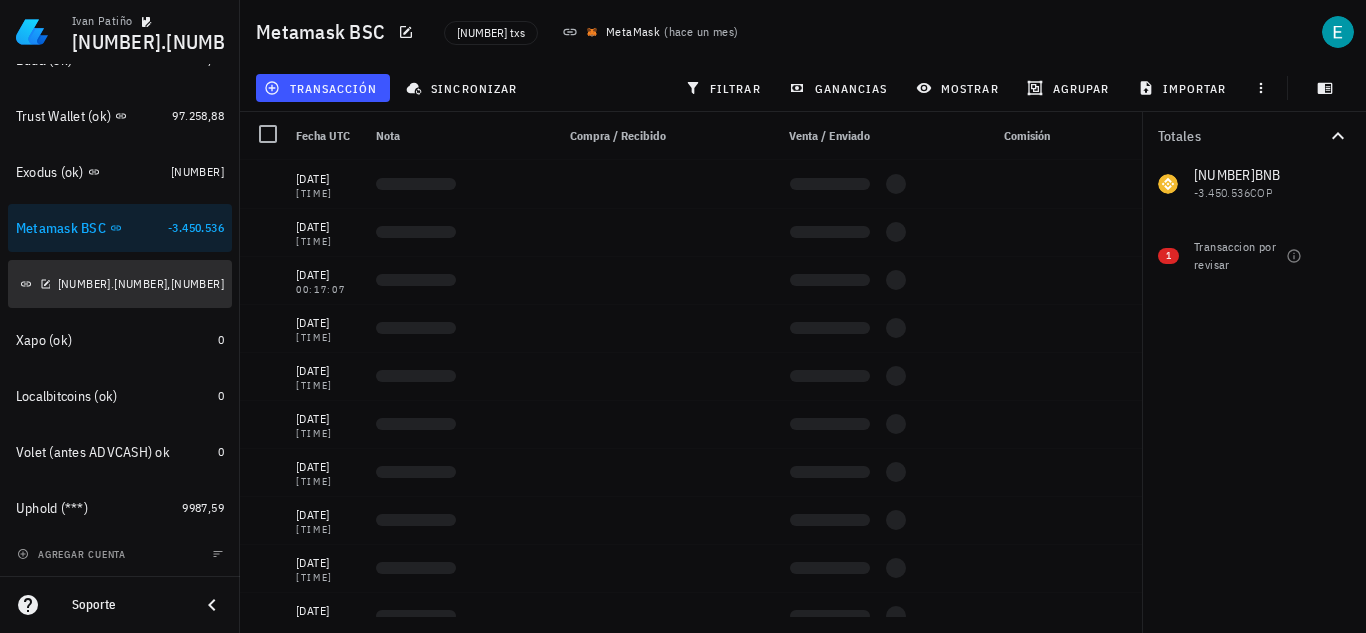 click on "BingX" at bounding box center (33, 284) 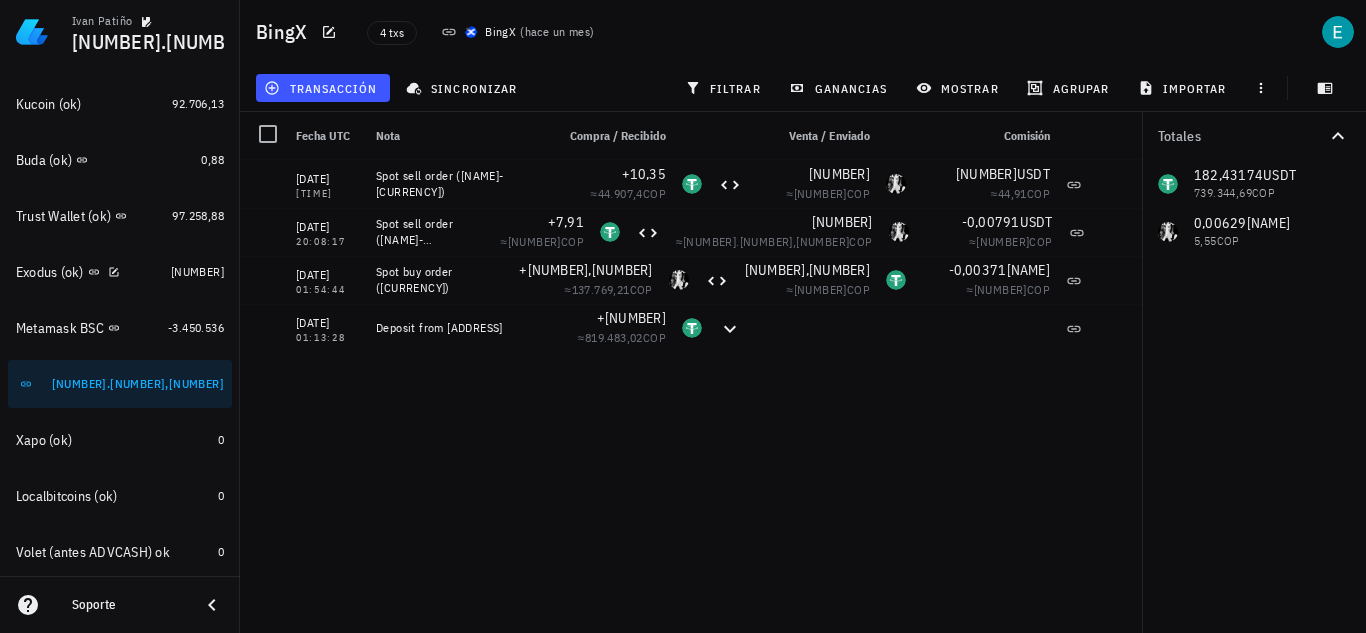 scroll, scrollTop: 220, scrollLeft: 0, axis: vertical 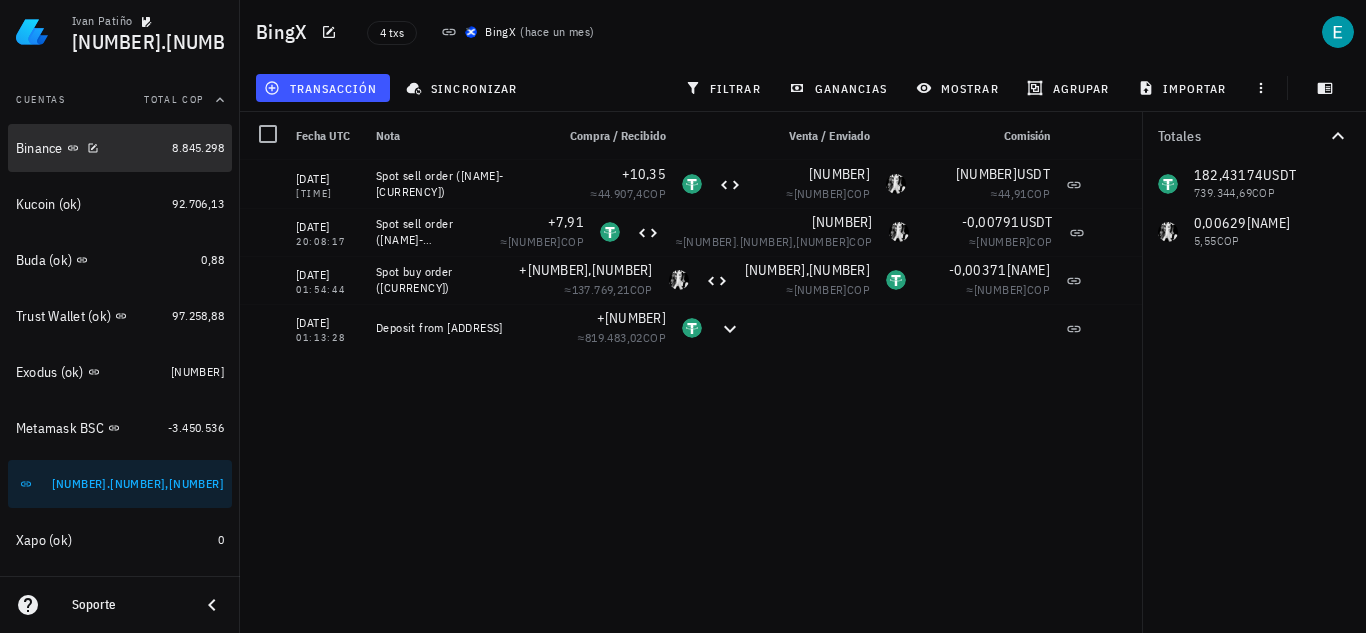 click on "Binance" at bounding box center (90, 148) 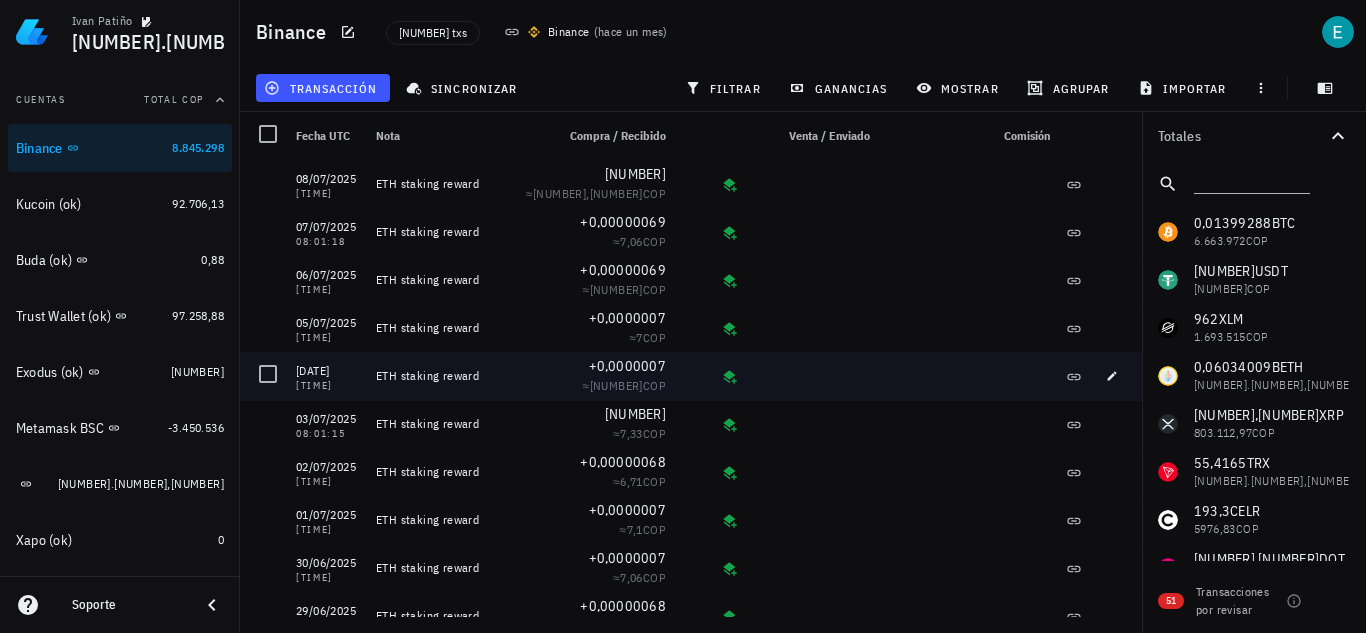 scroll, scrollTop: 100, scrollLeft: 0, axis: vertical 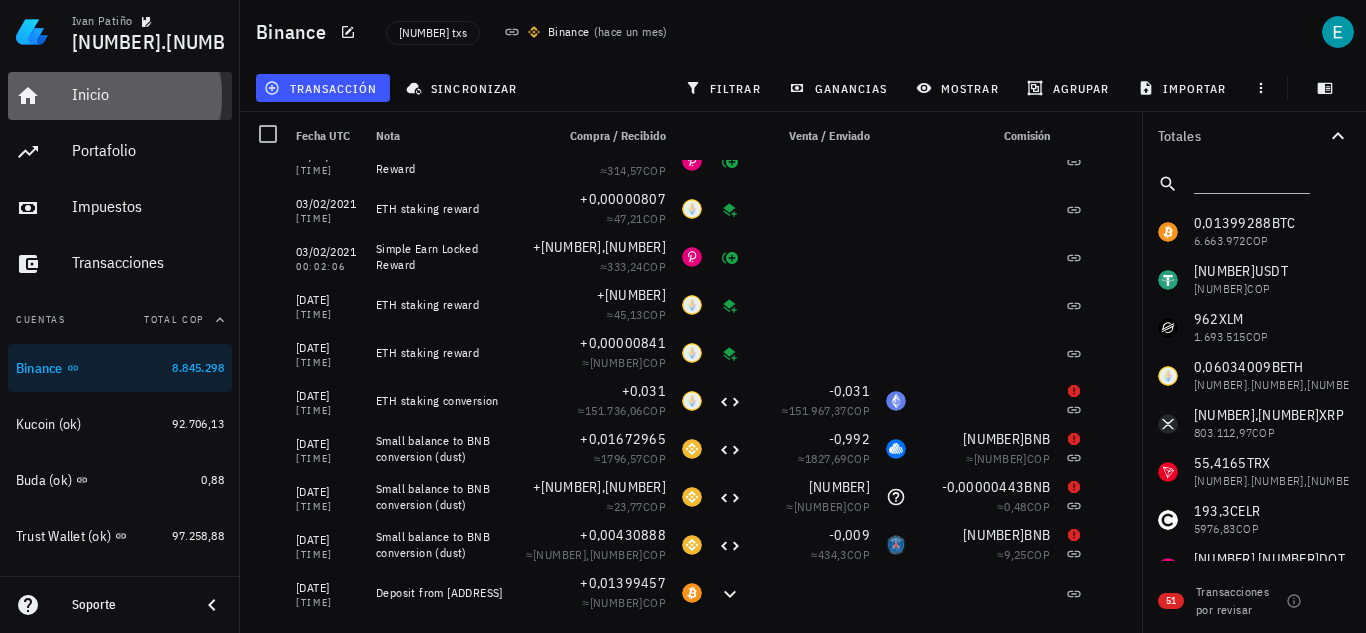 click on "Inicio" at bounding box center [148, 94] 